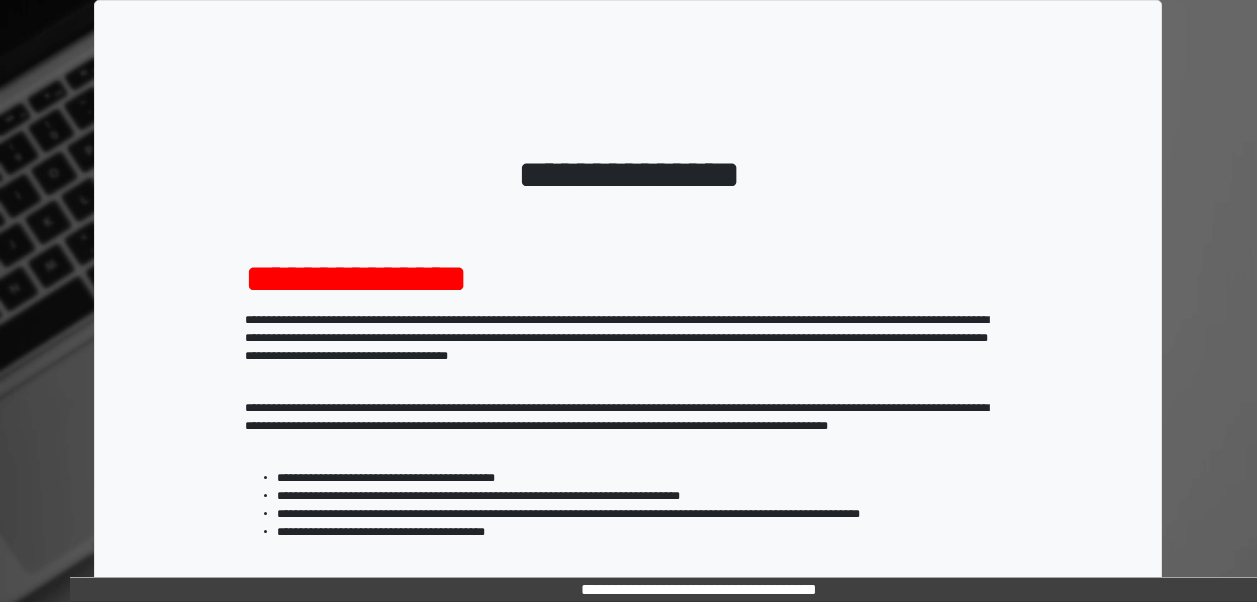 scroll, scrollTop: 0, scrollLeft: 0, axis: both 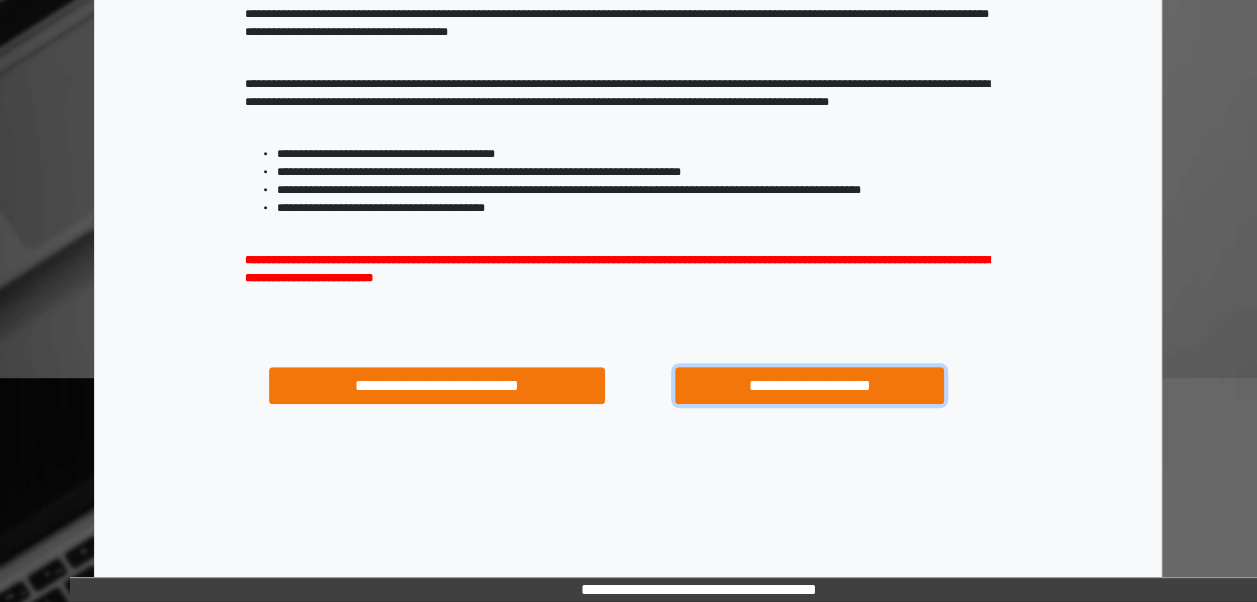 click on "**********" at bounding box center [809, 385] 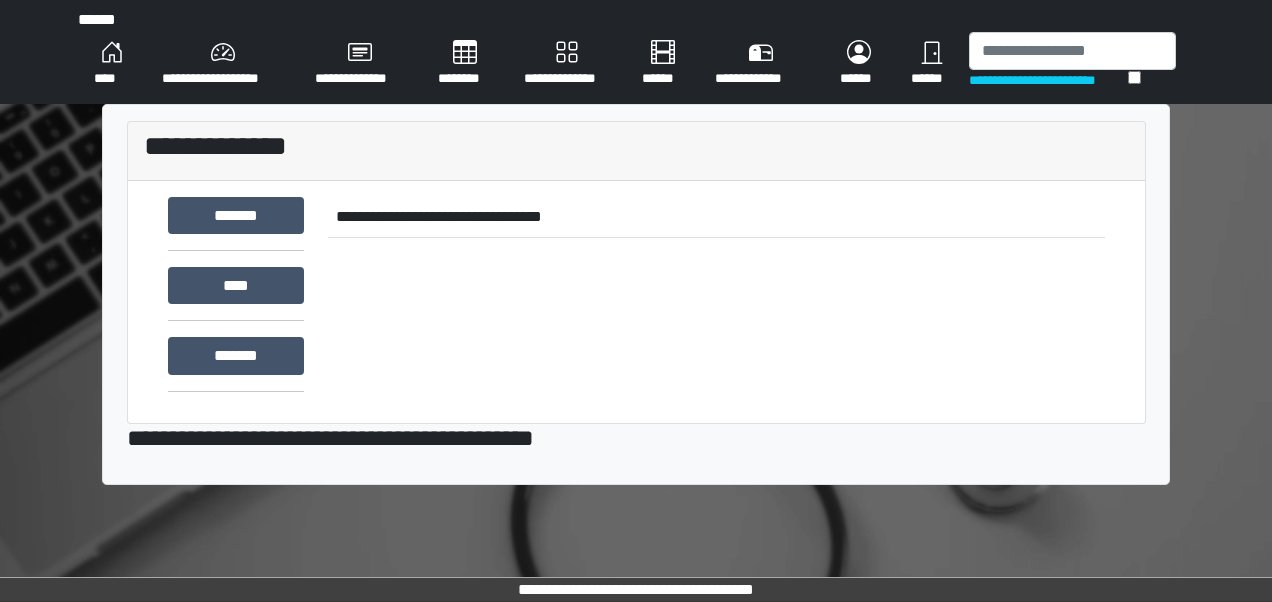 scroll, scrollTop: 0, scrollLeft: 0, axis: both 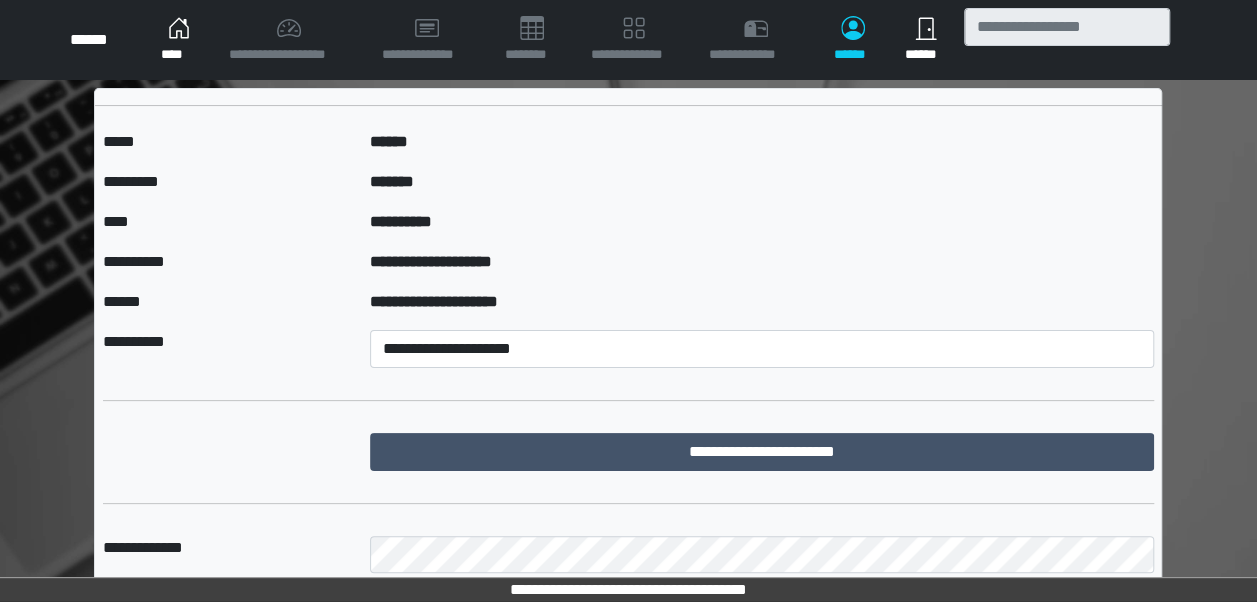 click on "****" at bounding box center [179, 40] 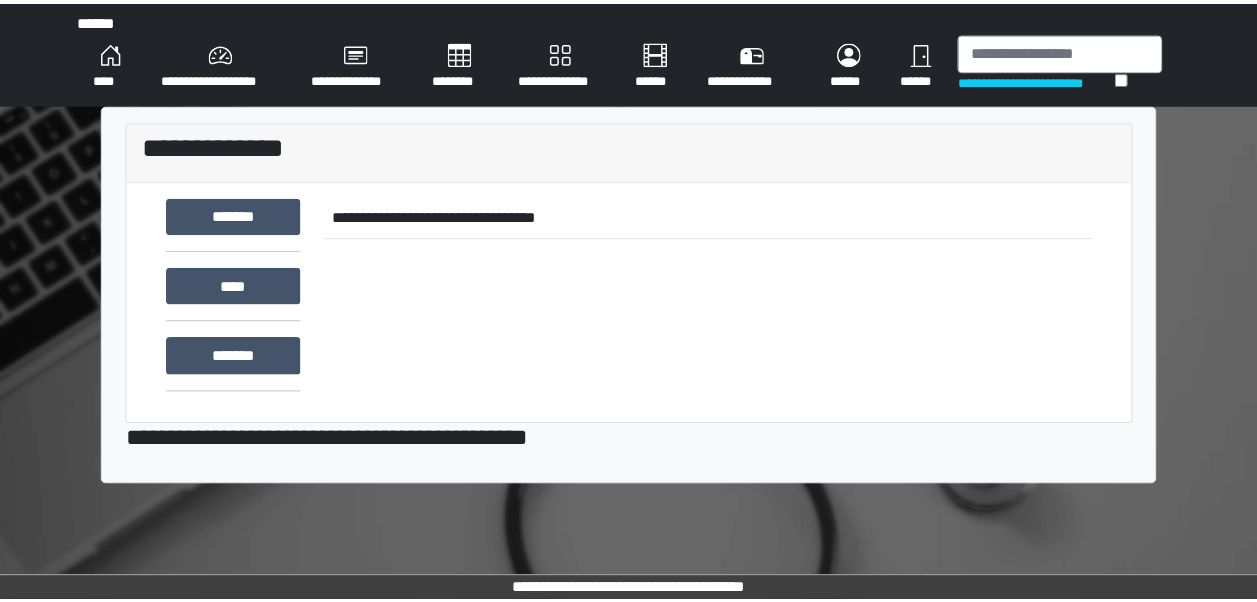 scroll, scrollTop: 0, scrollLeft: 0, axis: both 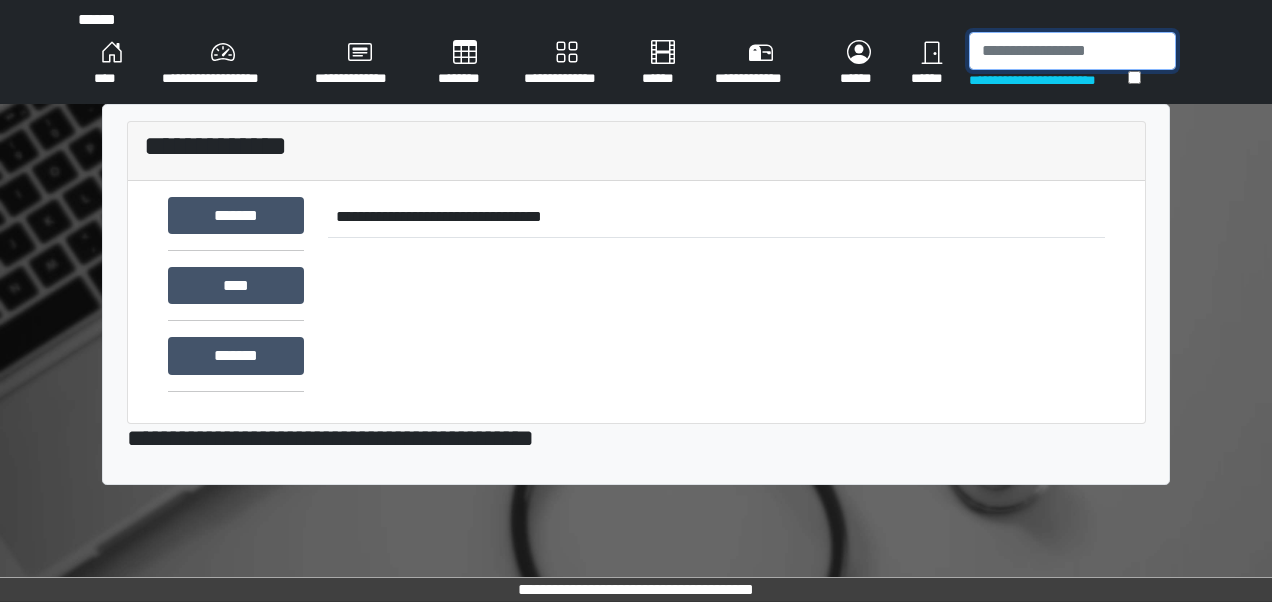click at bounding box center [1072, 51] 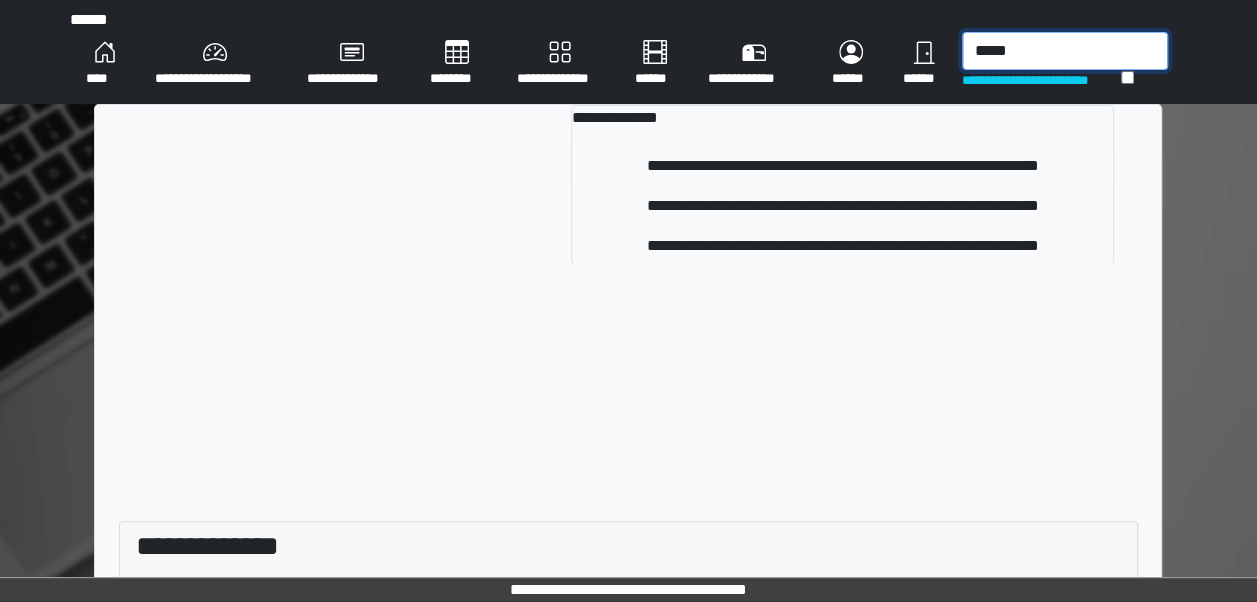 type on "*****" 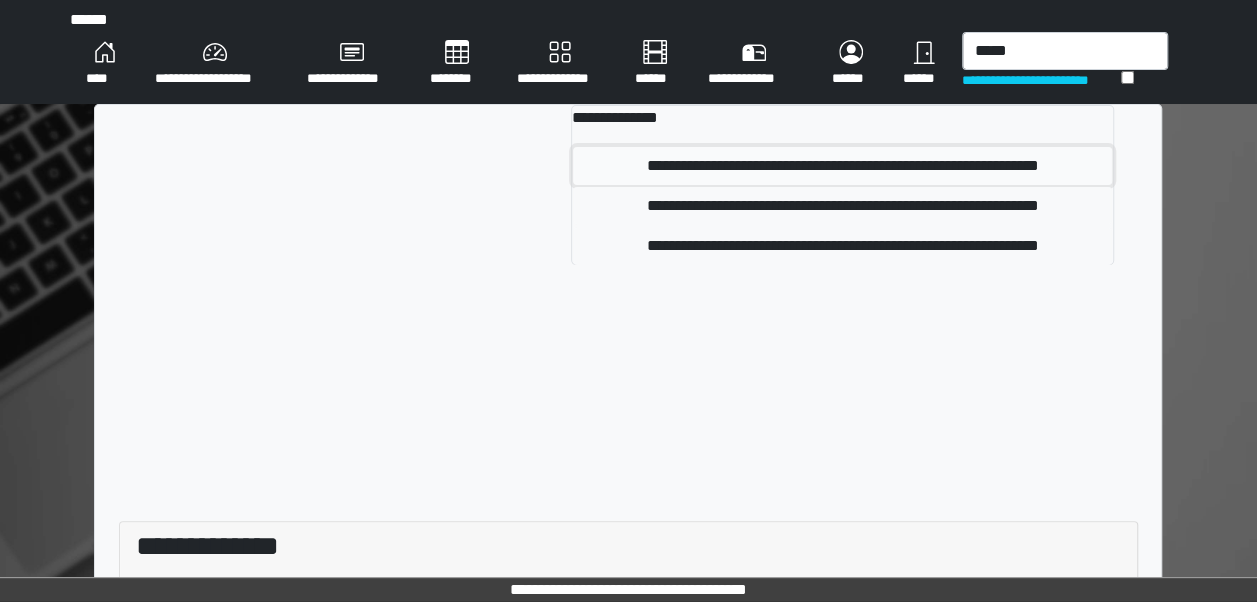 click on "**********" at bounding box center [842, 166] 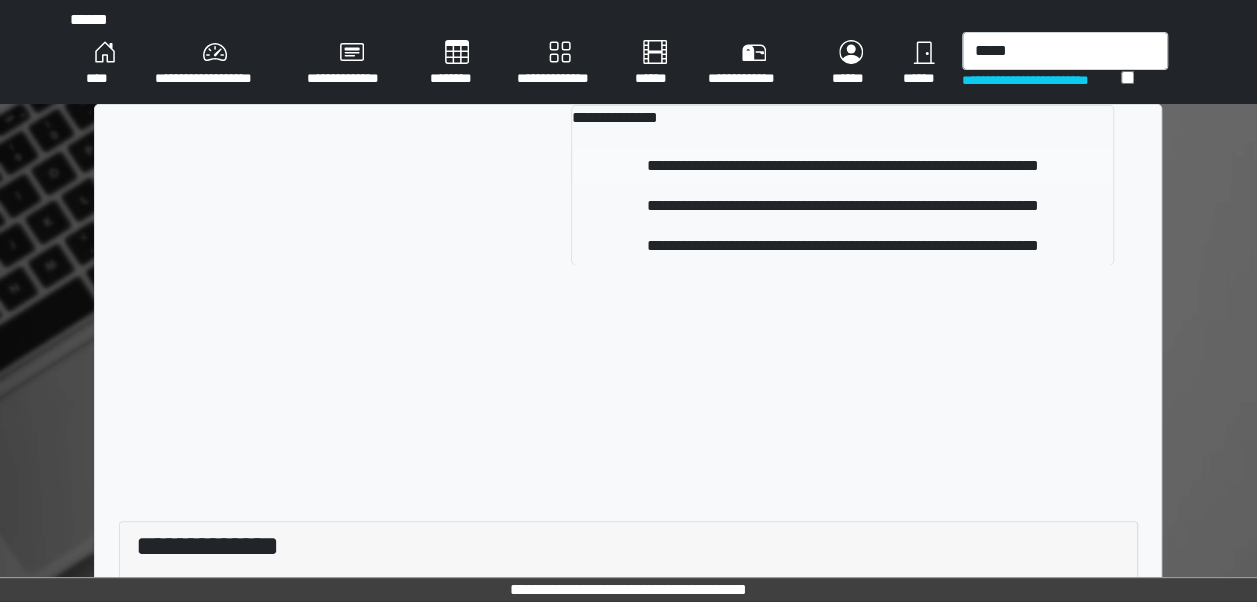 type 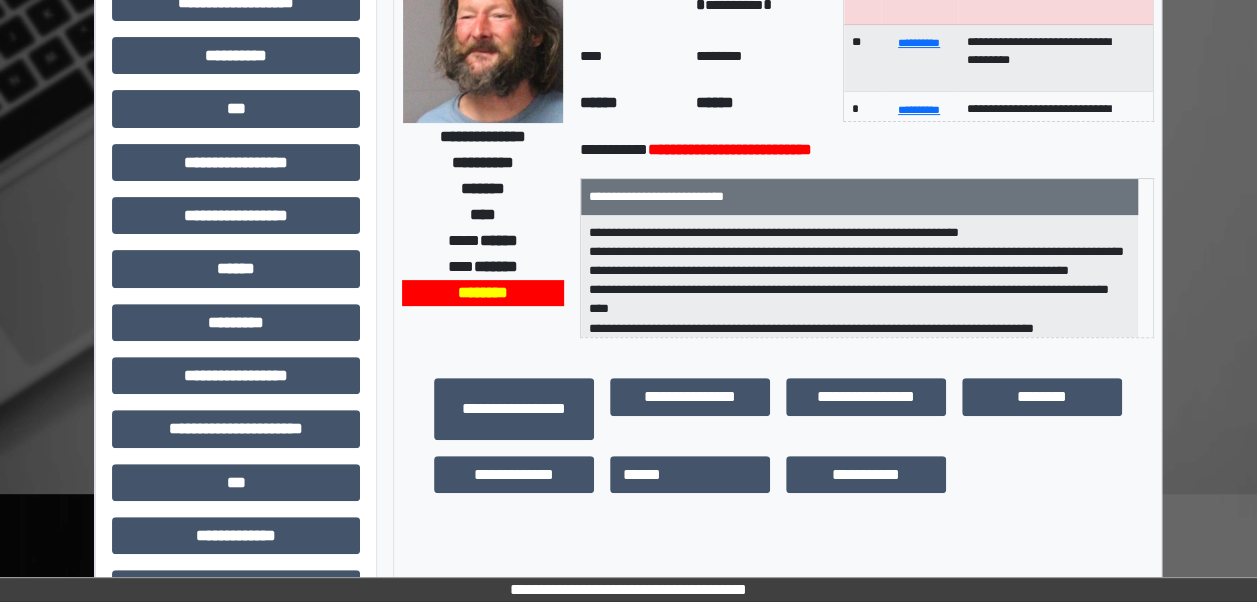 scroll, scrollTop: 216, scrollLeft: 0, axis: vertical 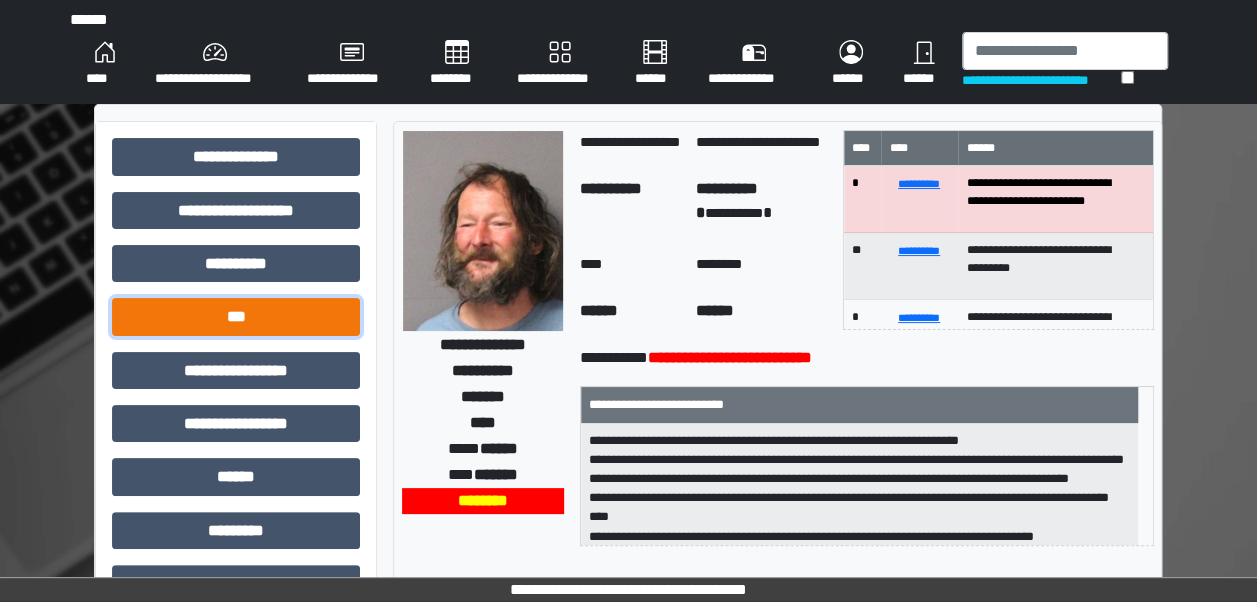 click on "***" at bounding box center (236, 316) 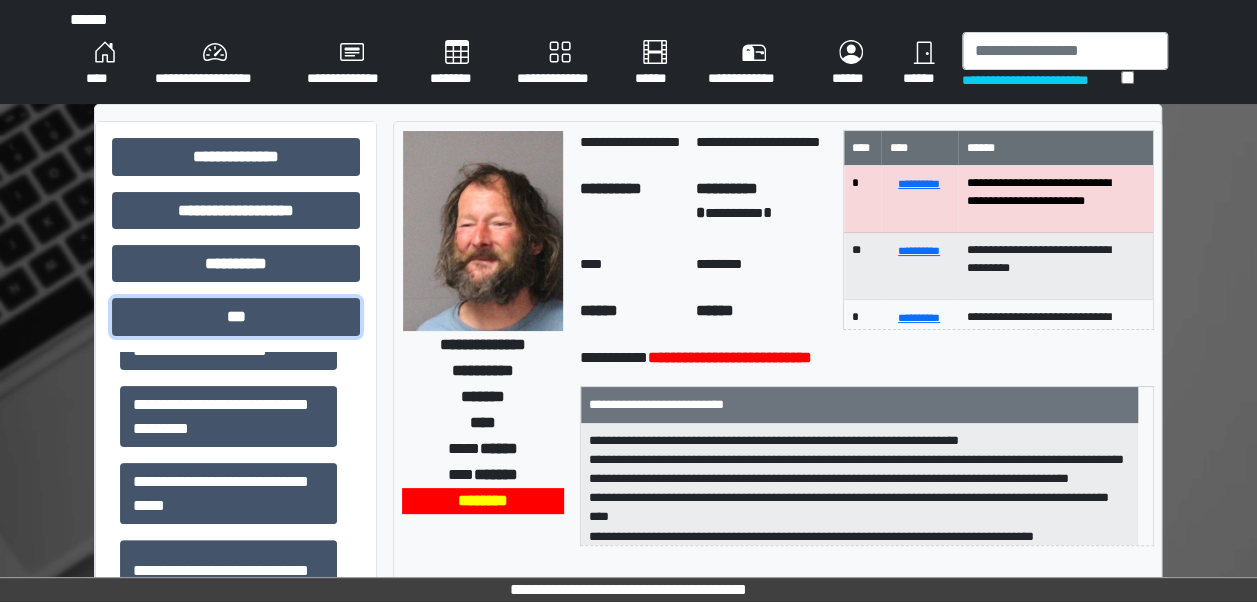 scroll, scrollTop: 426, scrollLeft: 0, axis: vertical 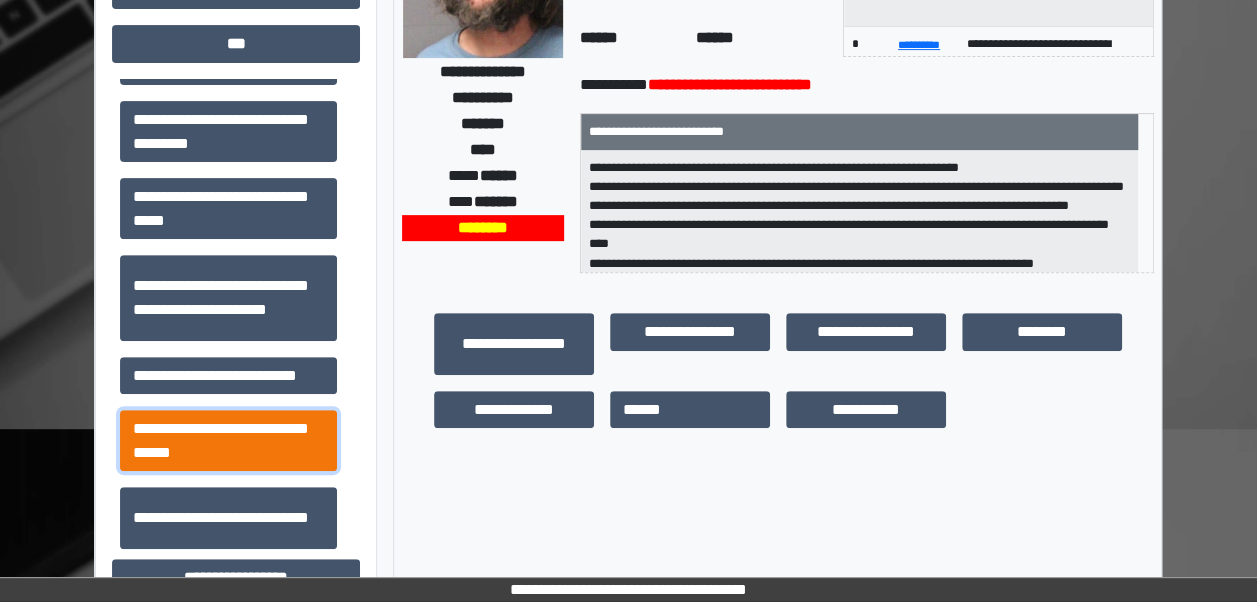 click on "**********" at bounding box center (228, 440) 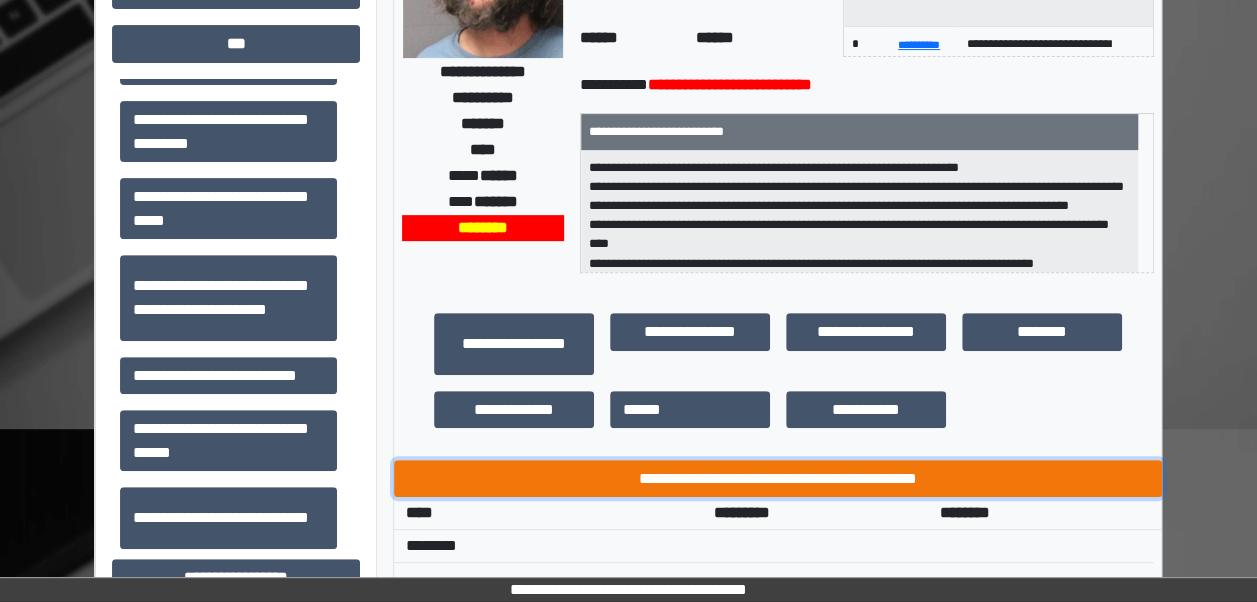 click on "**********" at bounding box center (778, 478) 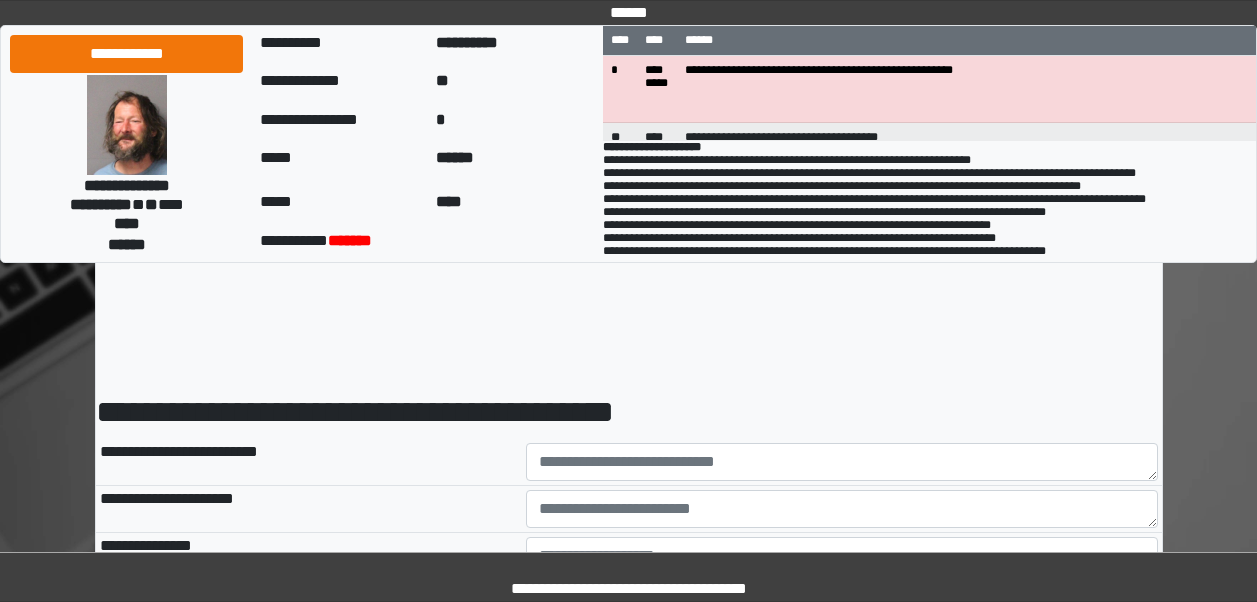 scroll, scrollTop: 0, scrollLeft: 0, axis: both 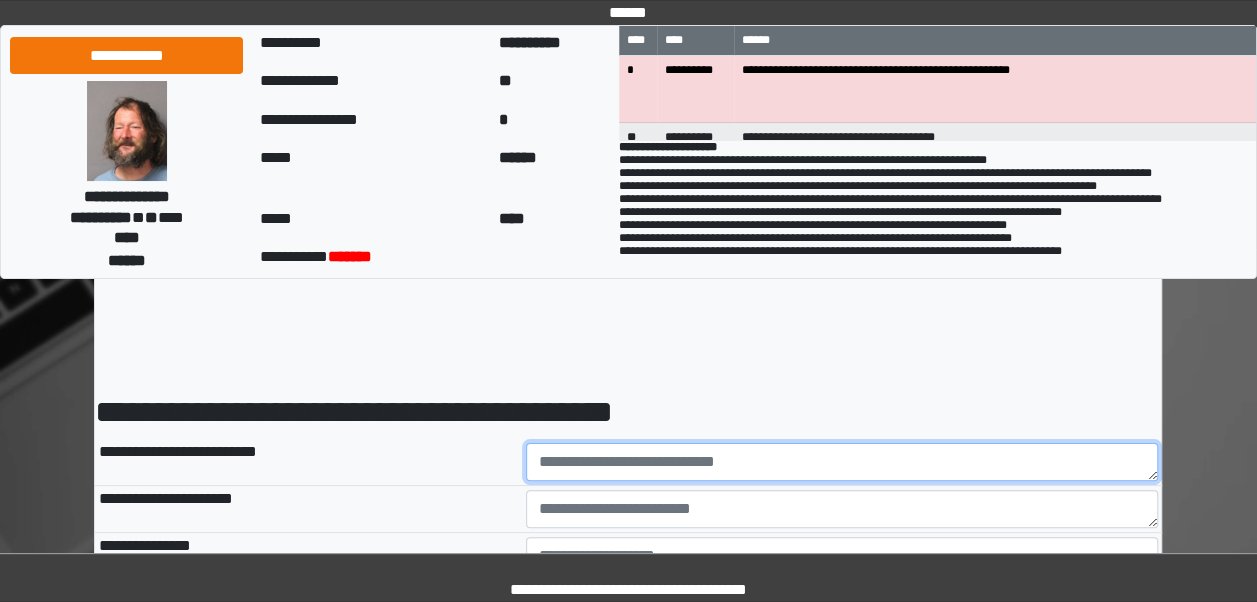 click at bounding box center [842, 462] 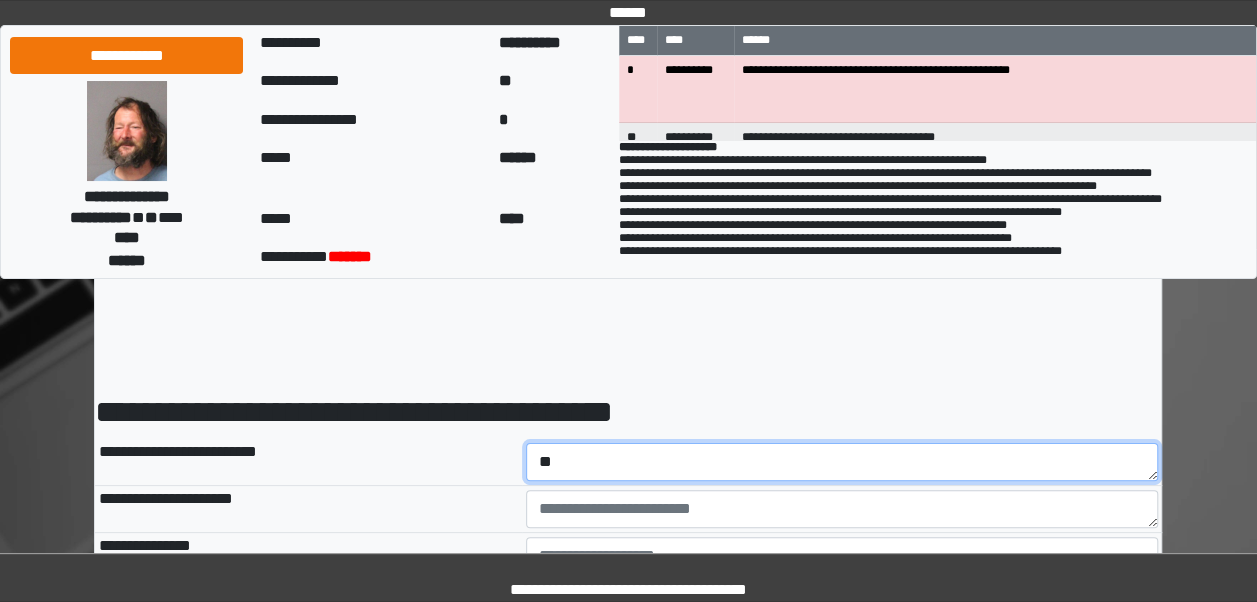 type on "*" 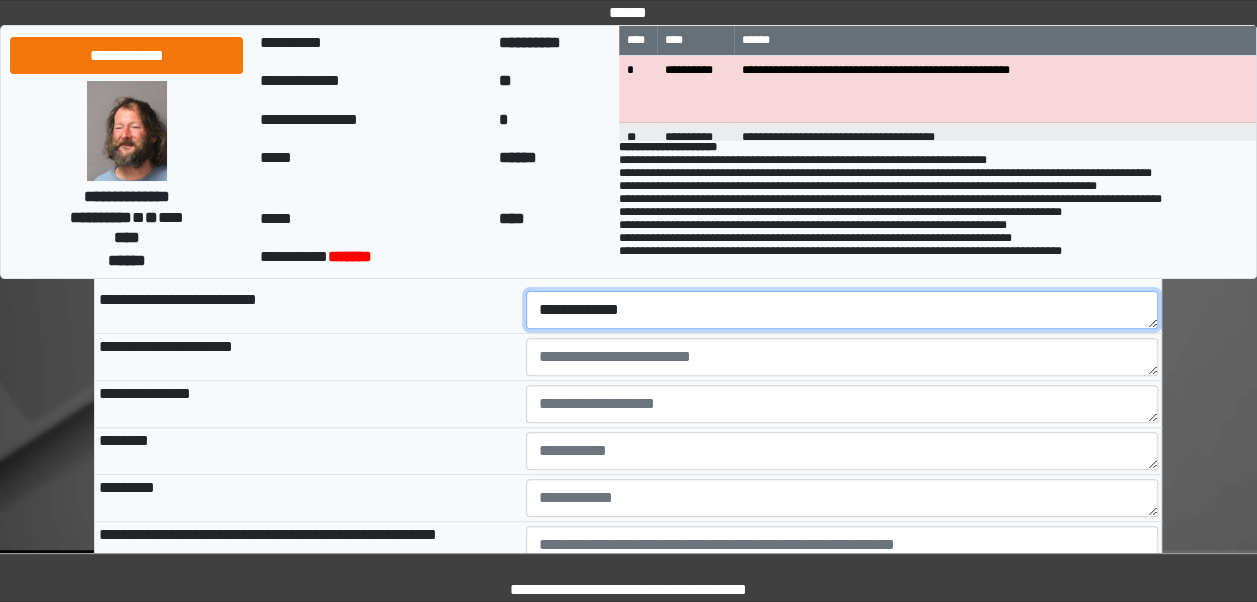 scroll, scrollTop: 167, scrollLeft: 0, axis: vertical 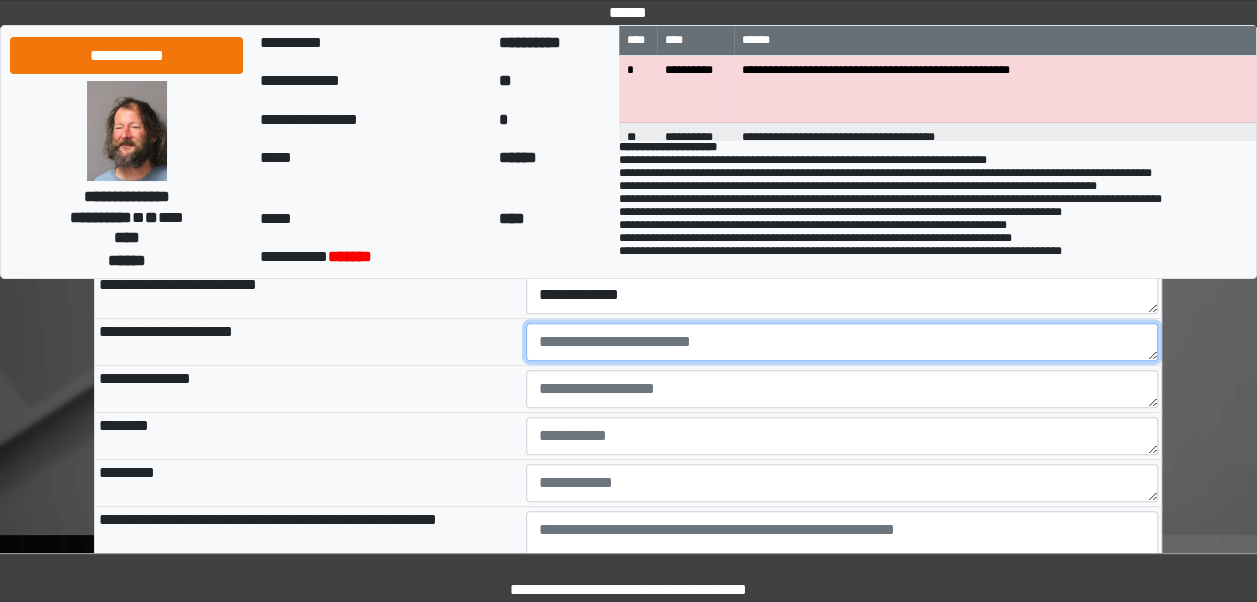 click at bounding box center (842, 342) 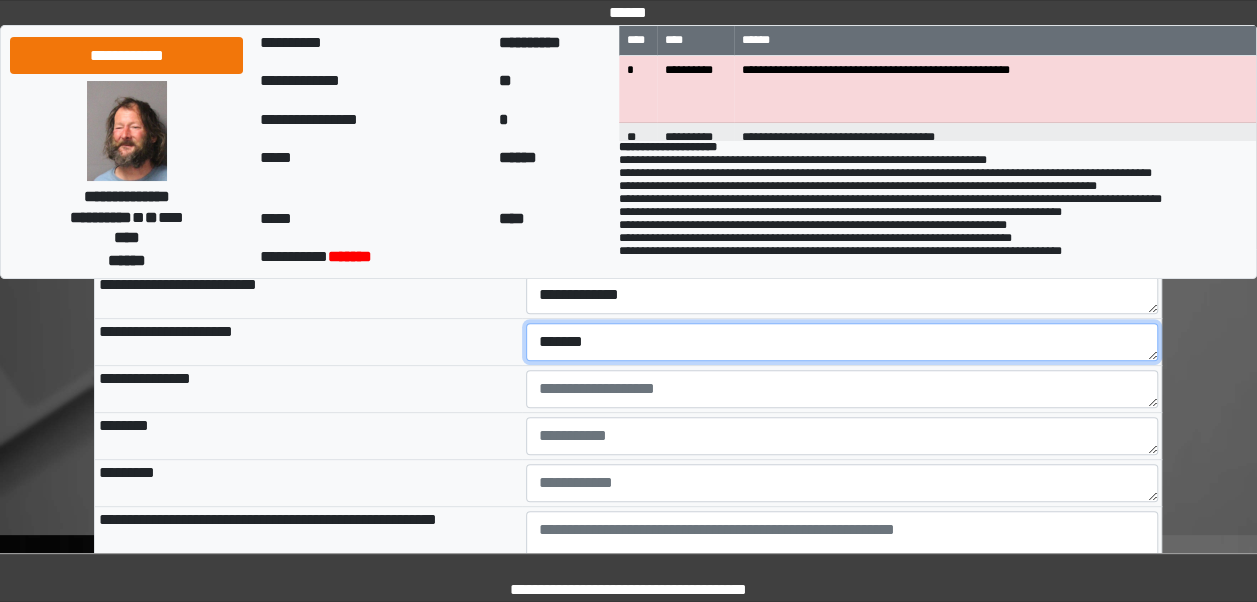 type on "*******" 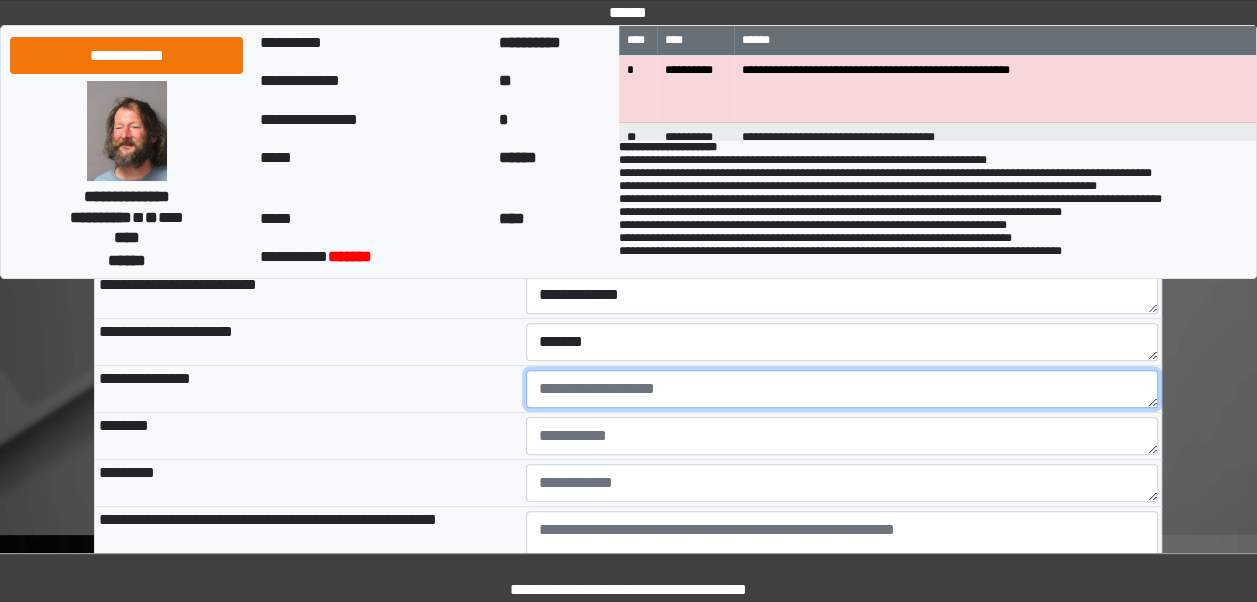 click at bounding box center [842, 389] 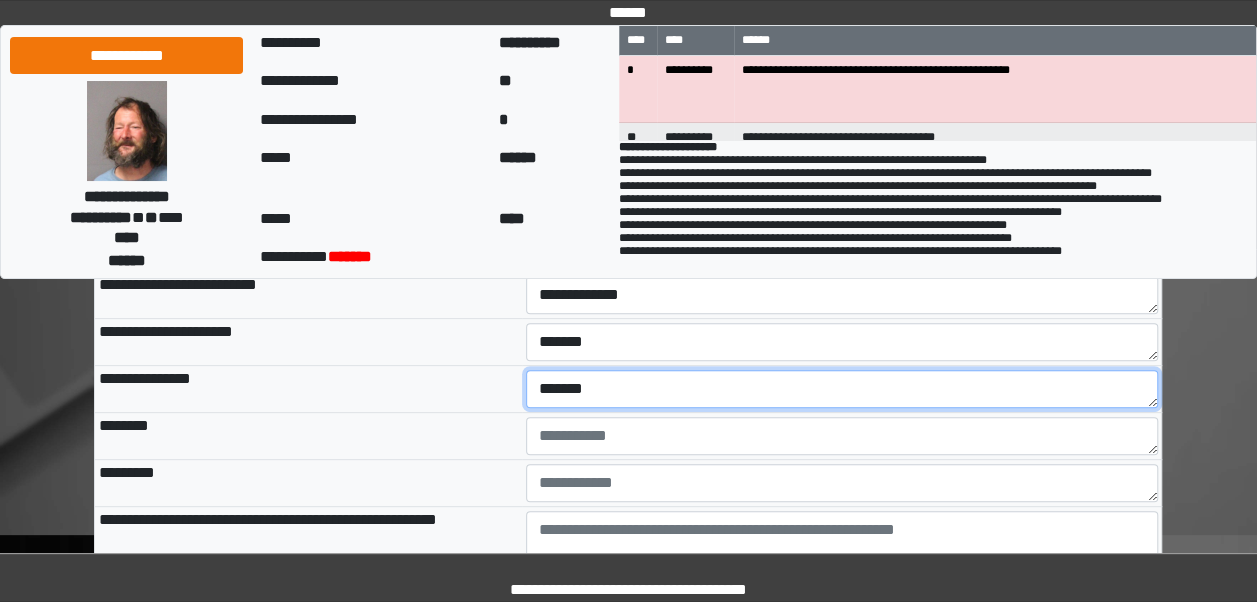 type on "*******" 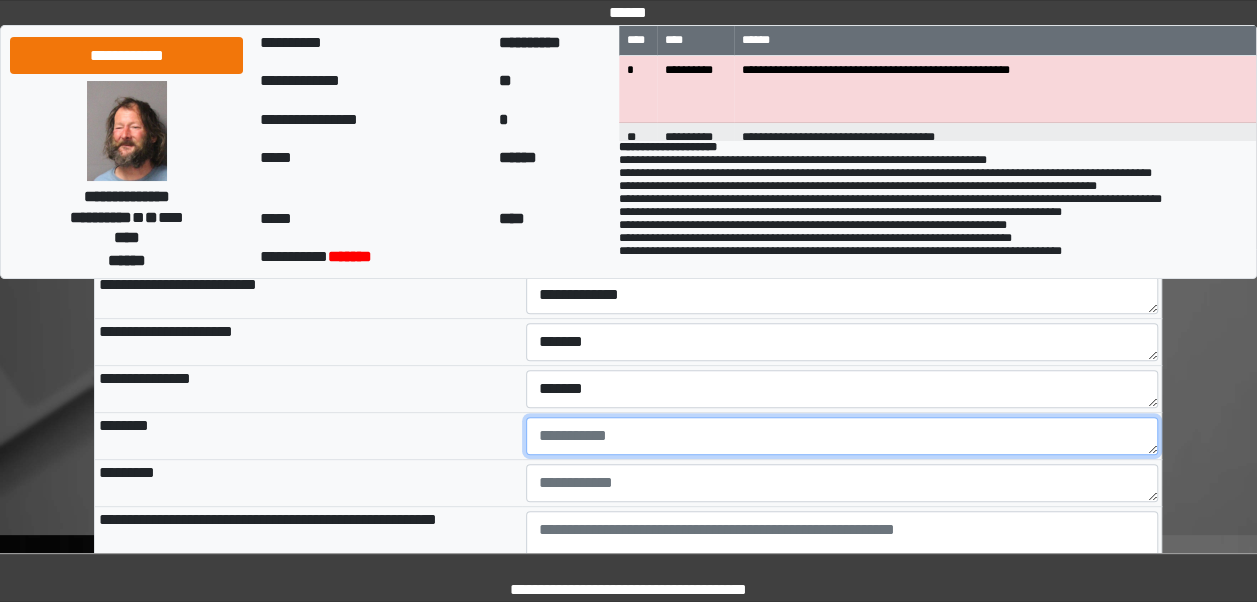 click at bounding box center (842, 436) 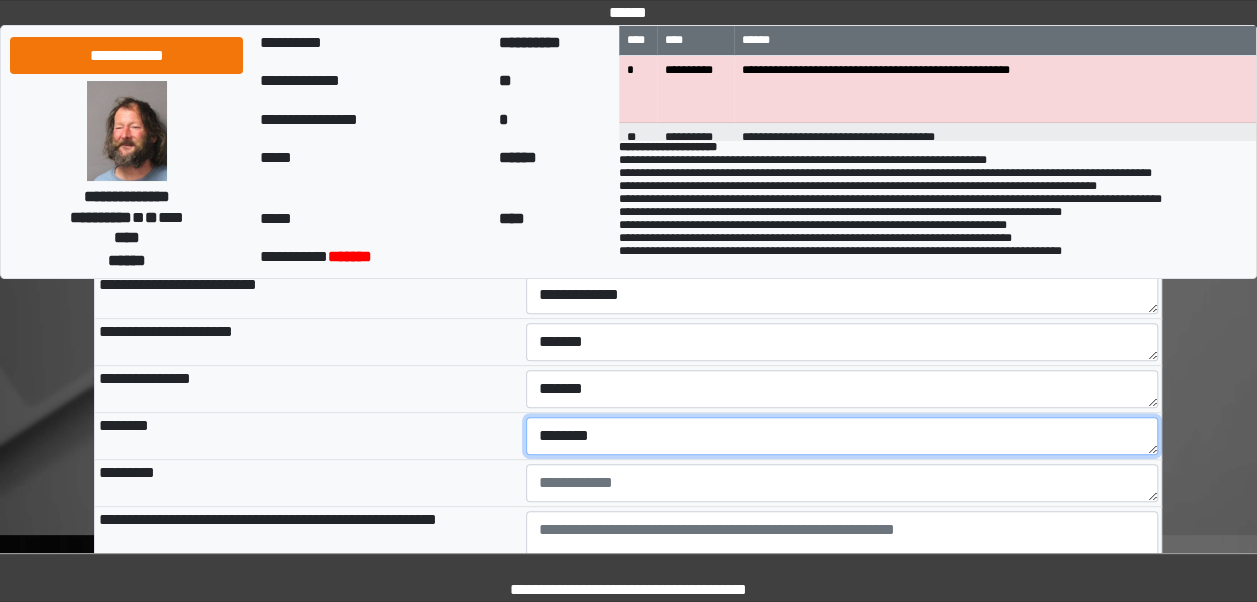 type on "********" 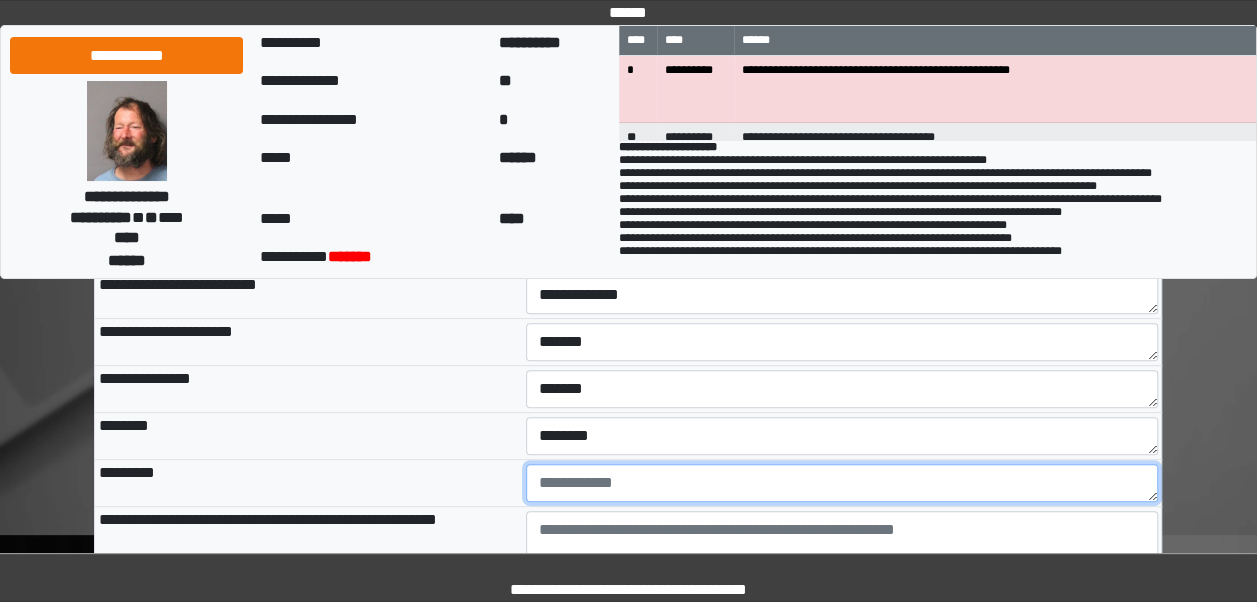 click at bounding box center (842, 483) 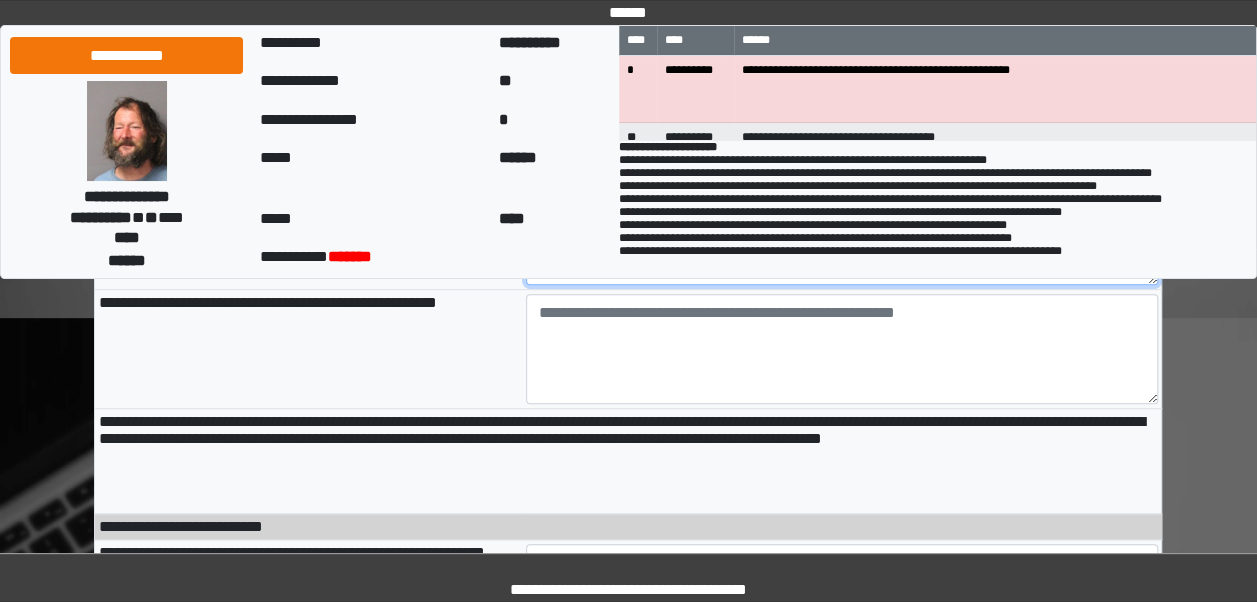 scroll, scrollTop: 368, scrollLeft: 0, axis: vertical 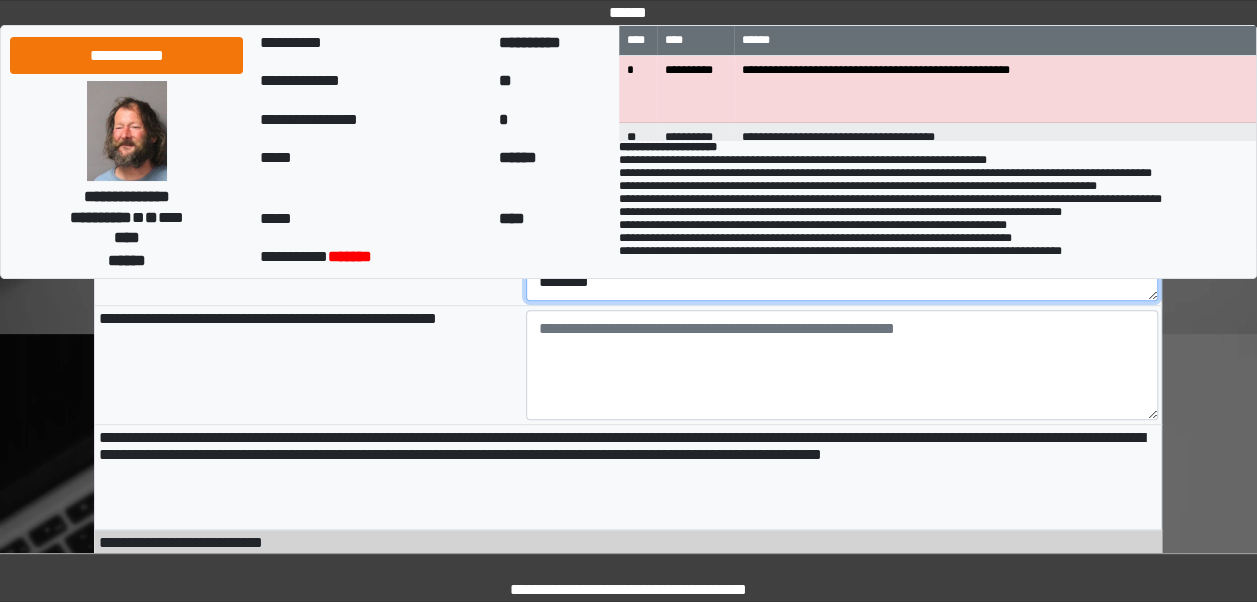 type on "********" 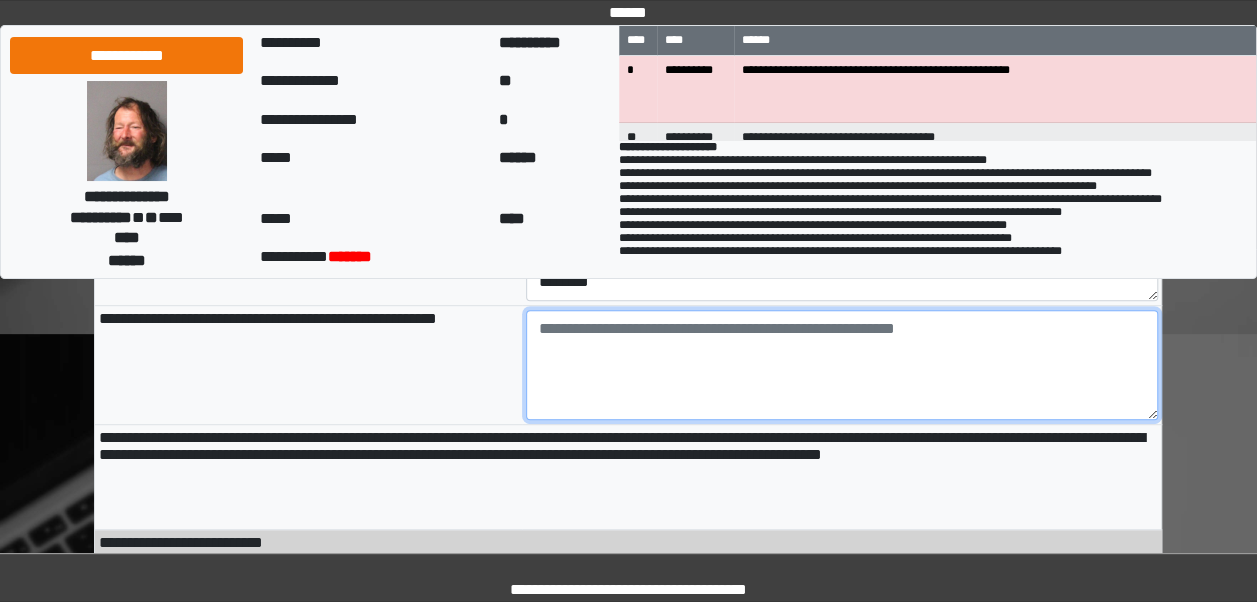 click at bounding box center [842, 365] 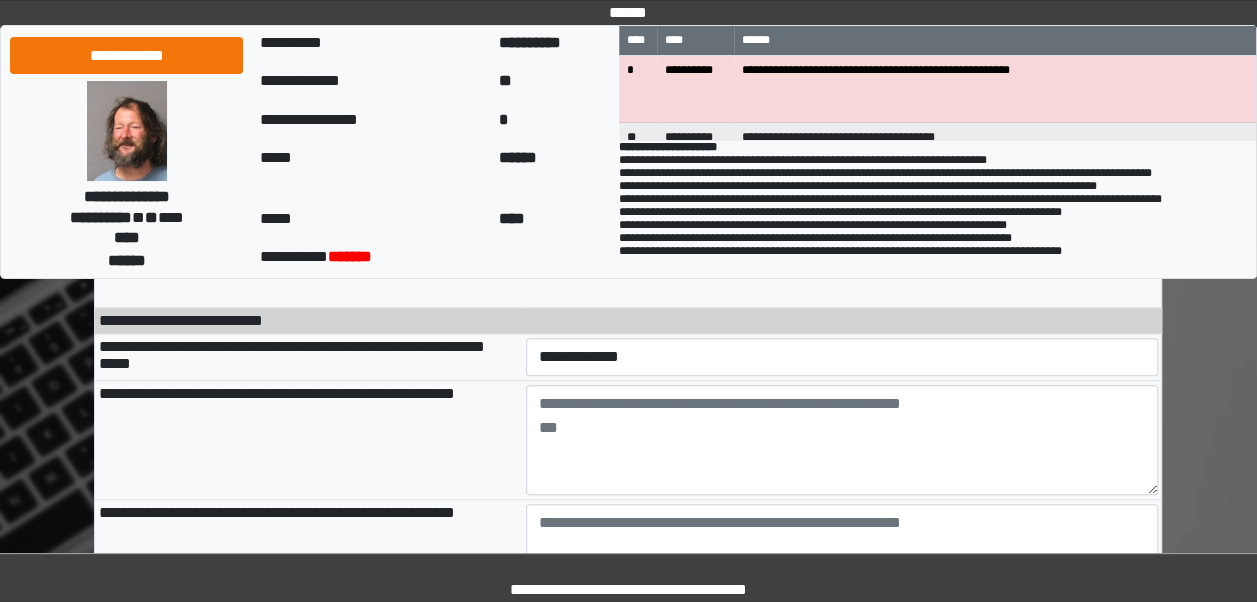 scroll, scrollTop: 580, scrollLeft: 0, axis: vertical 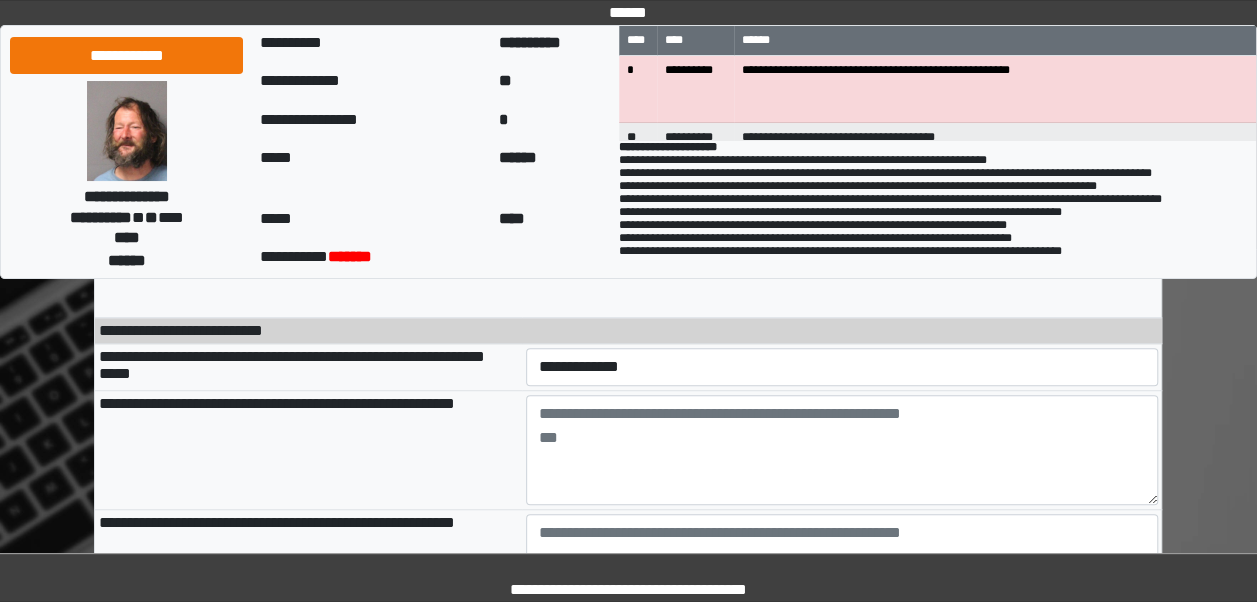 type on "**" 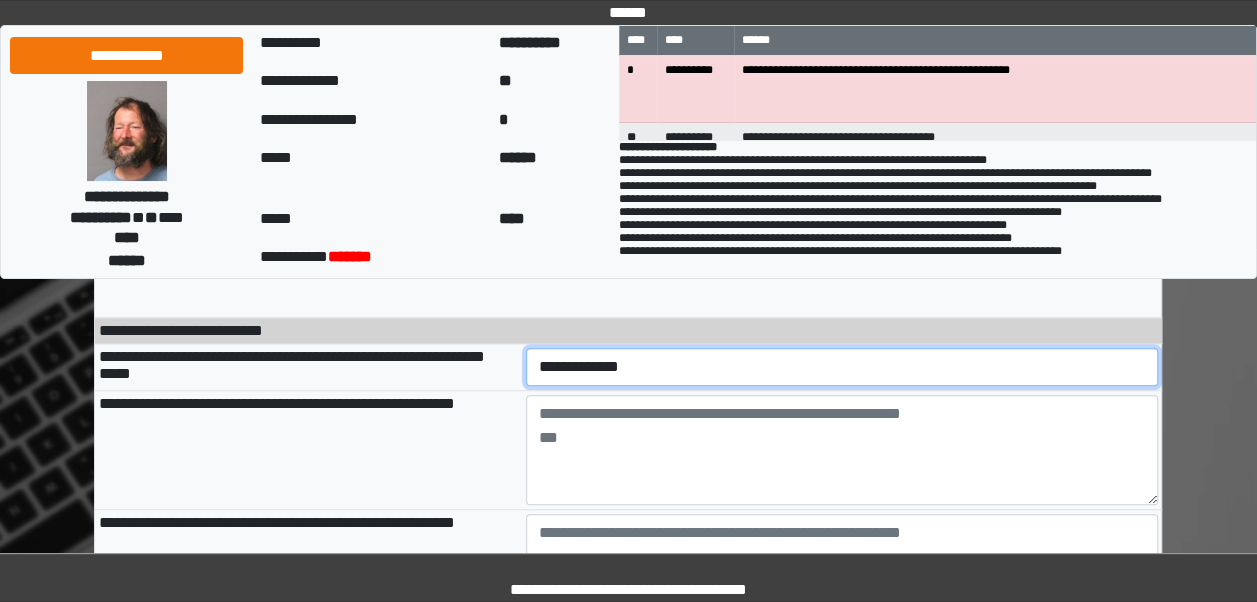 click on "**********" at bounding box center (842, 366) 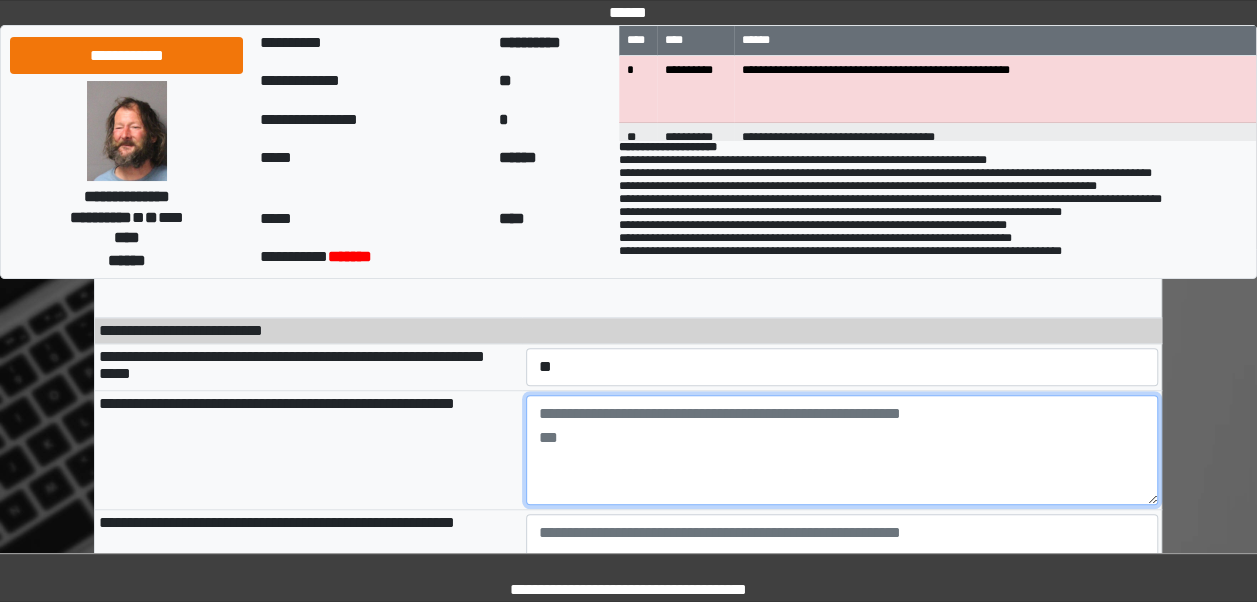 click at bounding box center (842, 450) 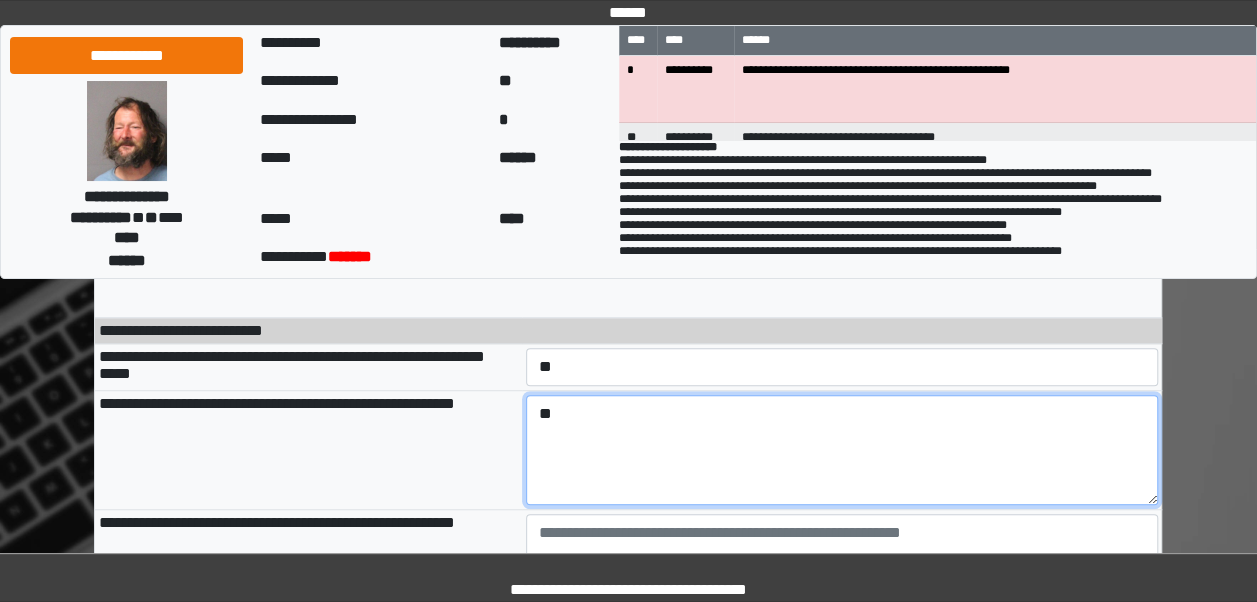 type on "*" 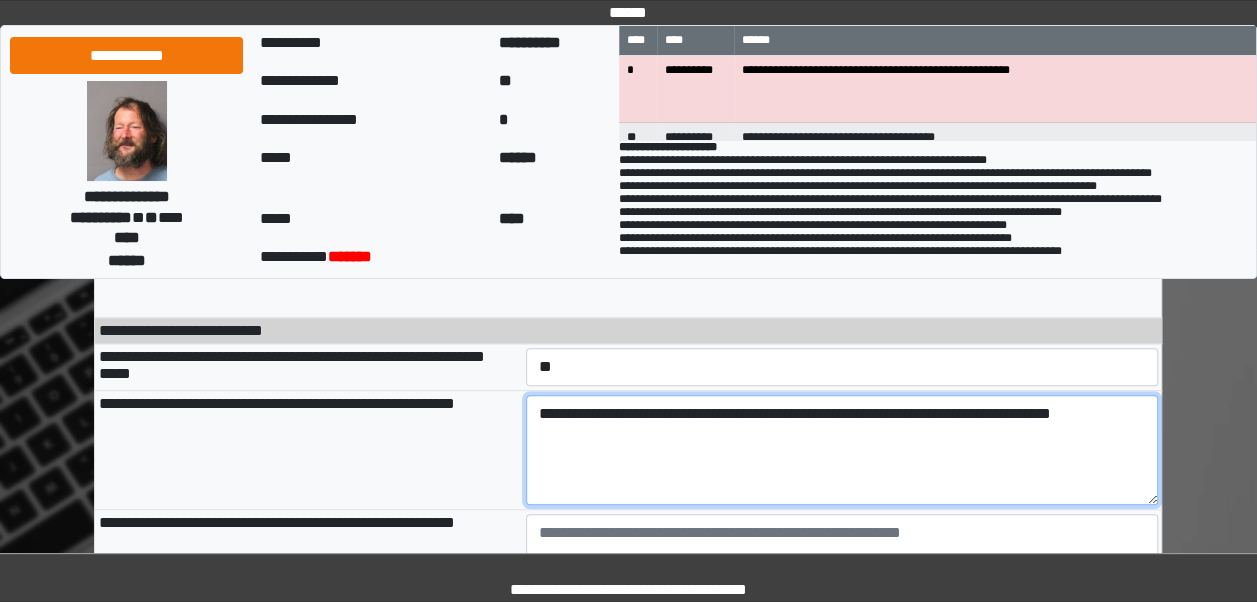 click on "**********" at bounding box center [842, 450] 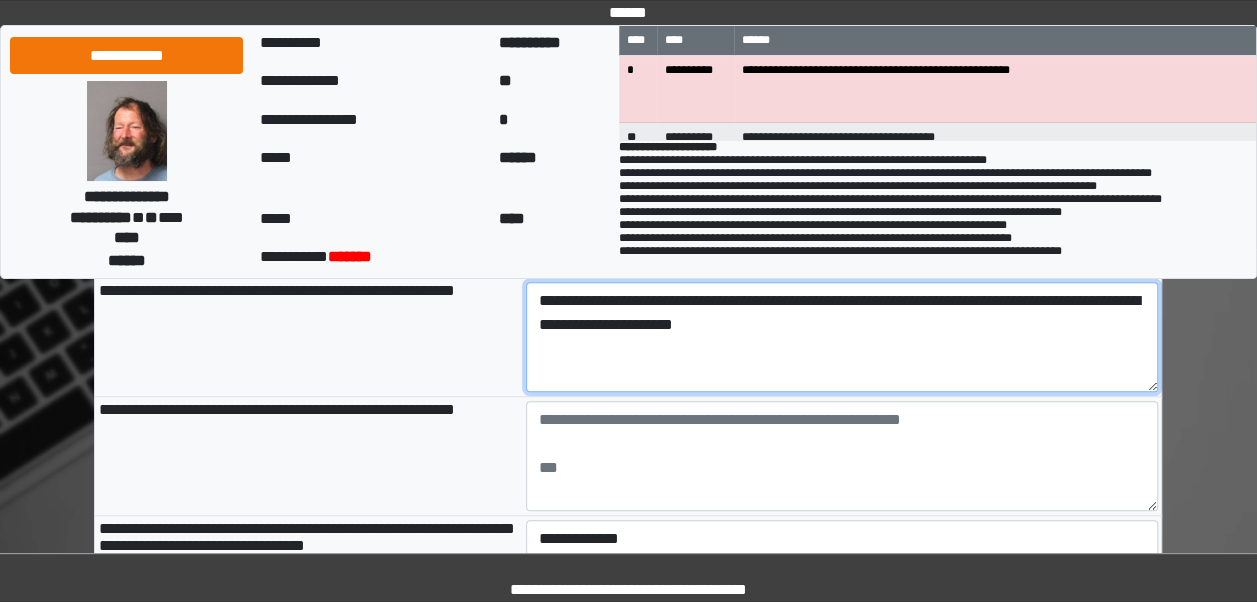 scroll, scrollTop: 718, scrollLeft: 0, axis: vertical 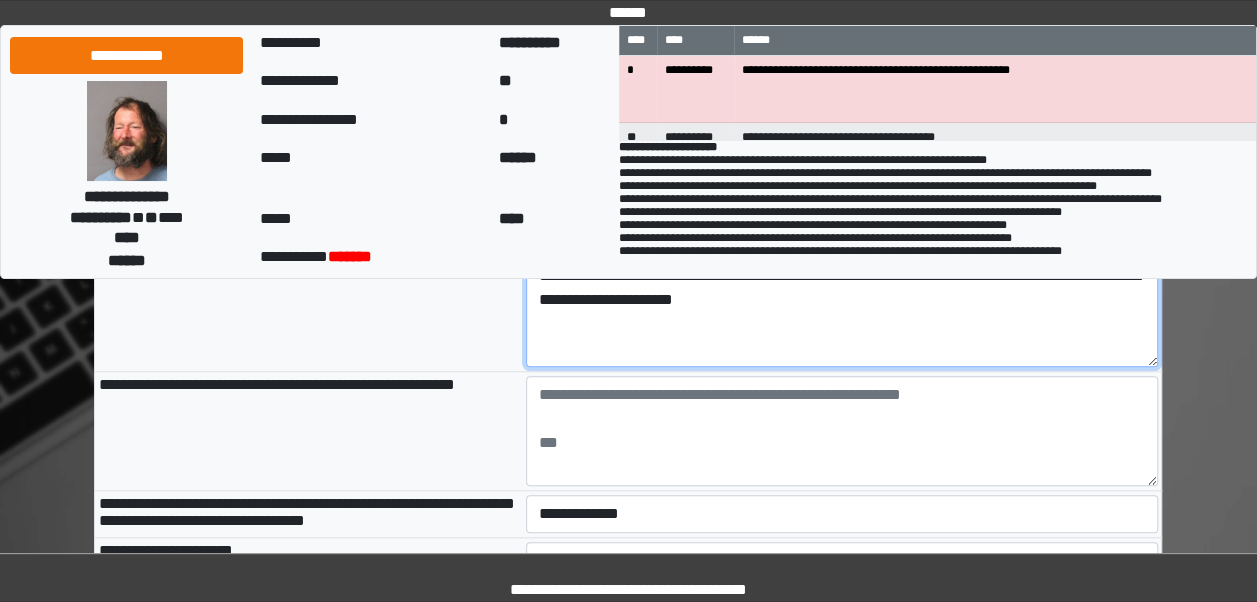 type on "**********" 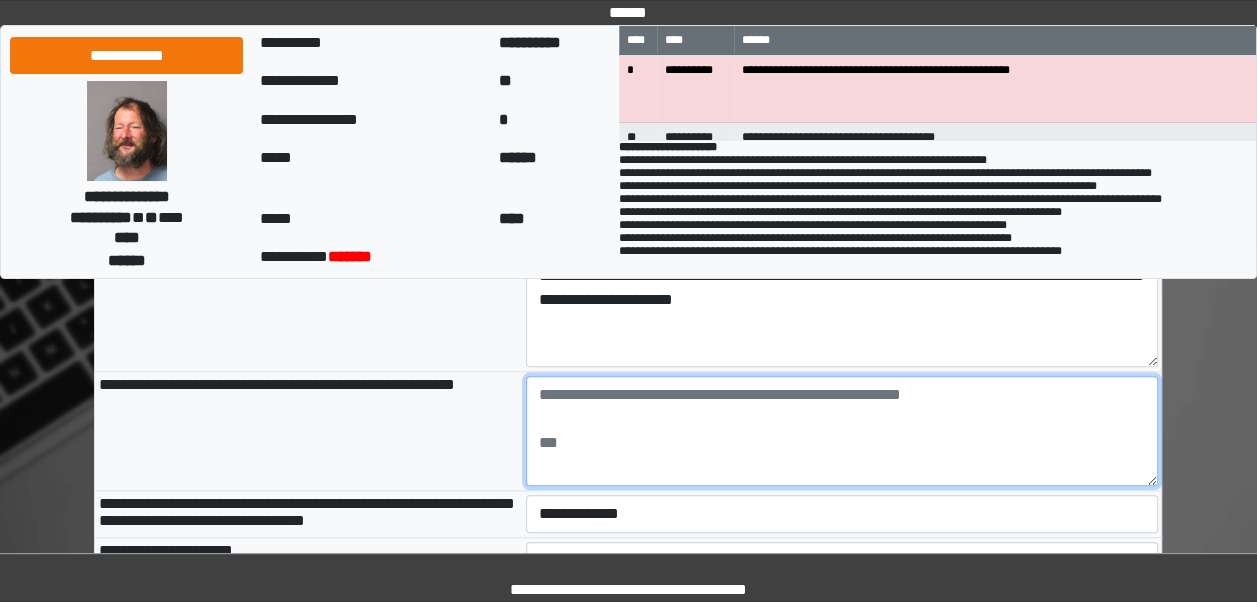 click at bounding box center [842, 431] 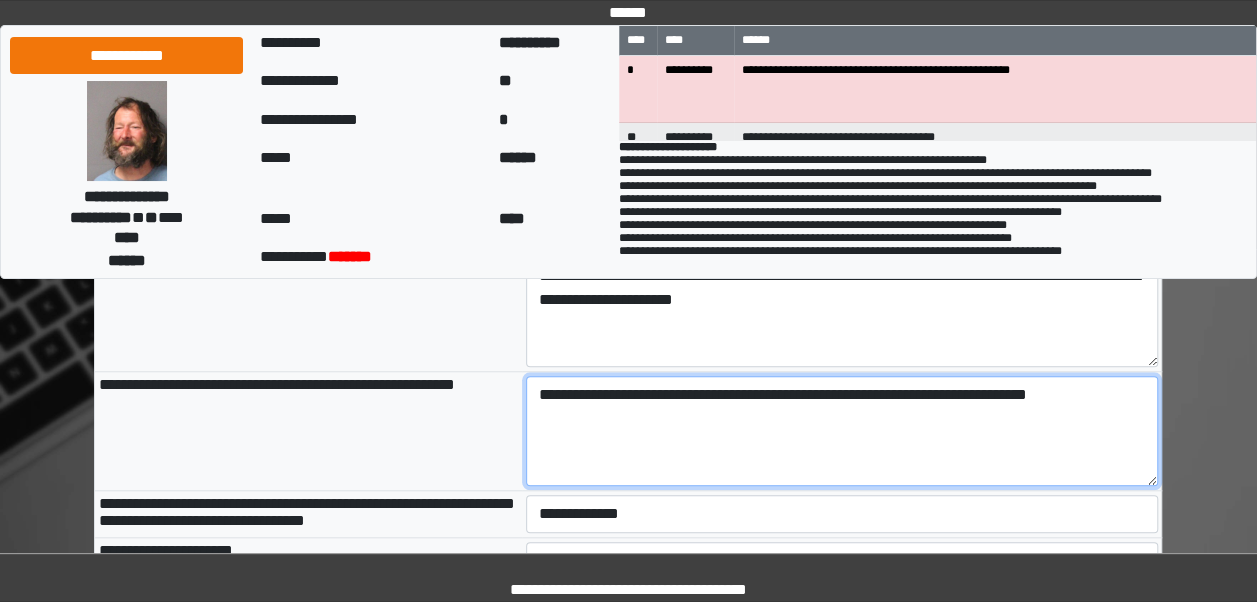 type on "**********" 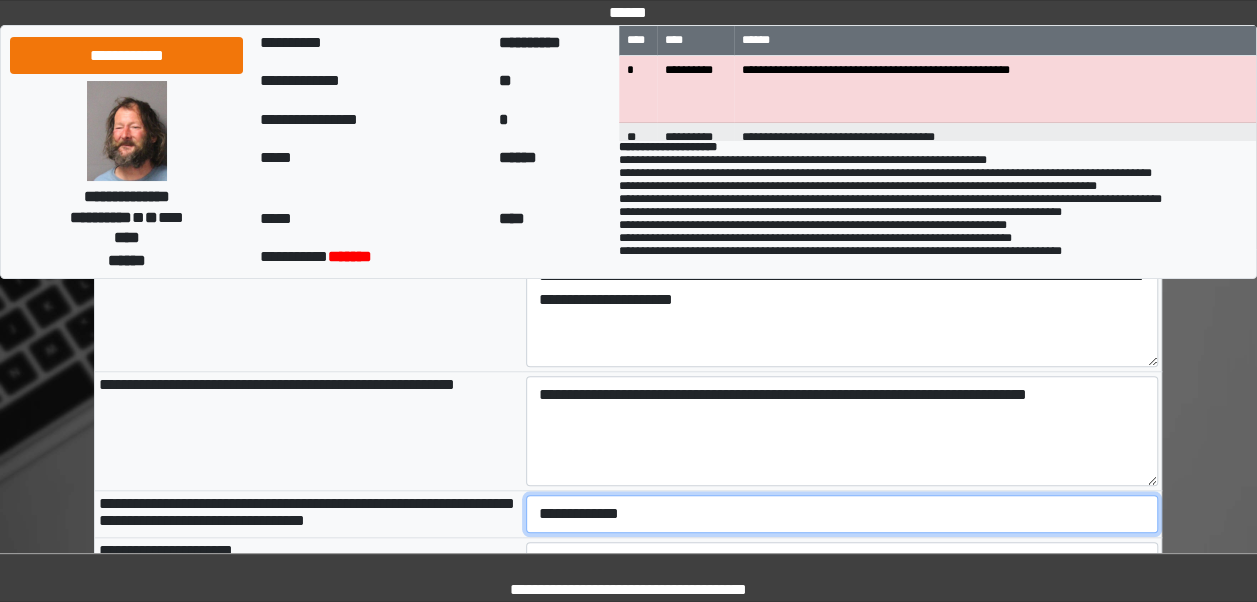 click on "**********" at bounding box center [842, 514] 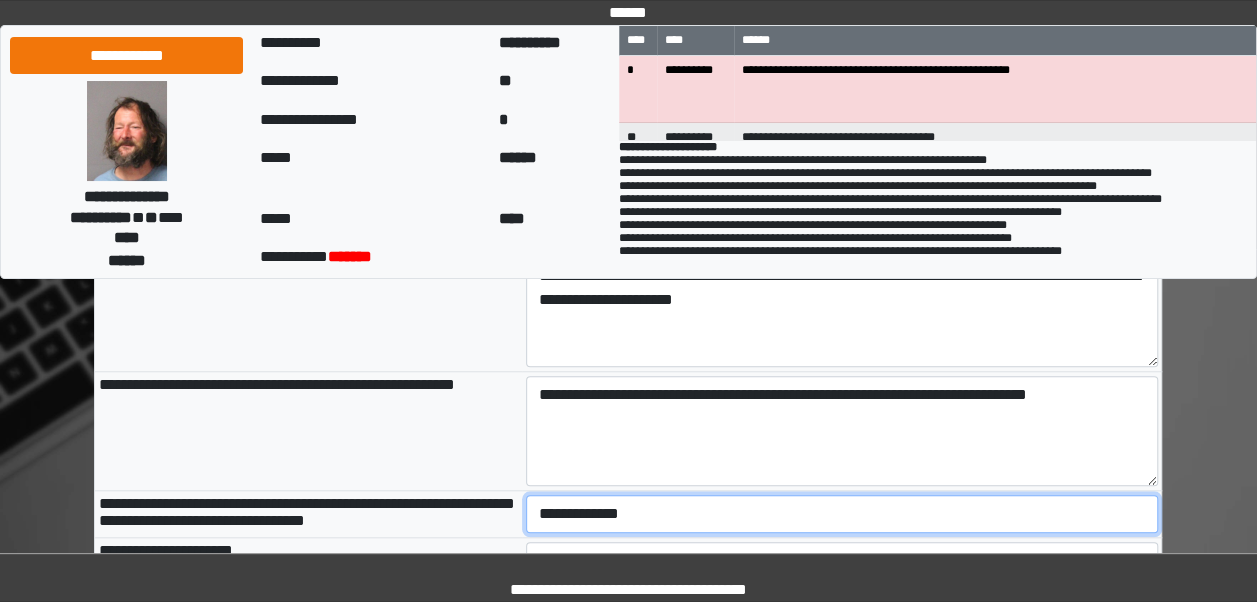 select on "***" 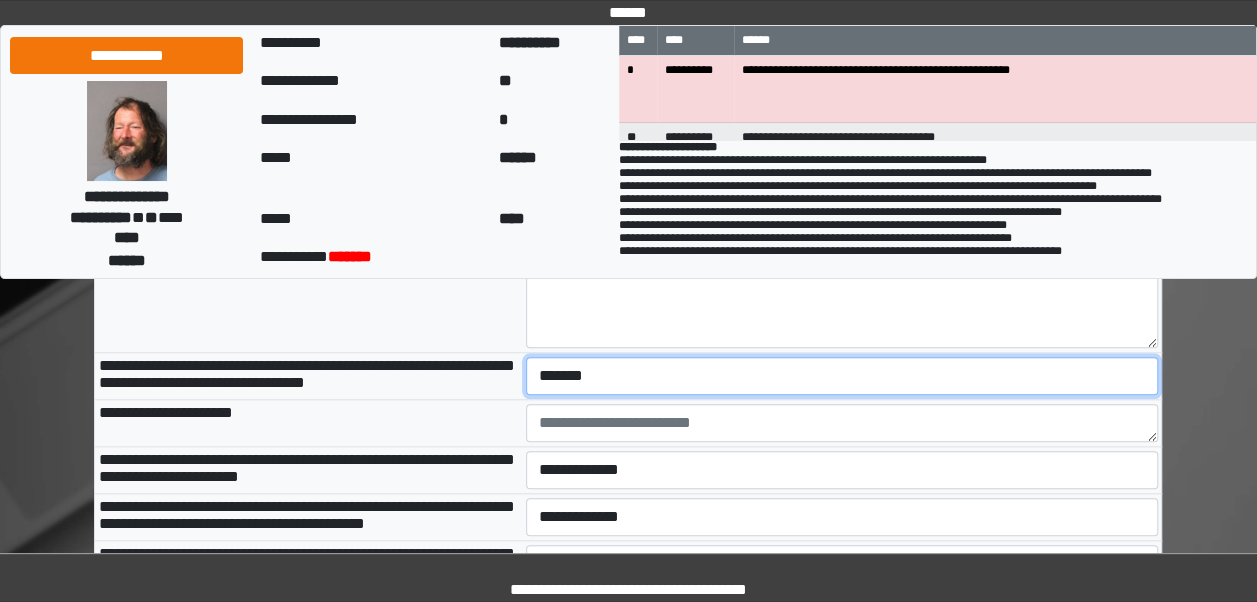 scroll, scrollTop: 880, scrollLeft: 0, axis: vertical 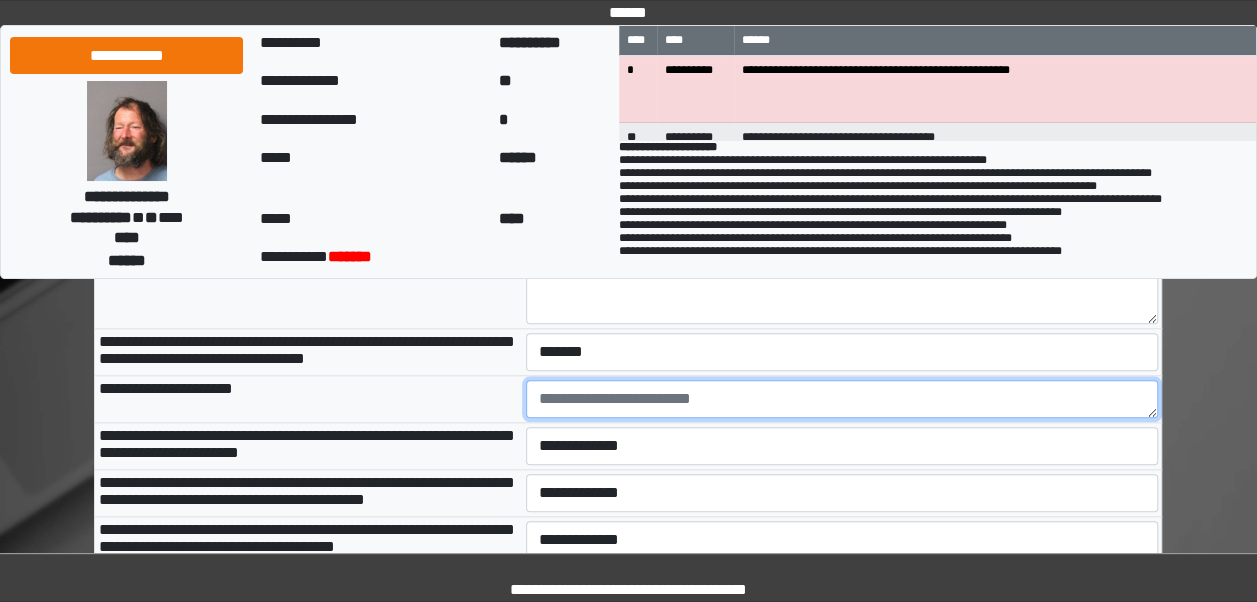 click at bounding box center (842, 399) 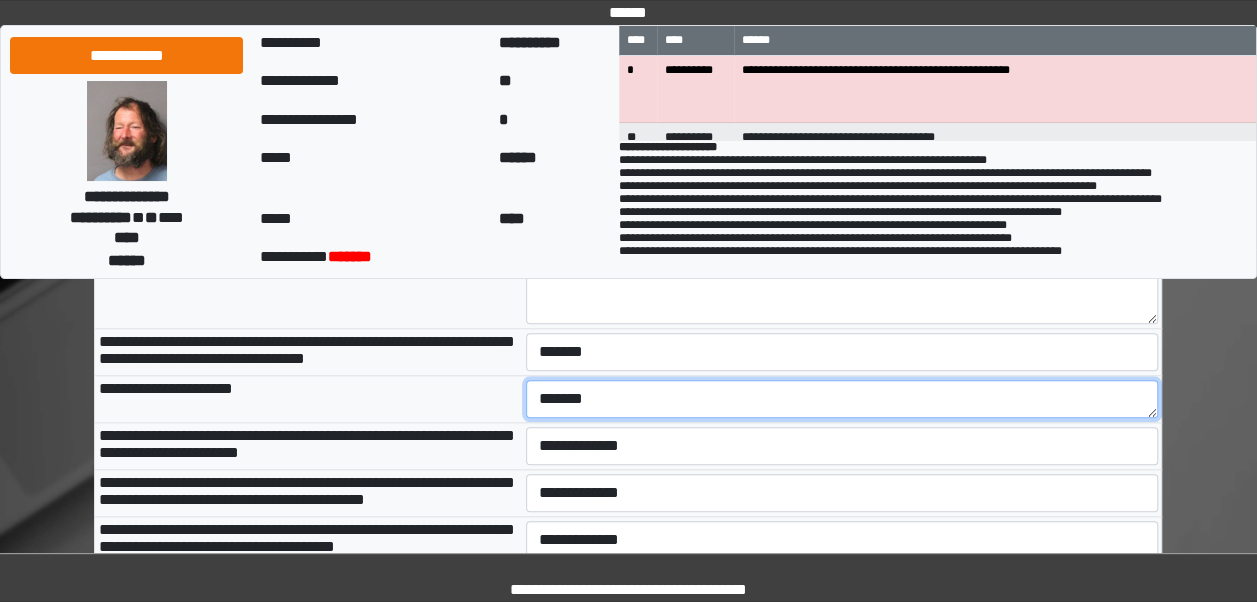 type on "*******" 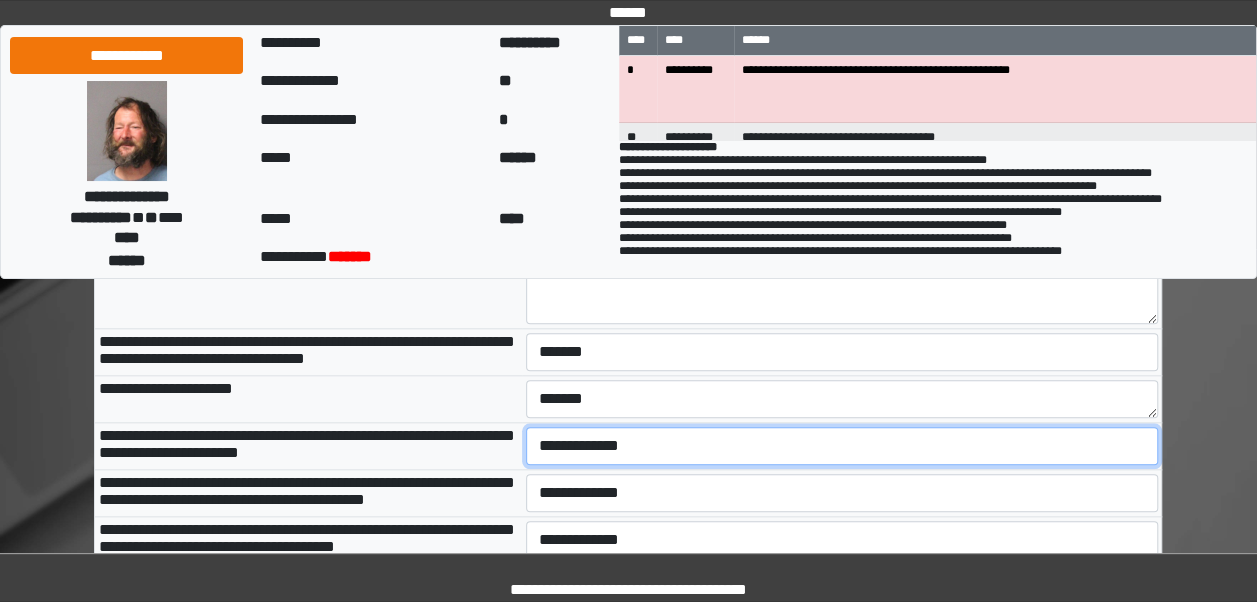 click on "**********" at bounding box center (842, 446) 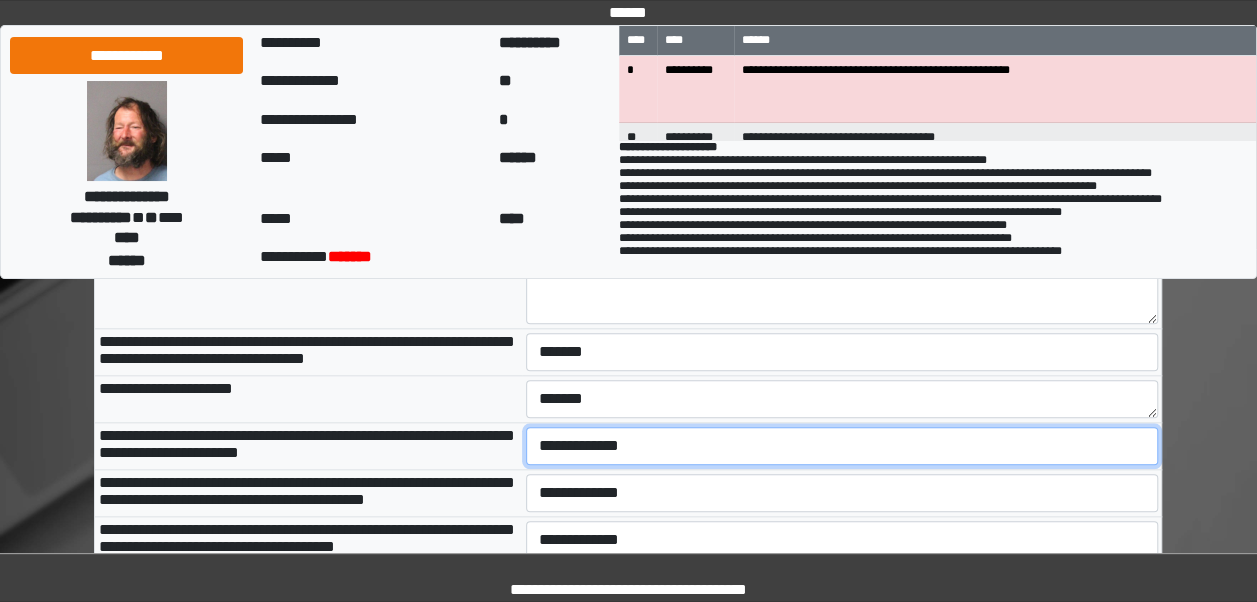 select on "***" 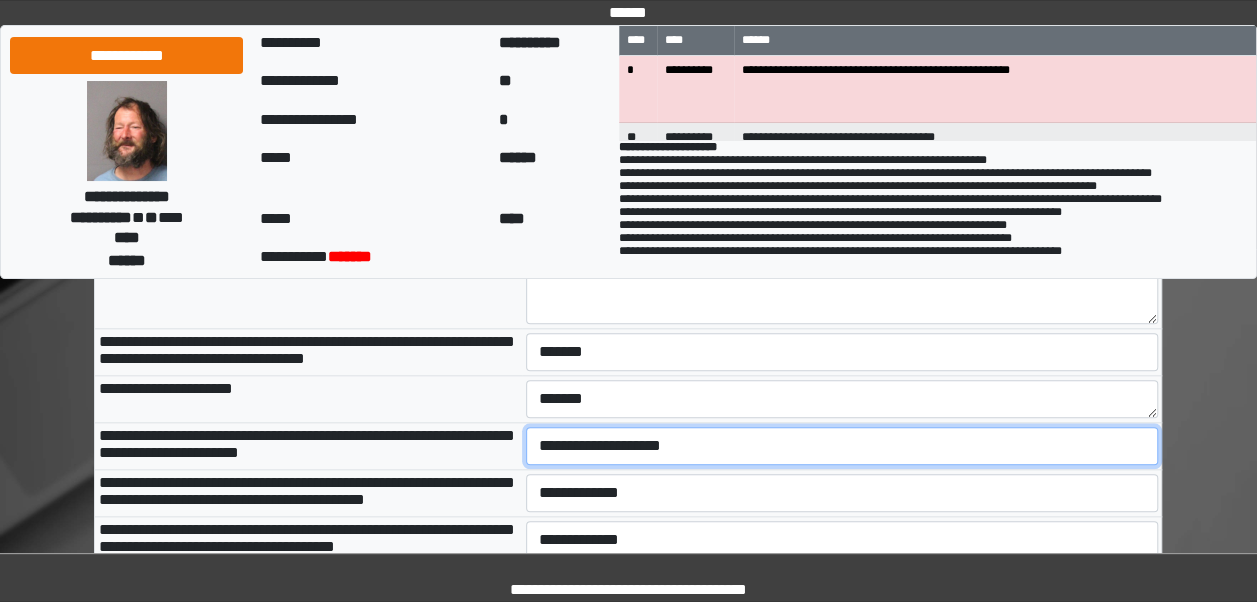 click on "**********" at bounding box center [842, 446] 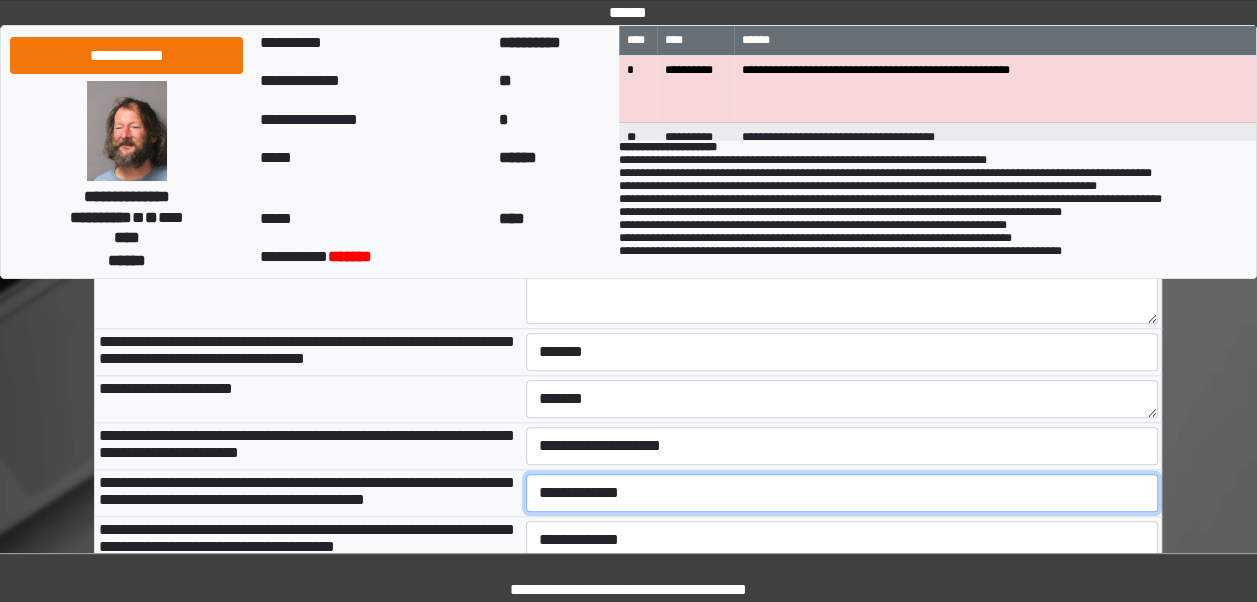 click on "**********" at bounding box center (842, 493) 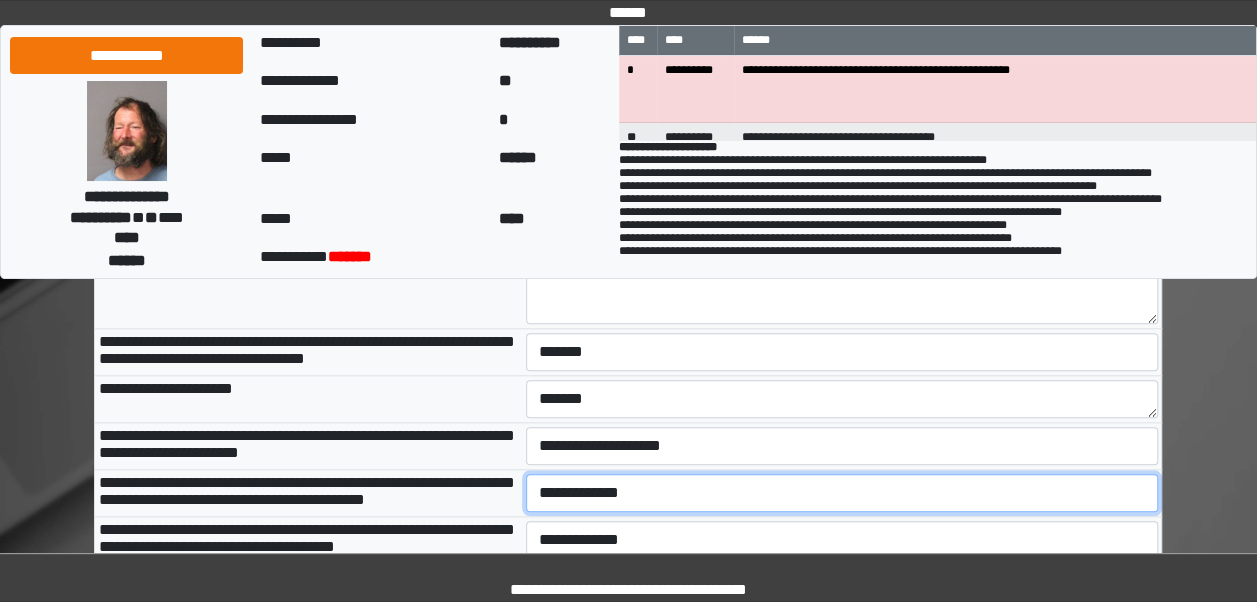select on "***" 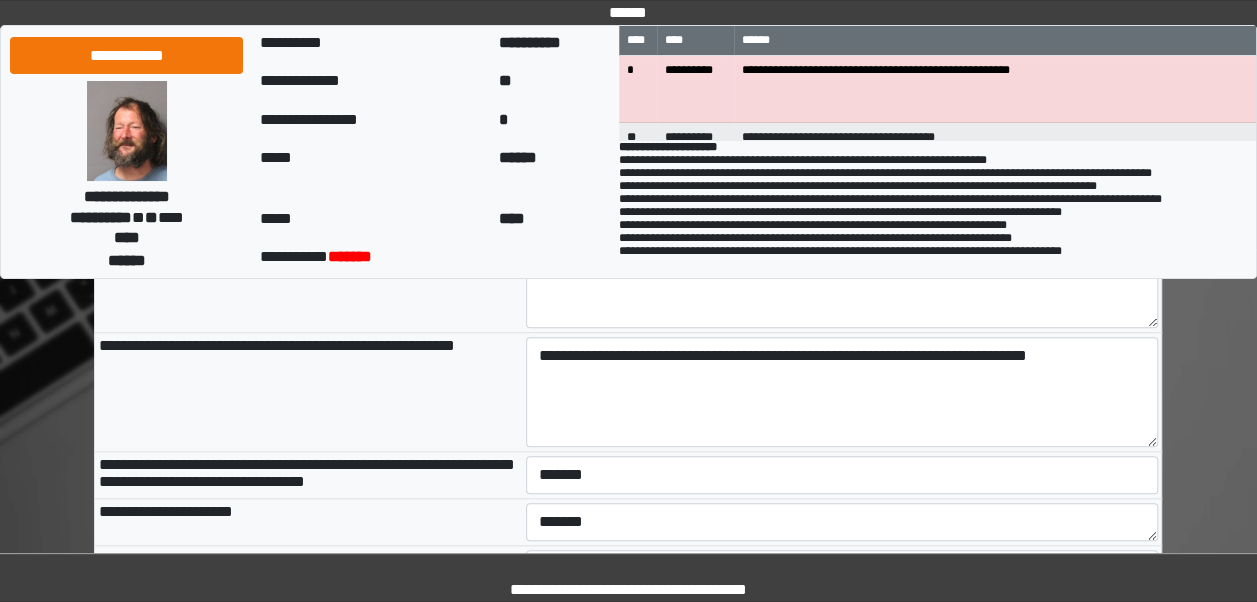 scroll, scrollTop: 762, scrollLeft: 0, axis: vertical 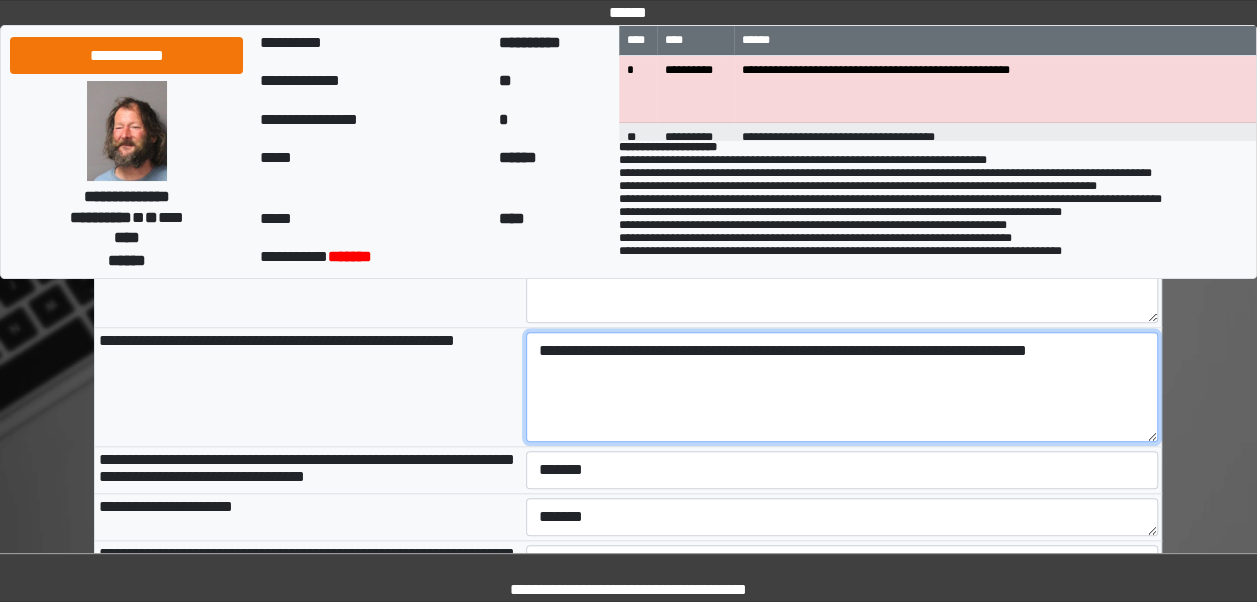 click on "**********" at bounding box center [842, 387] 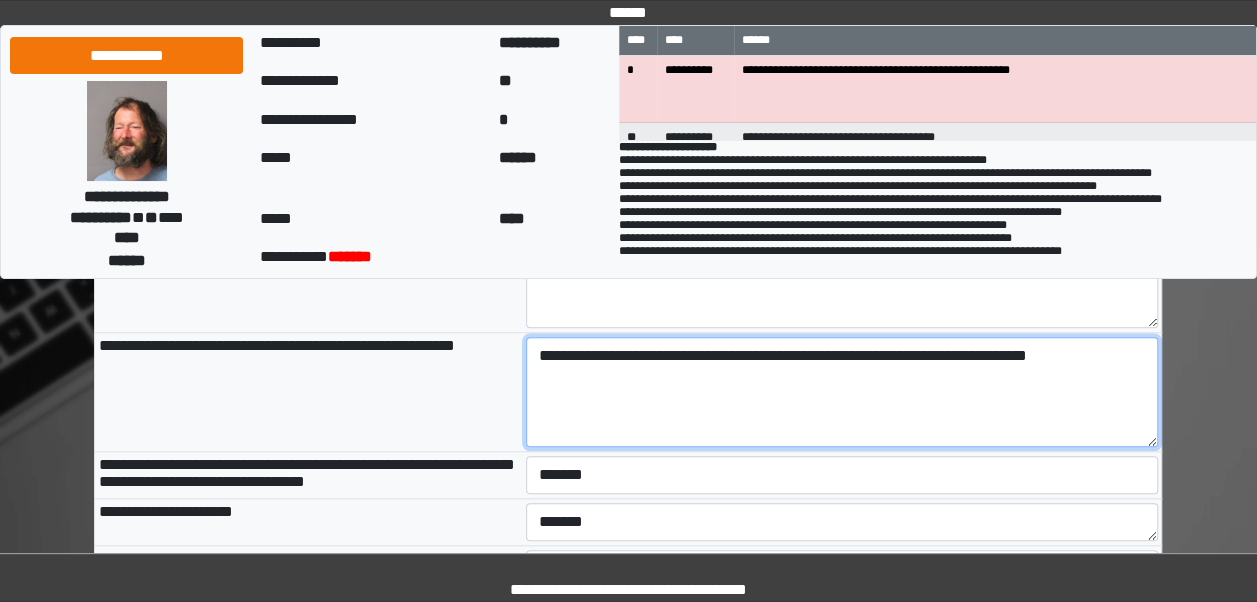 scroll, scrollTop: 684, scrollLeft: 0, axis: vertical 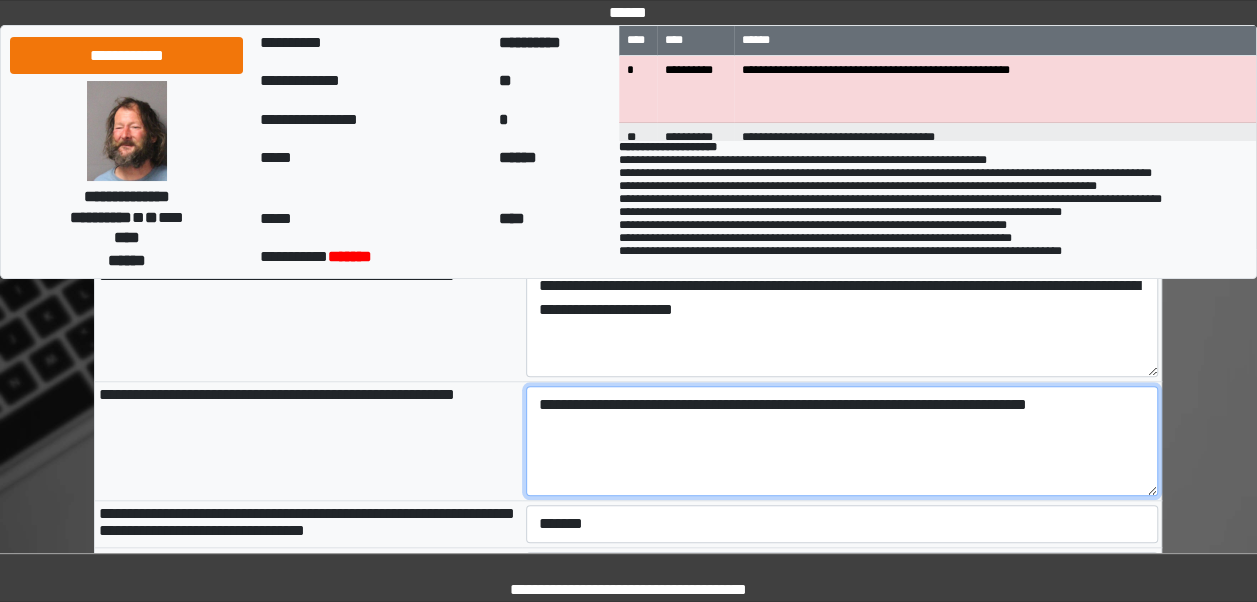 click on "**********" at bounding box center (842, 441) 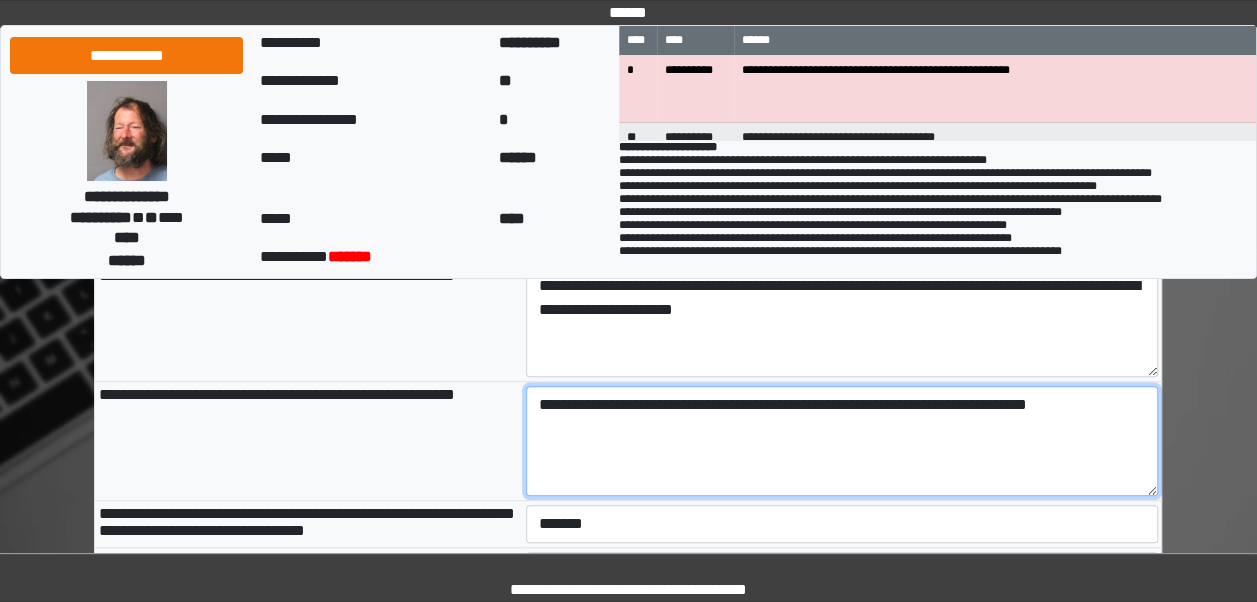 click on "**********" at bounding box center [842, 441] 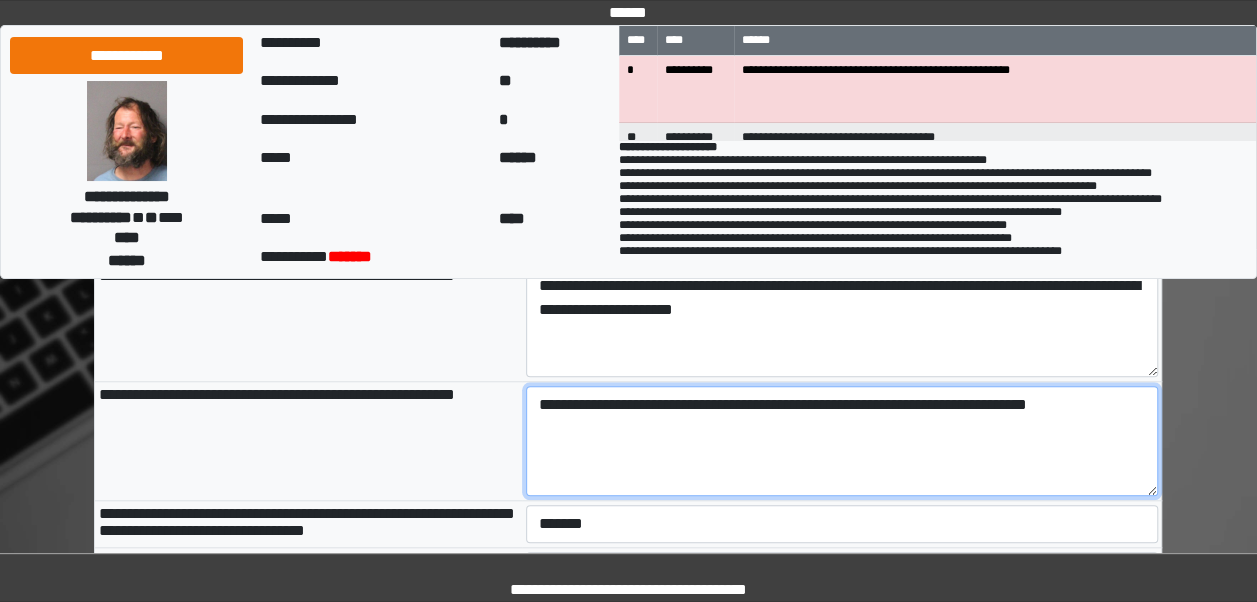 click on "**********" at bounding box center [842, 441] 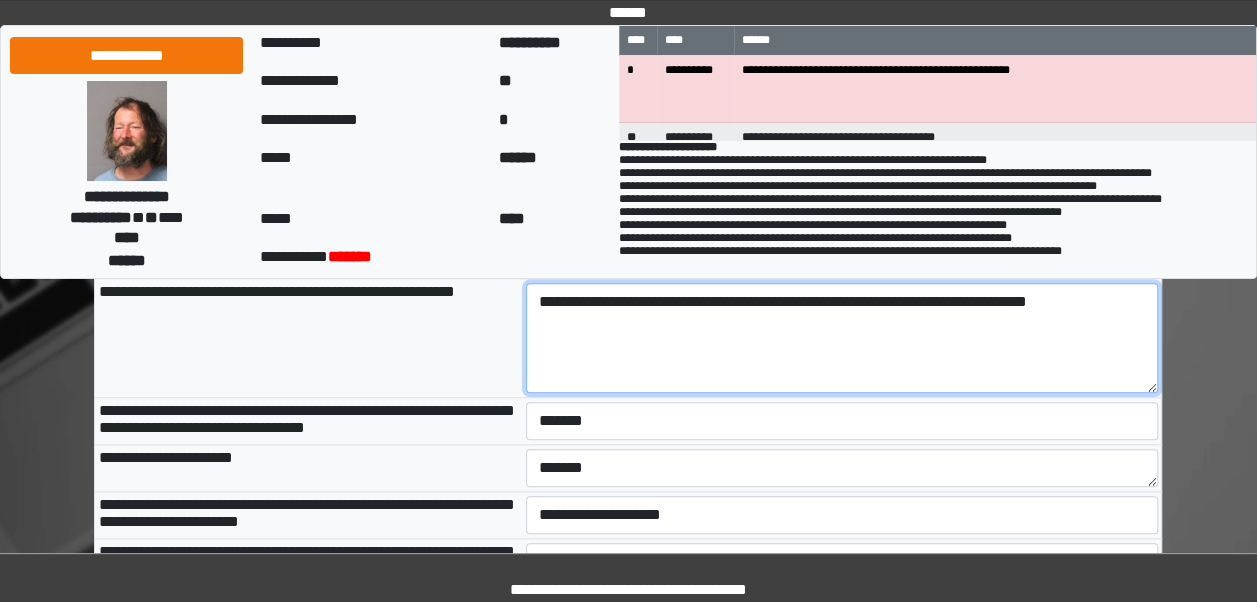 scroll, scrollTop: 806, scrollLeft: 0, axis: vertical 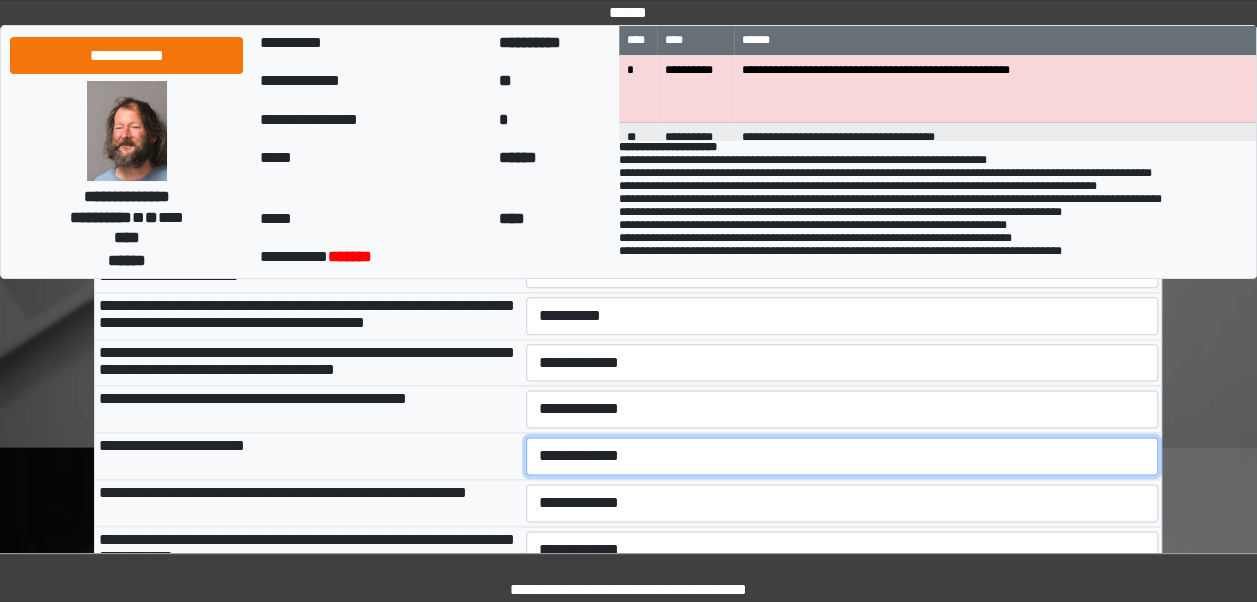 click on "**********" at bounding box center (842, 456) 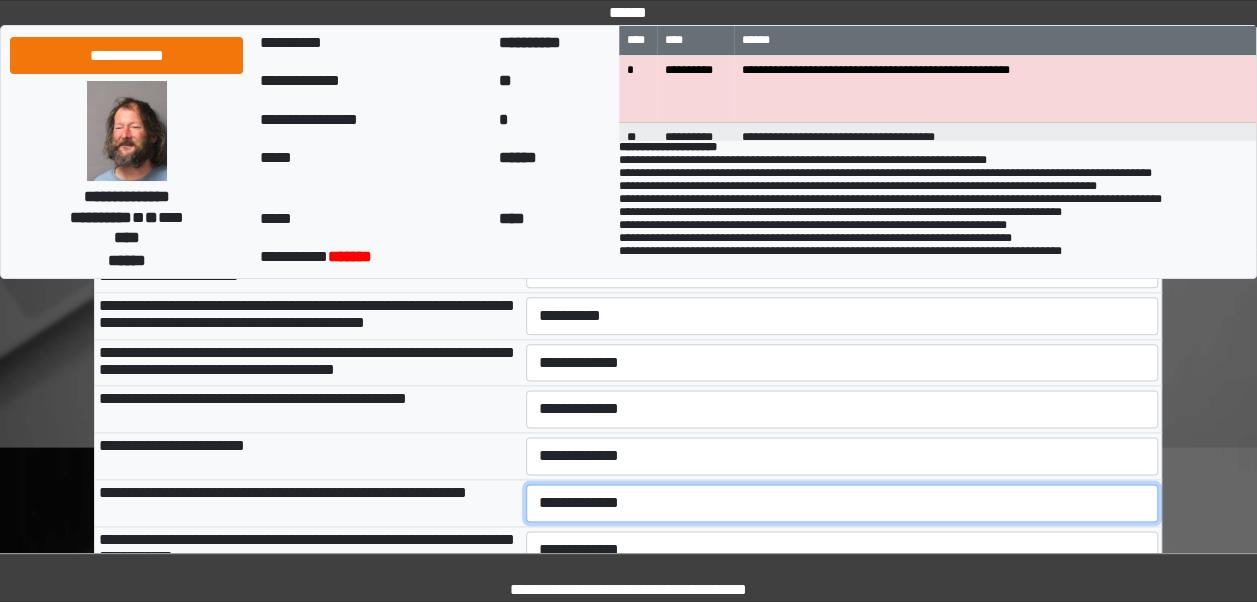 click on "**********" at bounding box center (842, 503) 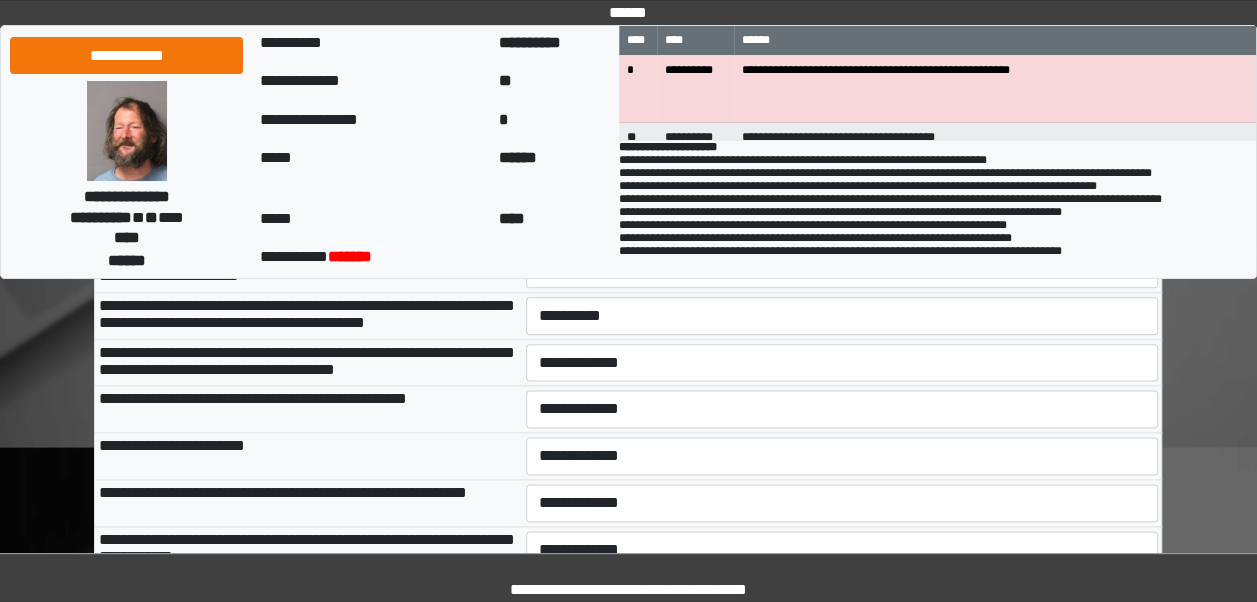 click on "**********" at bounding box center [308, 456] 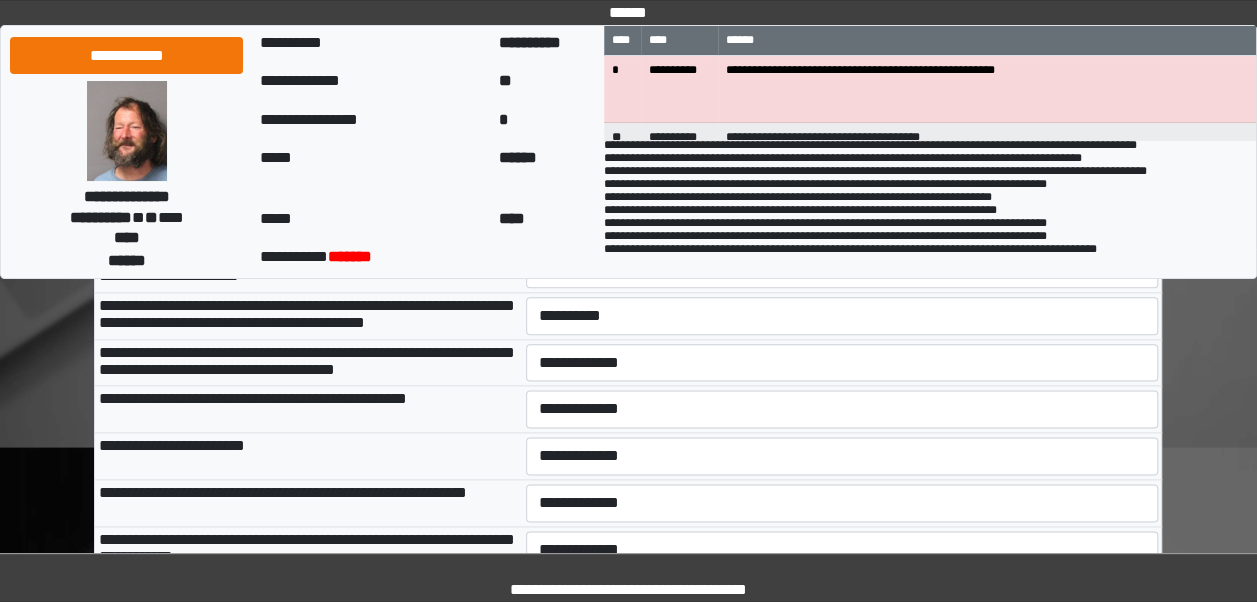 scroll, scrollTop: 60, scrollLeft: 0, axis: vertical 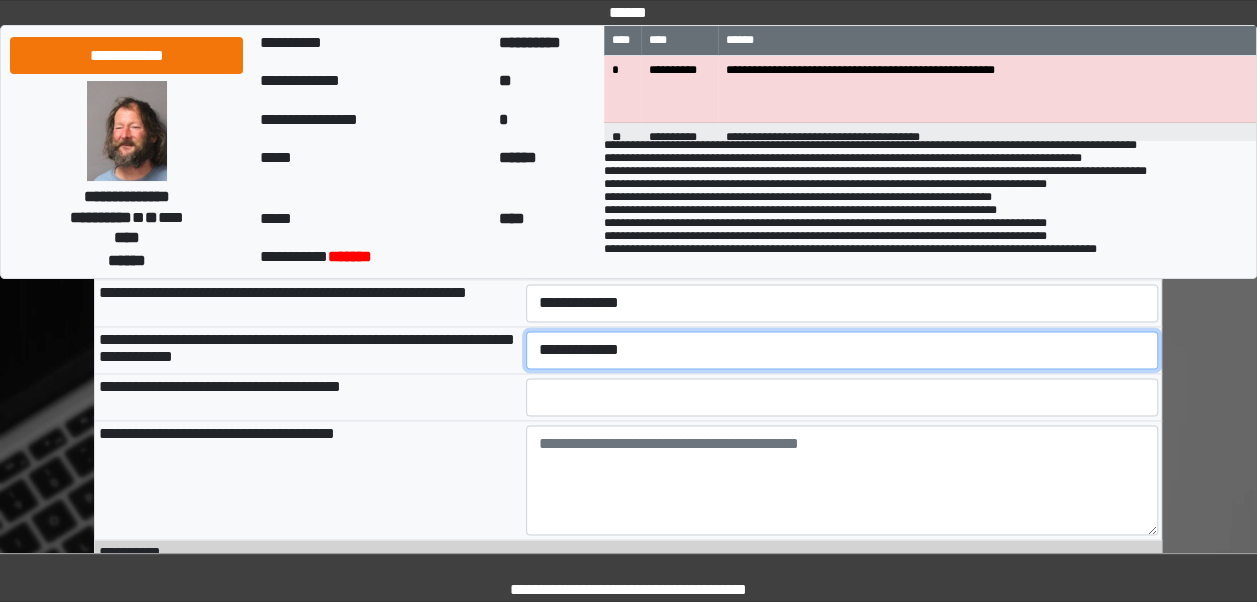 click on "**********" at bounding box center (842, 350) 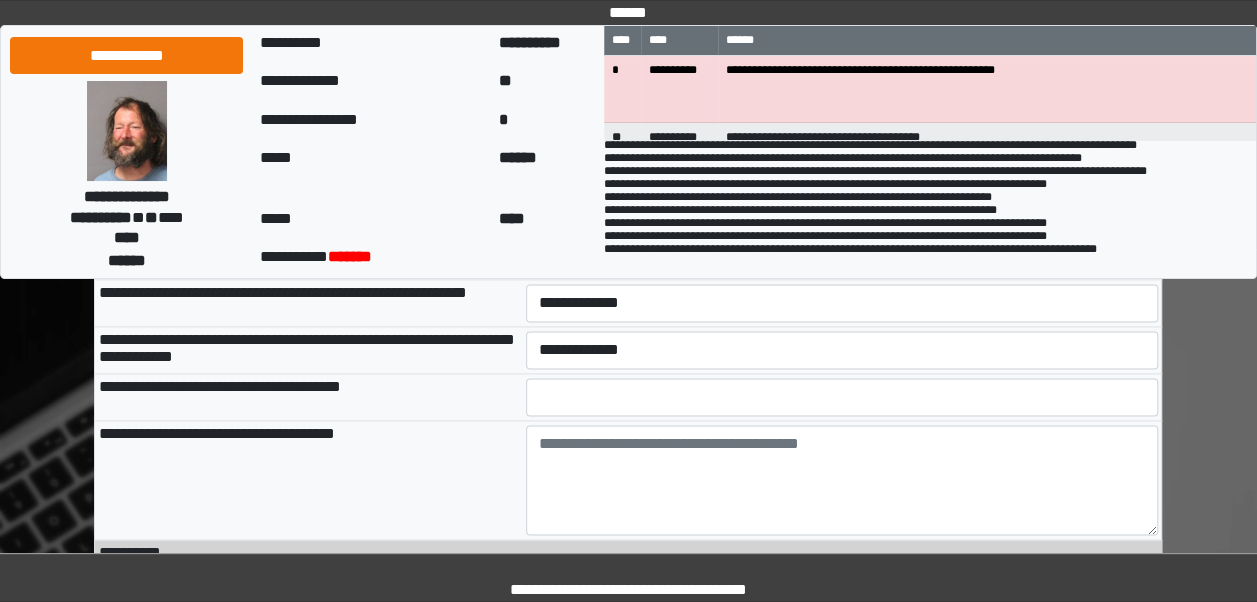 click on "**********" at bounding box center [308, 350] 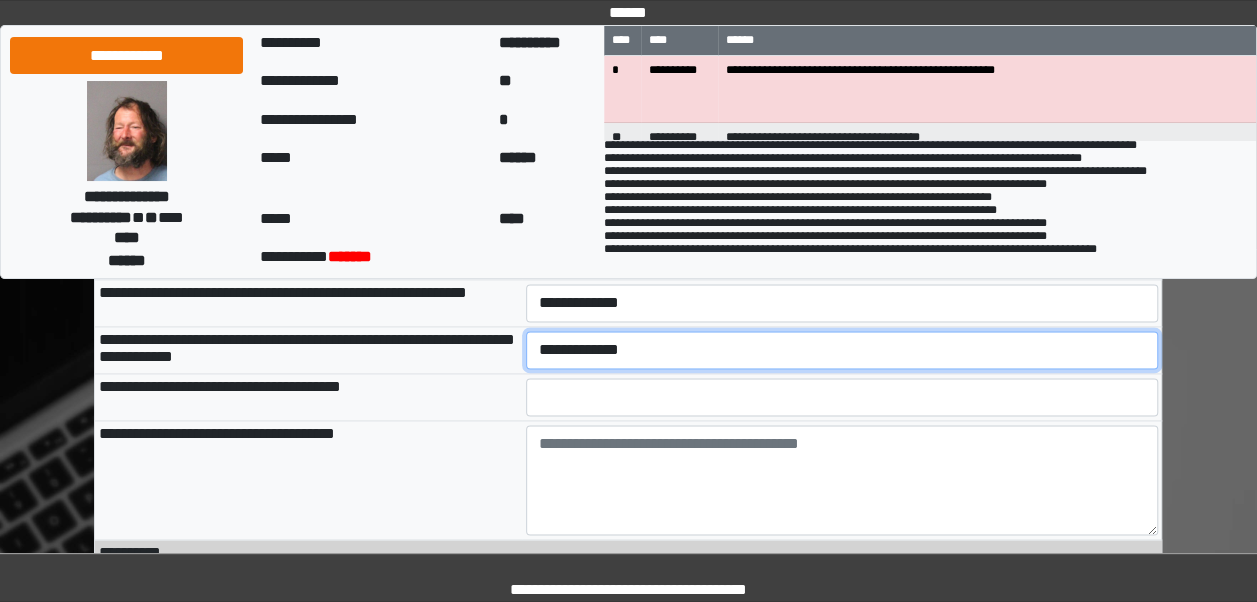 click on "**********" at bounding box center [842, 350] 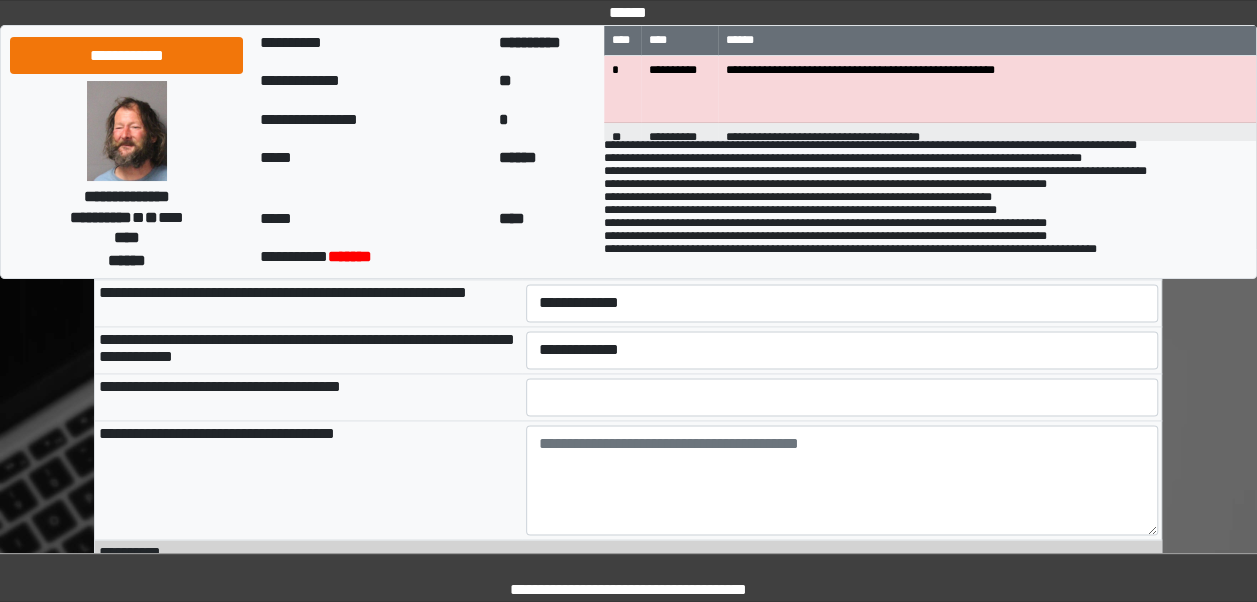 click on "**********" at bounding box center [308, 350] 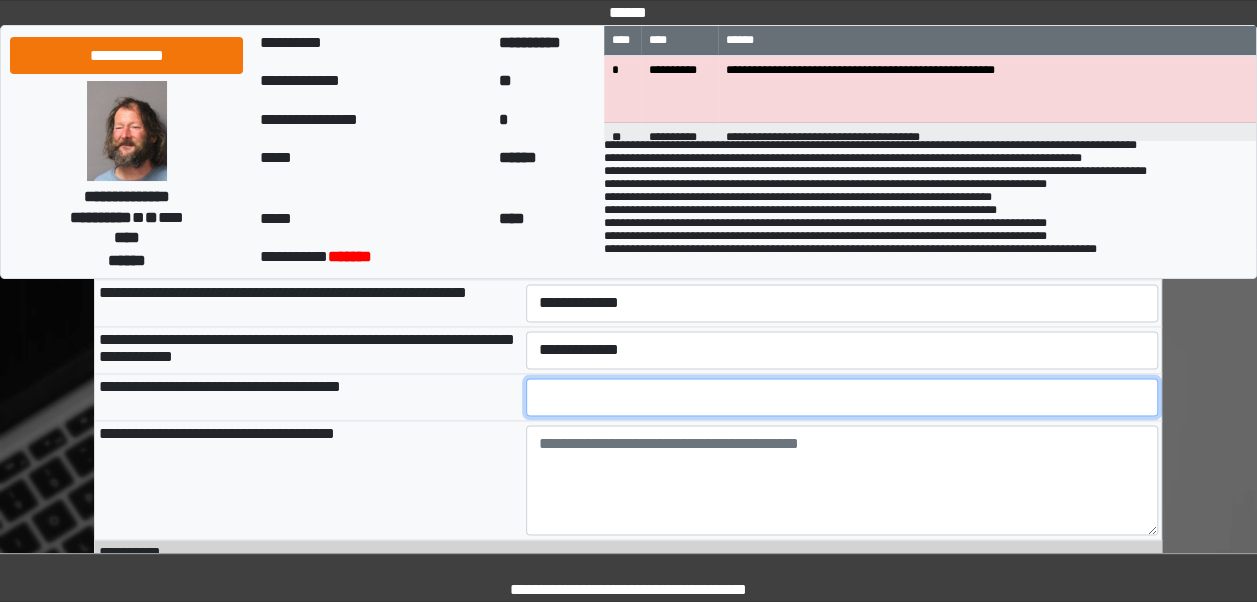 click at bounding box center (842, 397) 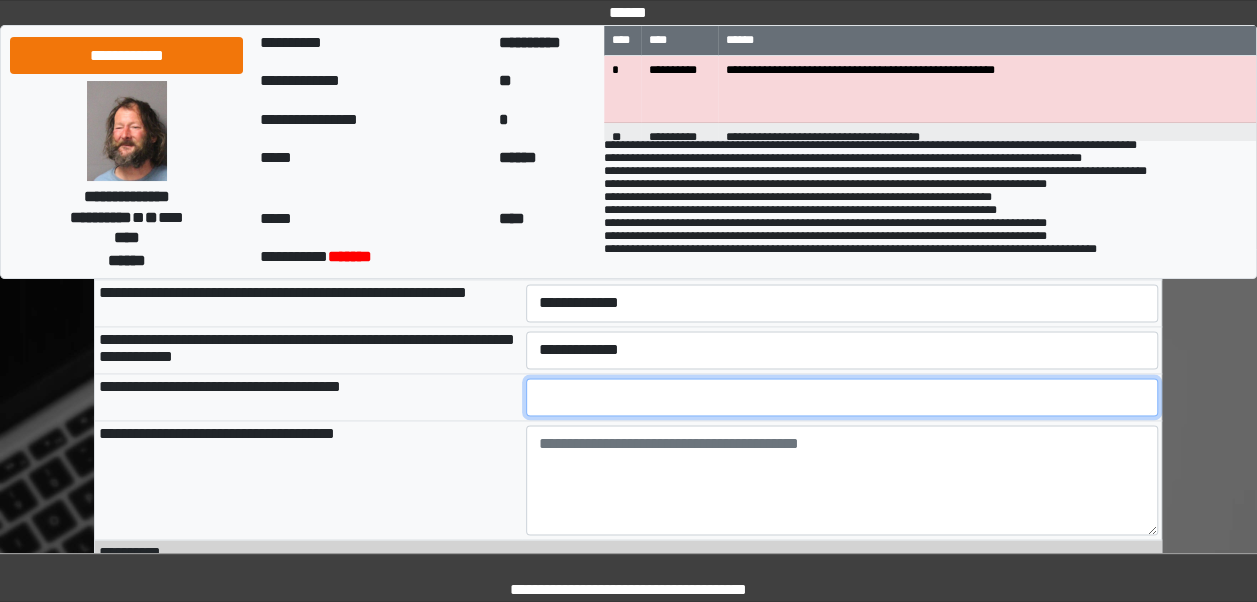 type on "*" 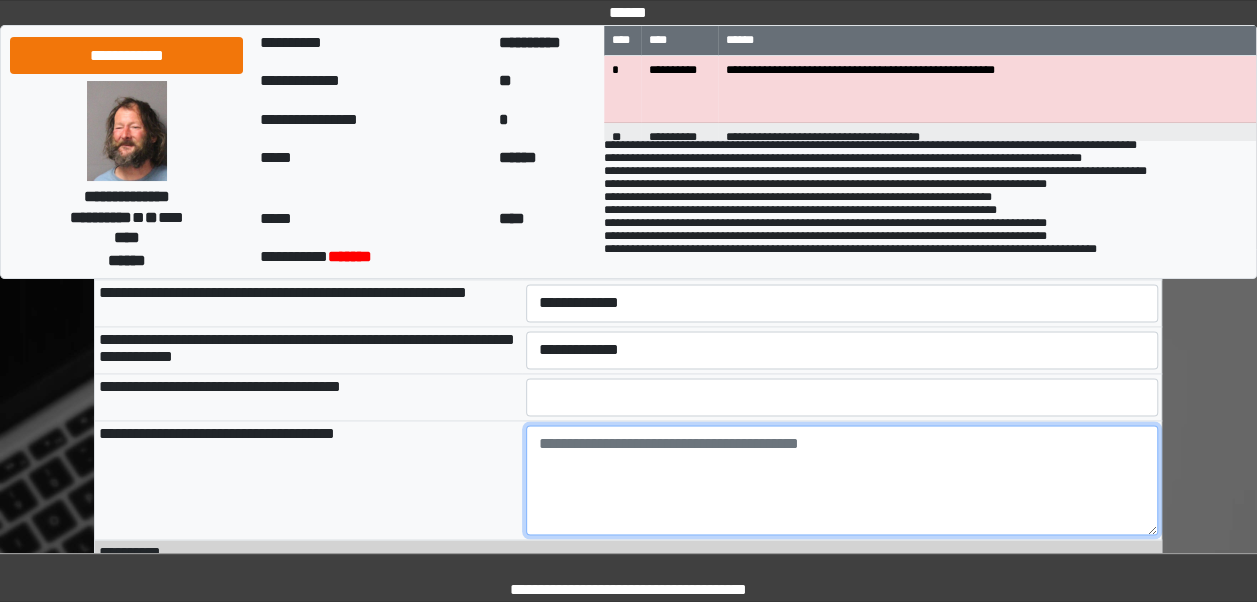 click at bounding box center [842, 480] 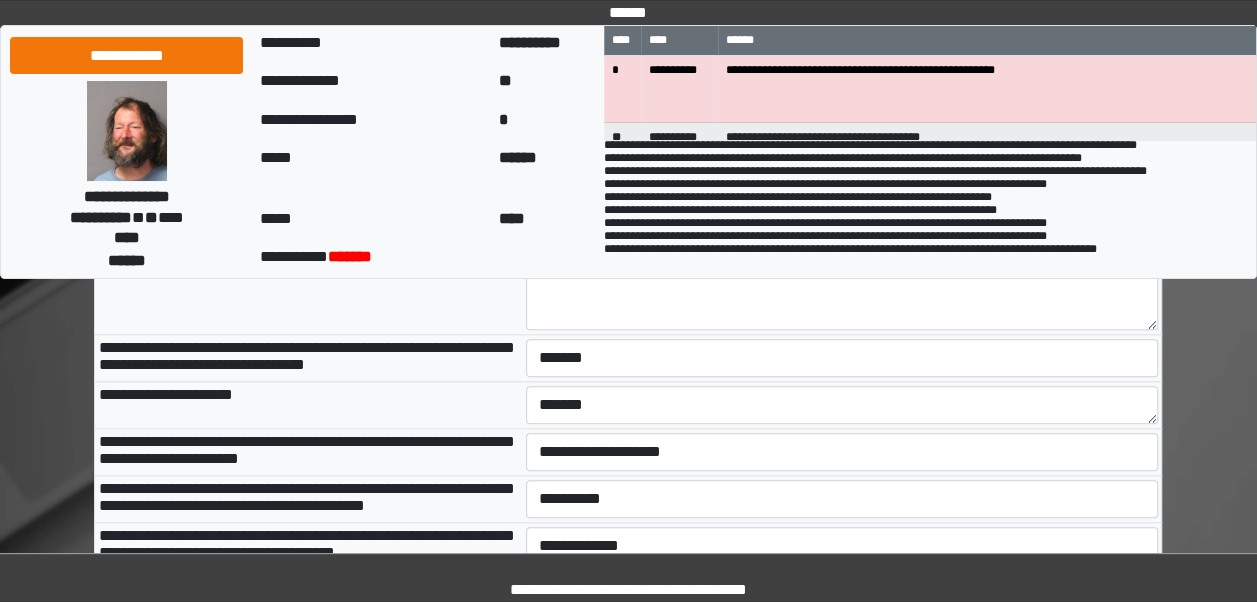 scroll, scrollTop: 790, scrollLeft: 0, axis: vertical 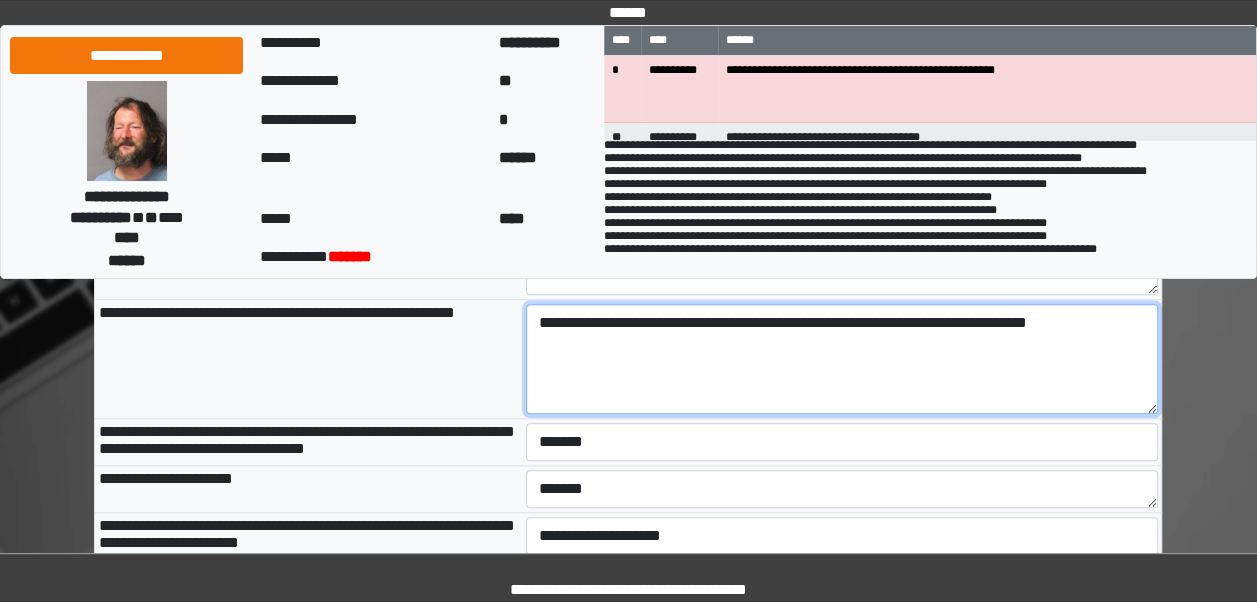 click on "**********" at bounding box center [842, 359] 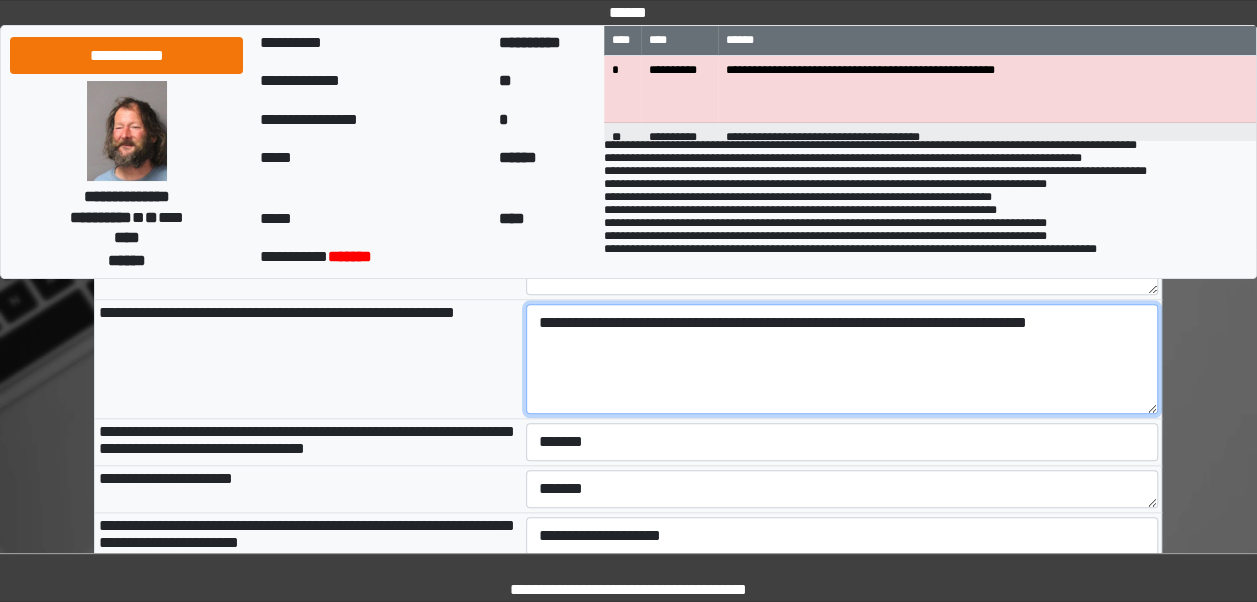 click on "**********" at bounding box center [842, 359] 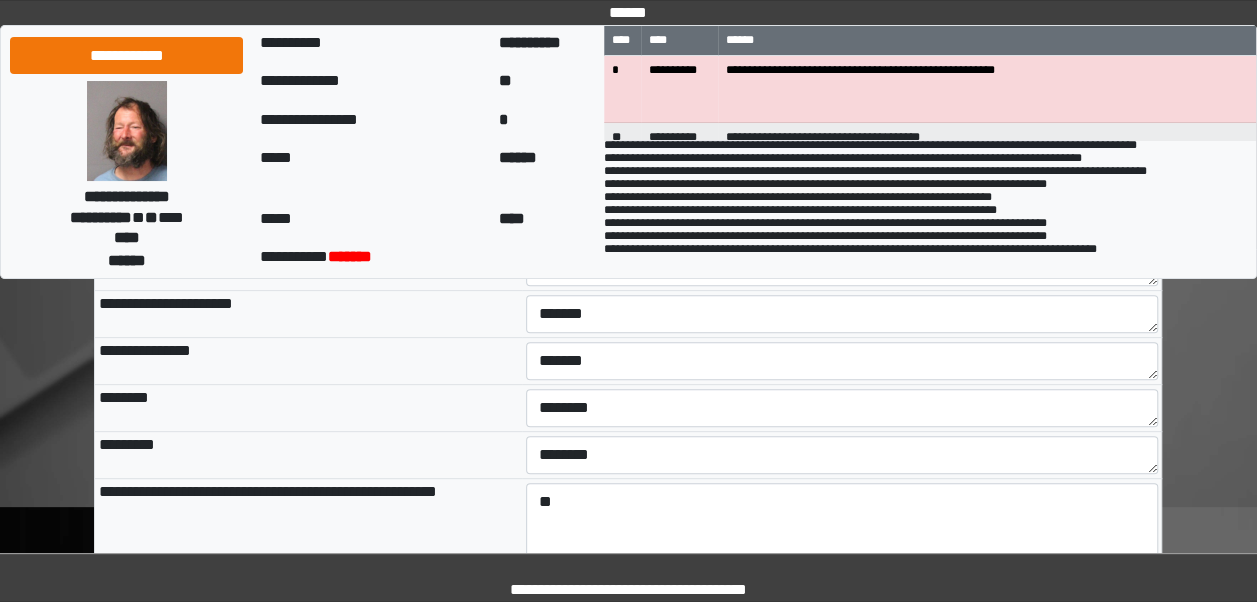 scroll, scrollTop: 0, scrollLeft: 0, axis: both 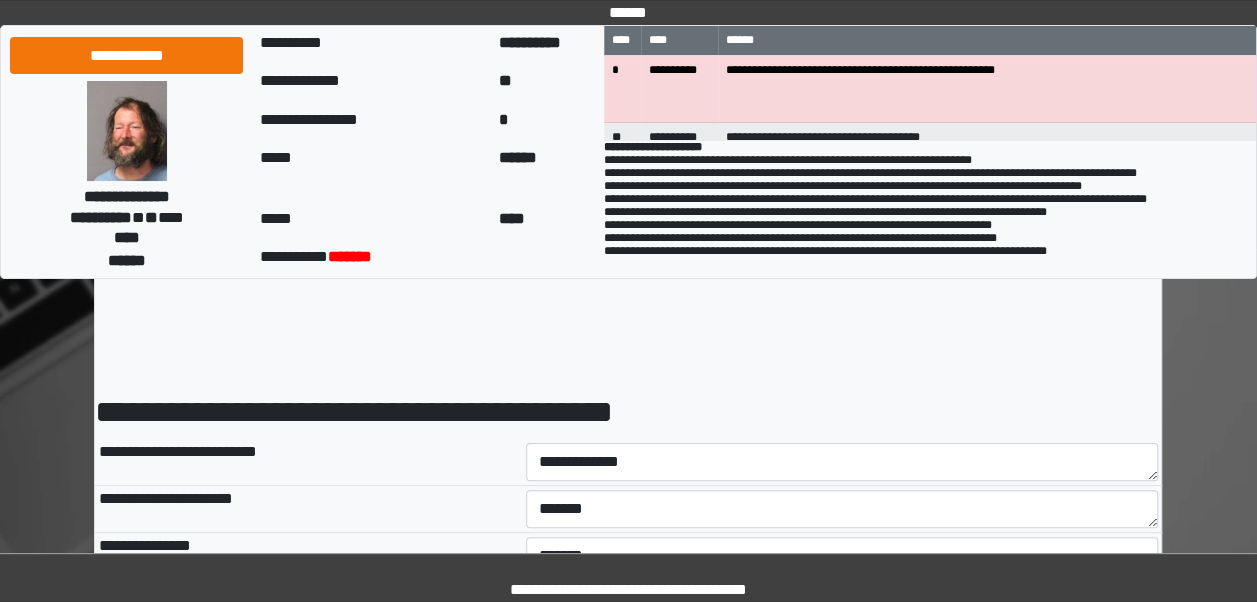 click on "**********" at bounding box center (628, 2061) 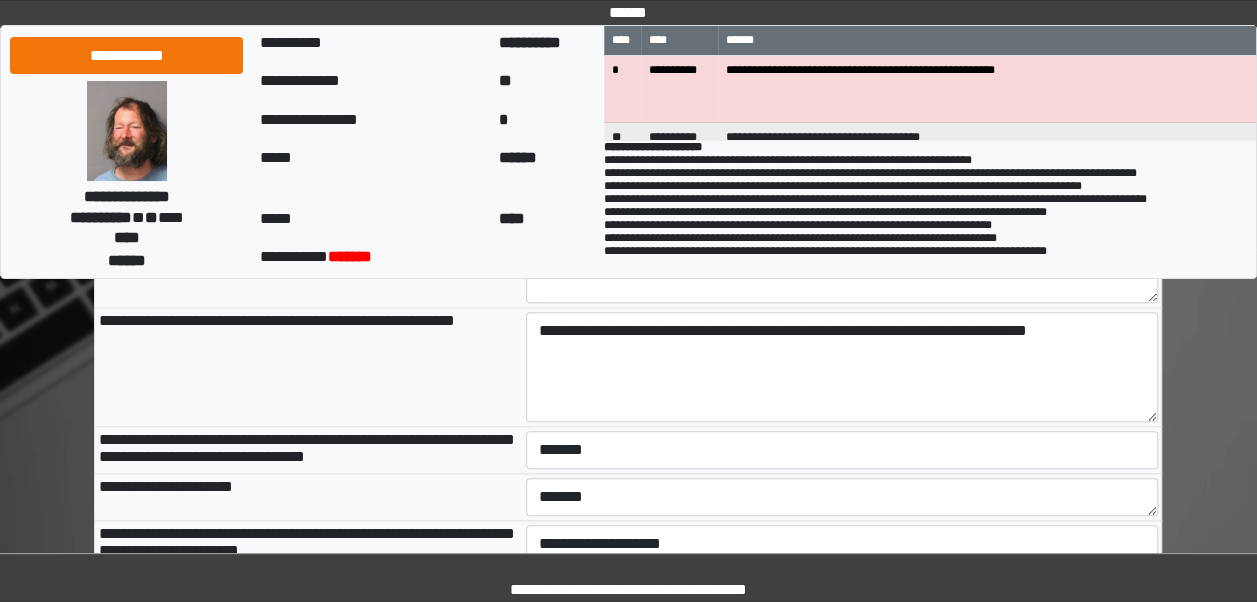 scroll, scrollTop: 787, scrollLeft: 0, axis: vertical 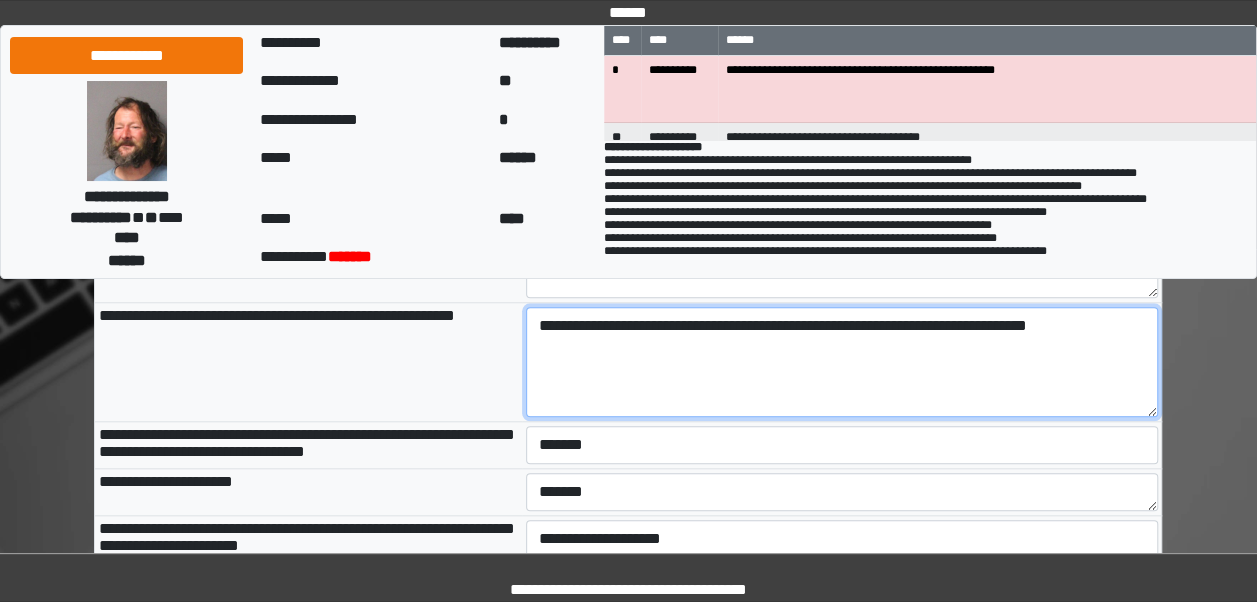 click on "**********" at bounding box center [842, 362] 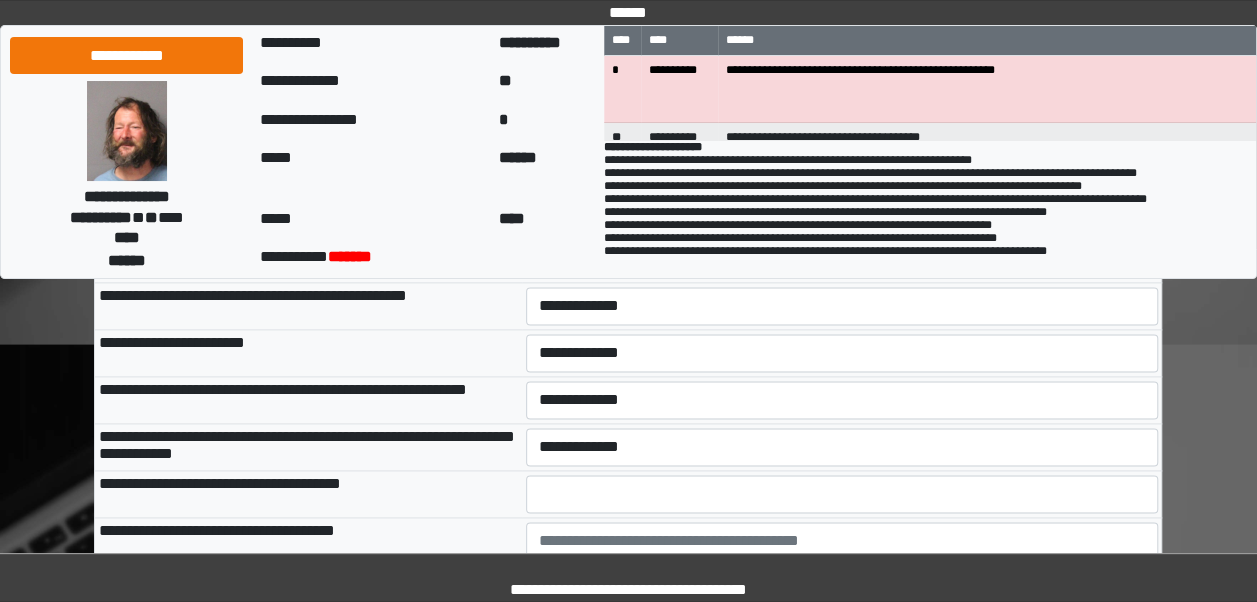 scroll, scrollTop: 1166, scrollLeft: 0, axis: vertical 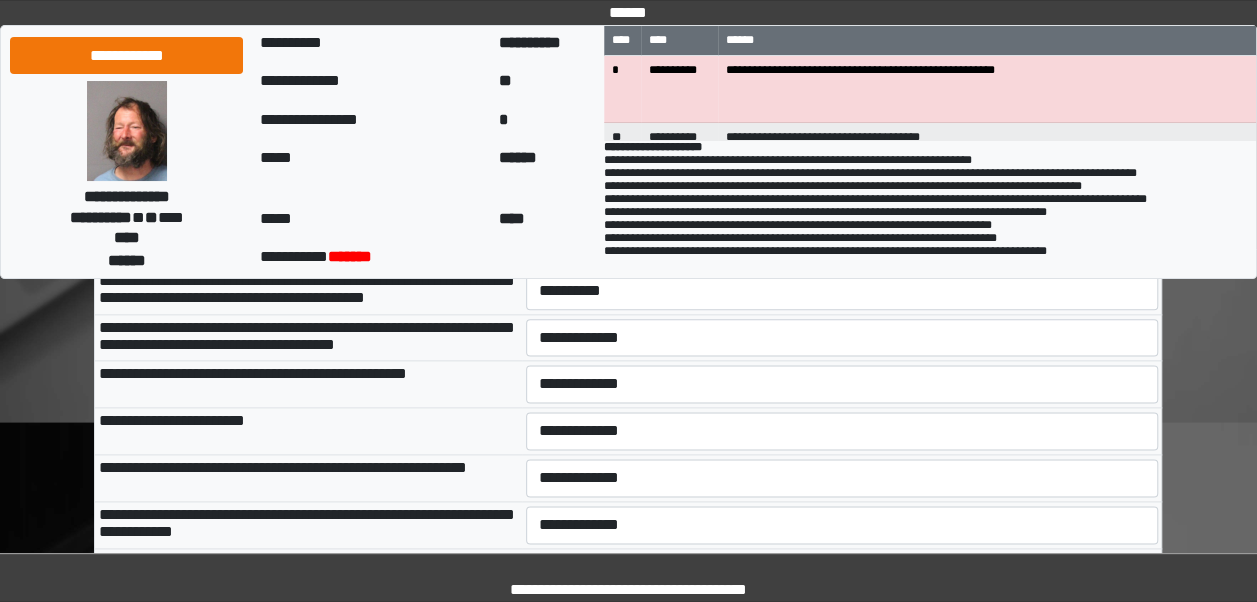 type on "**********" 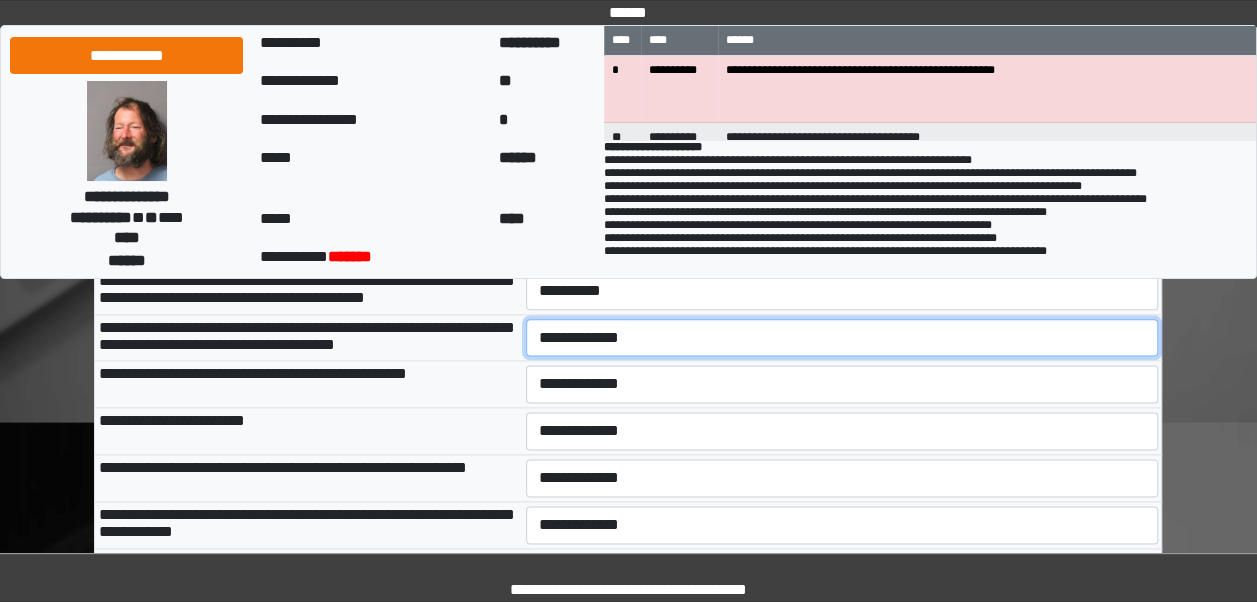 click on "**********" at bounding box center (842, 337) 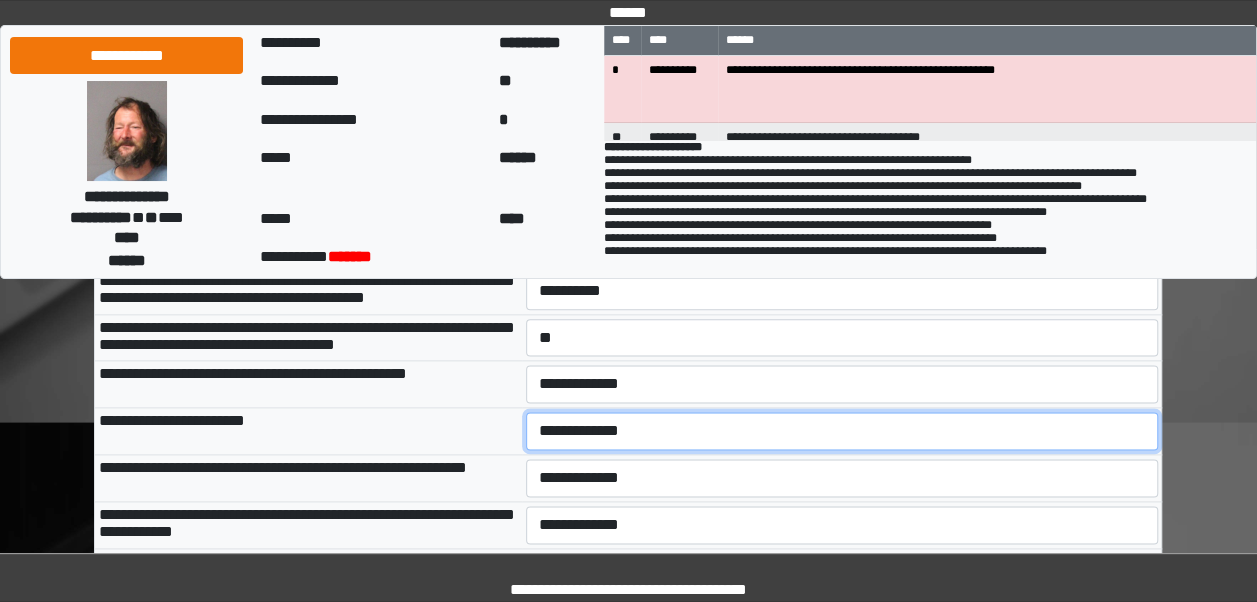 click on "**********" at bounding box center [842, 431] 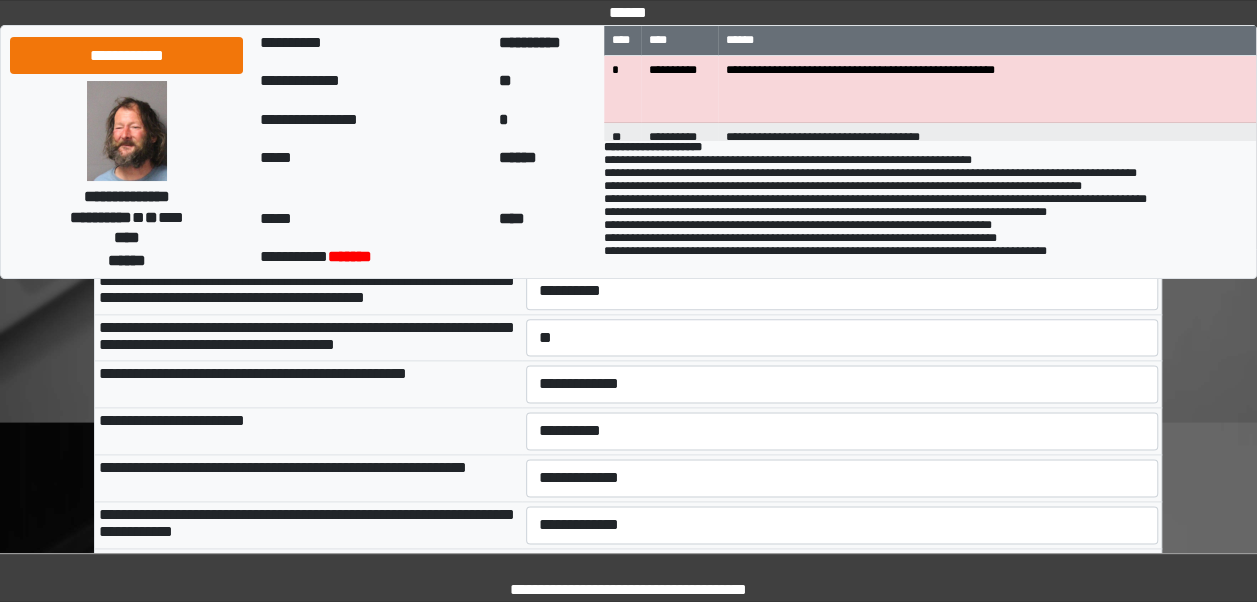 click on "**********" at bounding box center (842, 290) 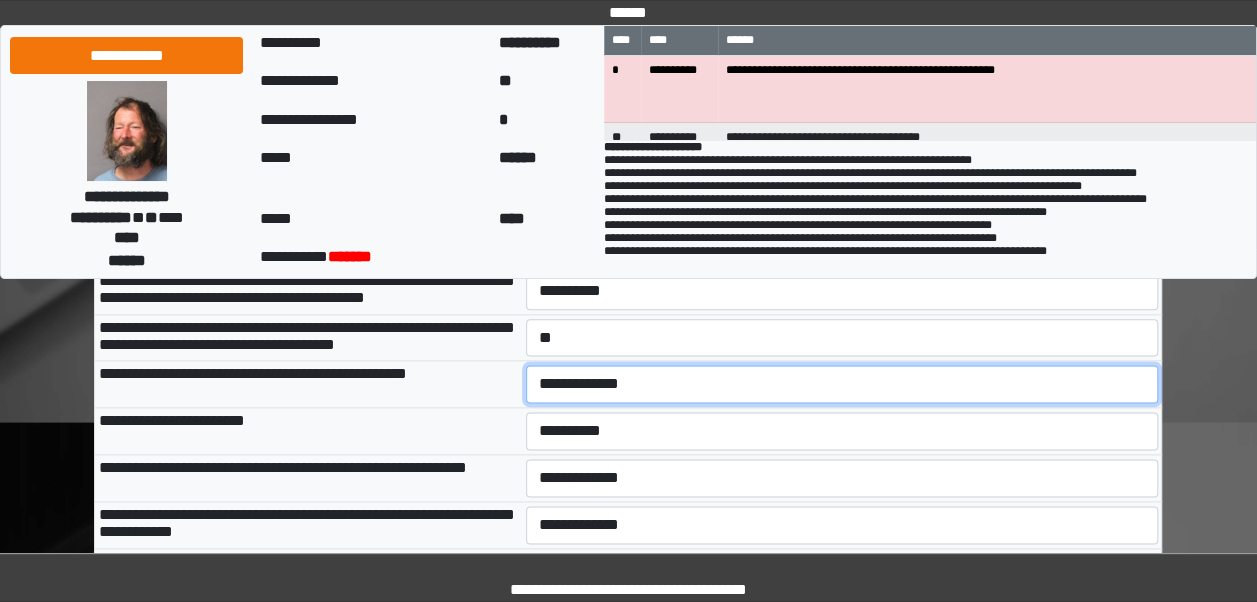 click on "**********" at bounding box center [842, 384] 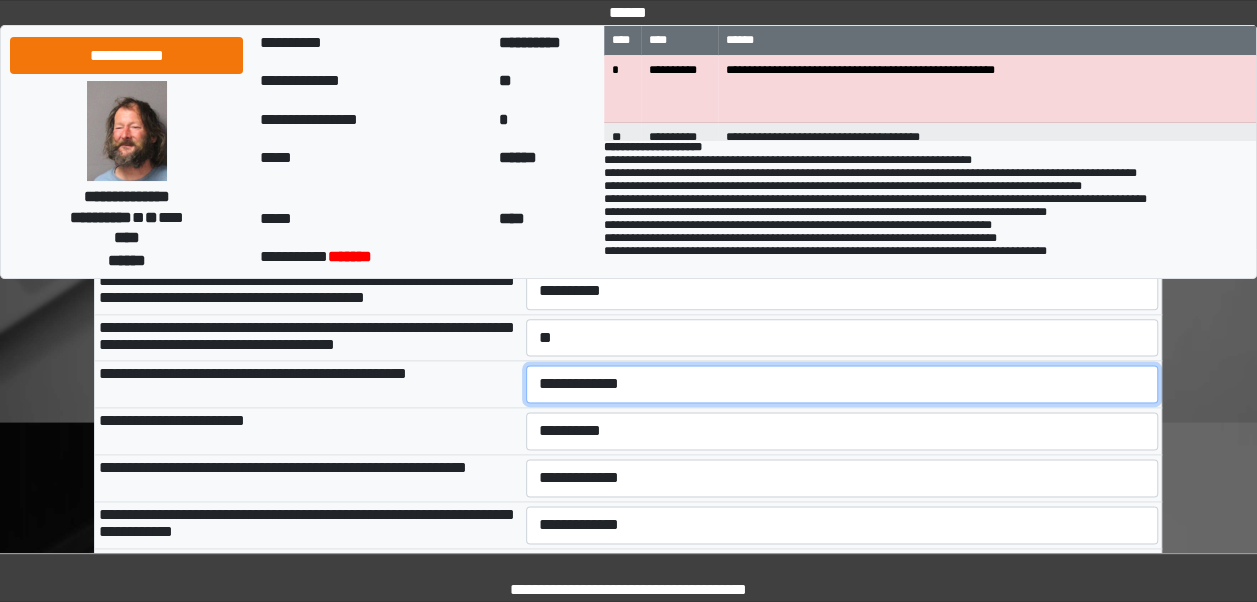 select on "***" 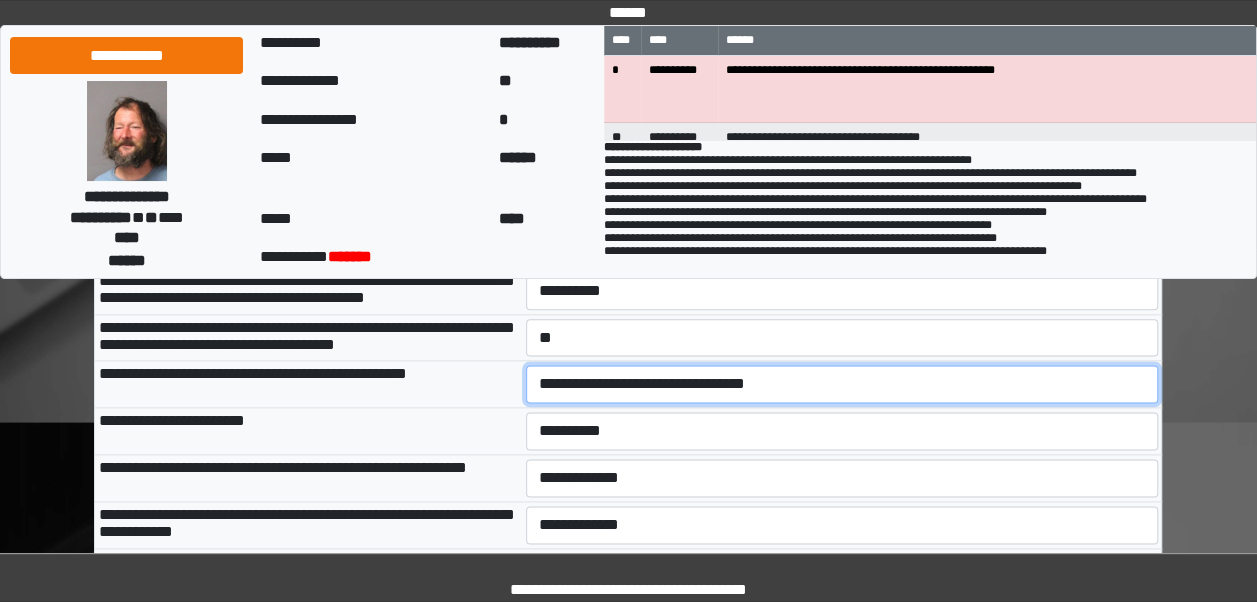 click on "**********" at bounding box center (842, 384) 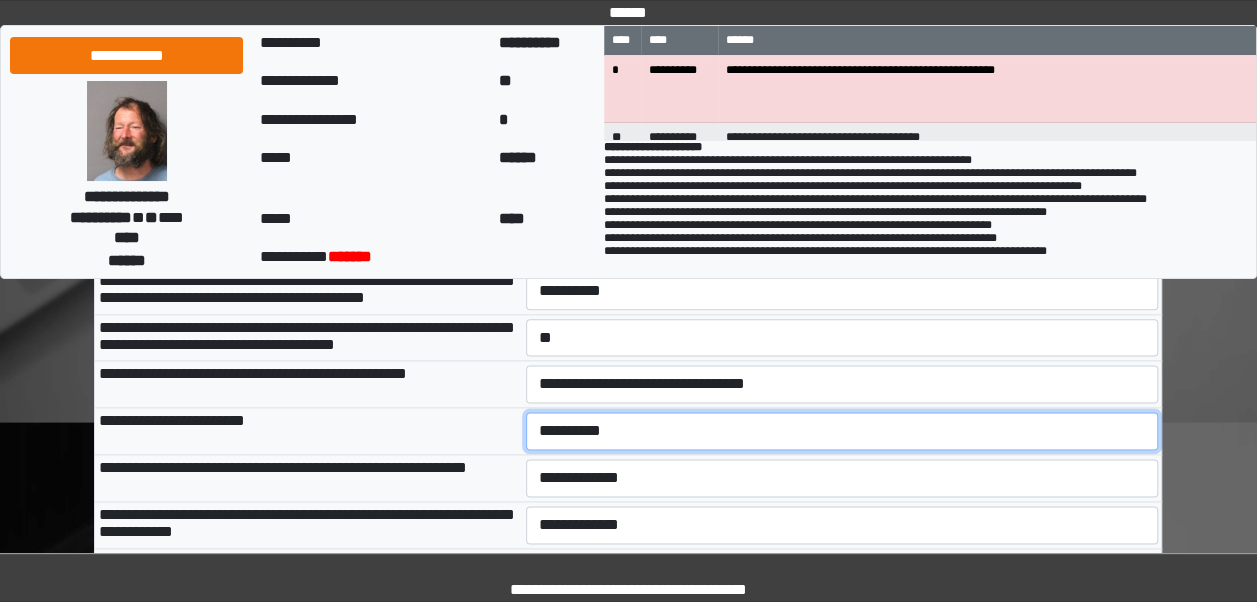 click on "**********" at bounding box center (842, 431) 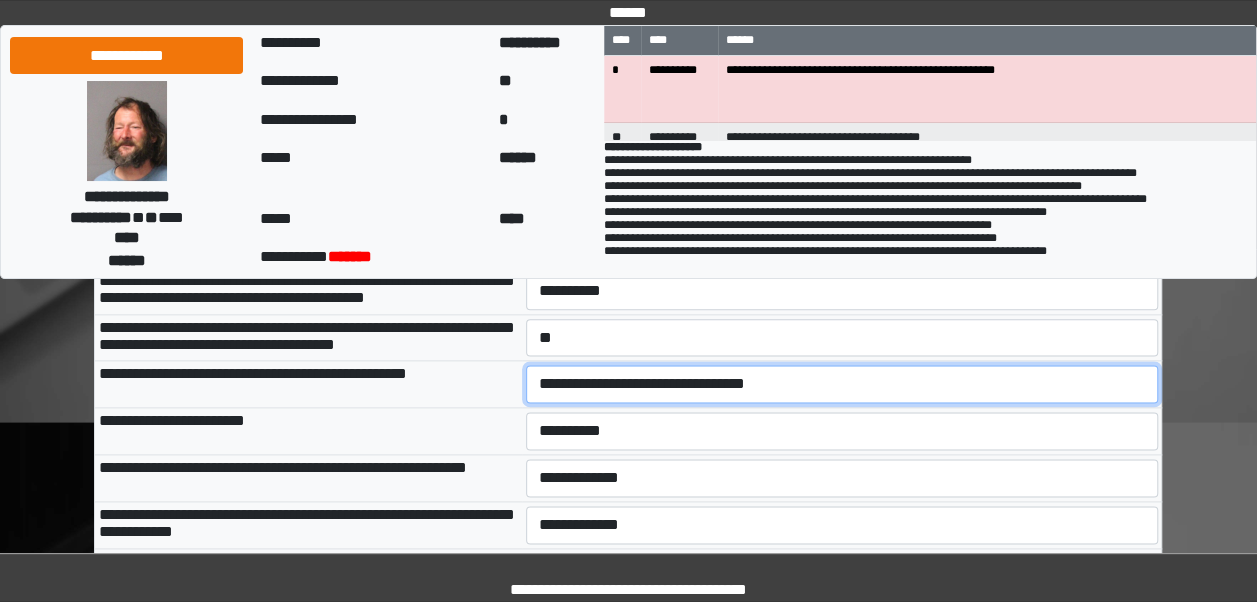 click on "**********" at bounding box center [842, 384] 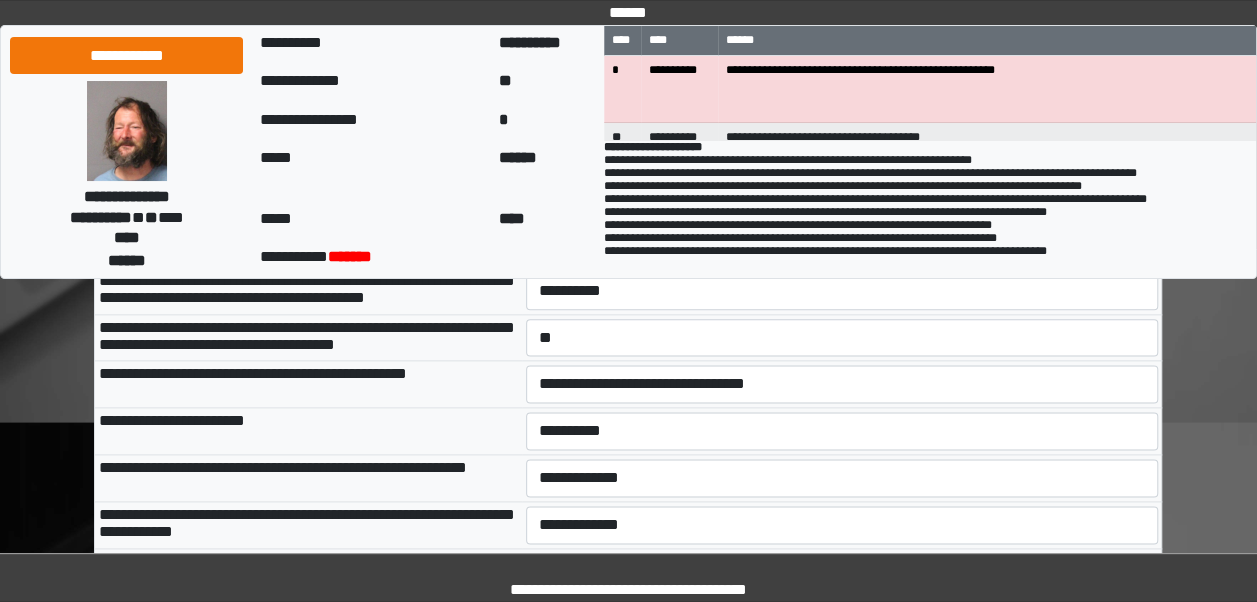 click on "**********" at bounding box center (308, 431) 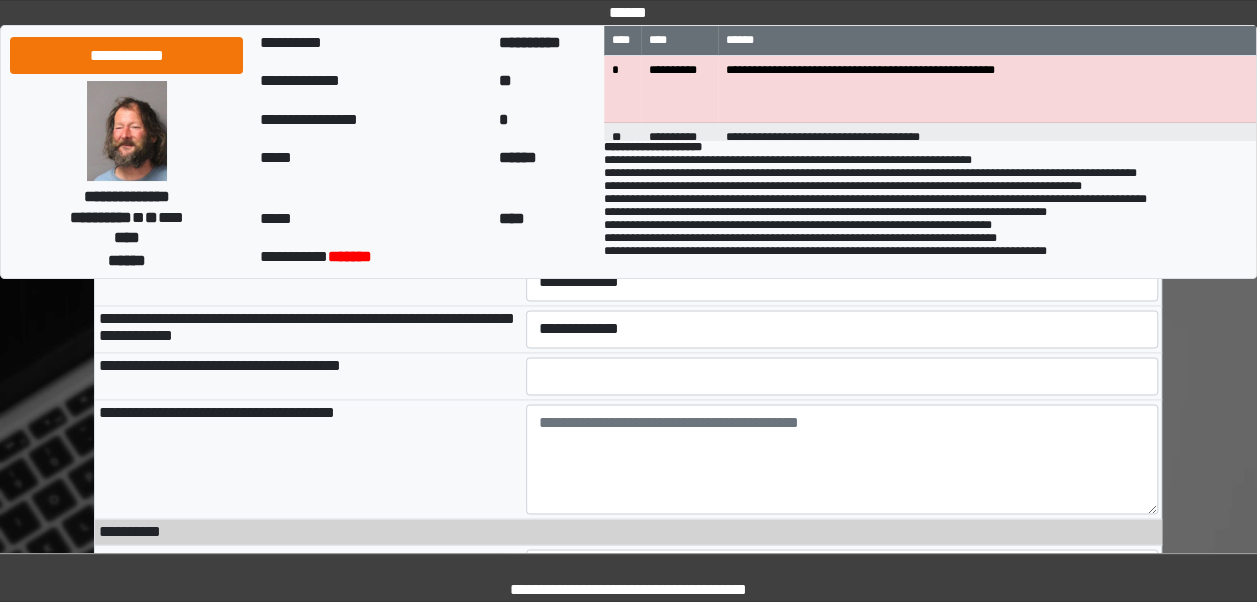 scroll, scrollTop: 1284, scrollLeft: 0, axis: vertical 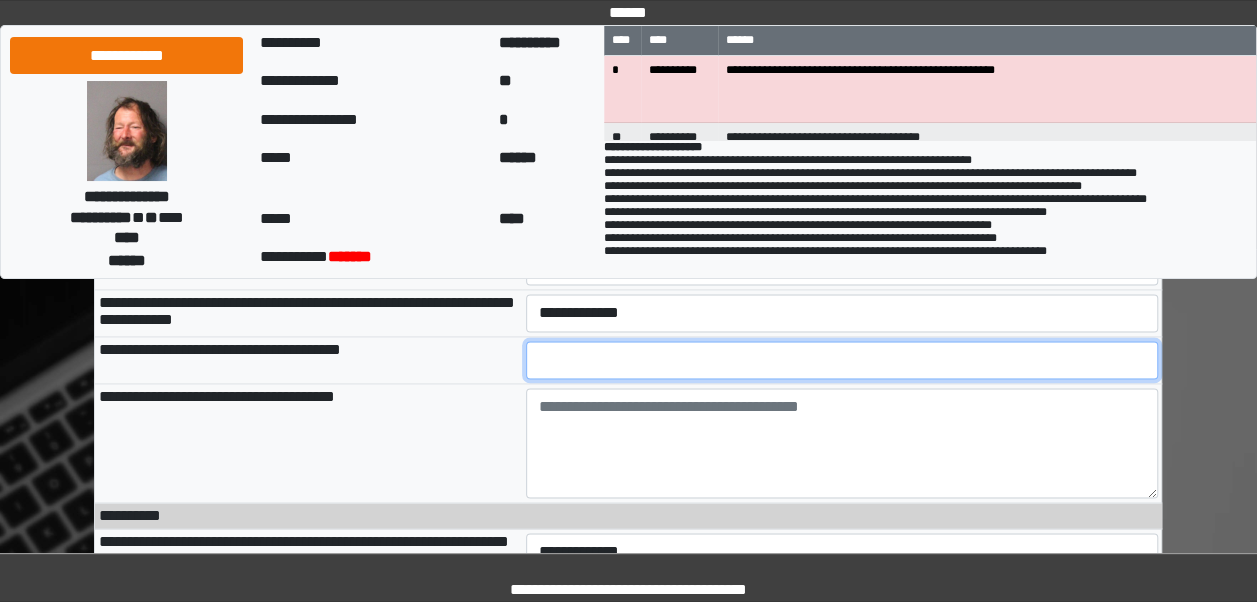 click on "*" at bounding box center (842, 360) 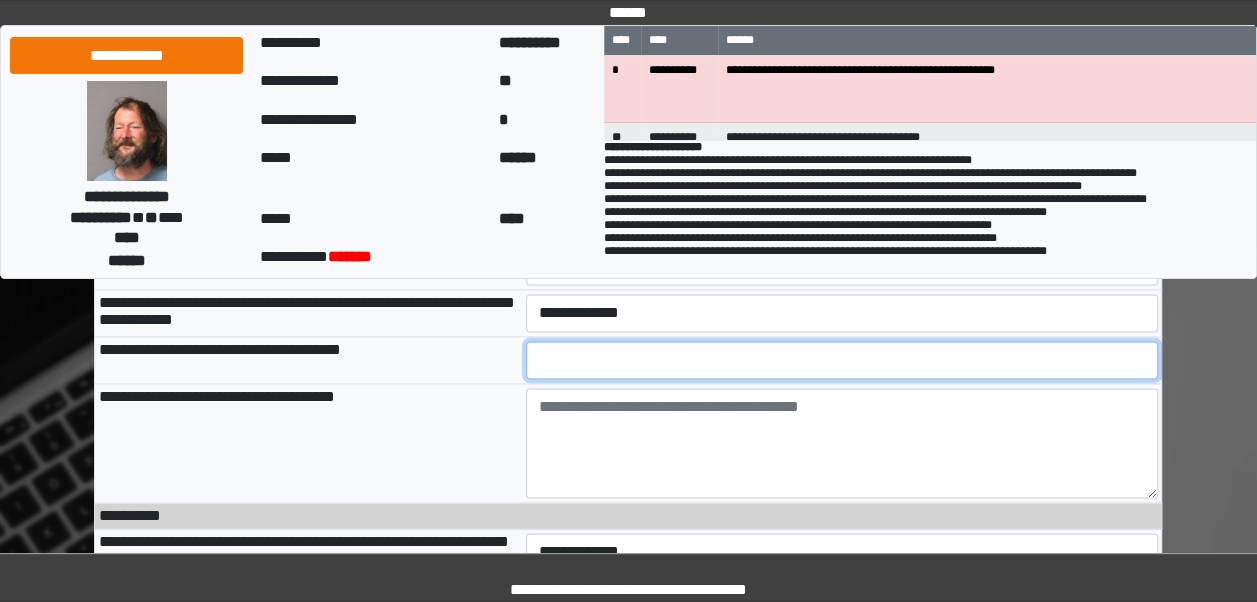 type on "*" 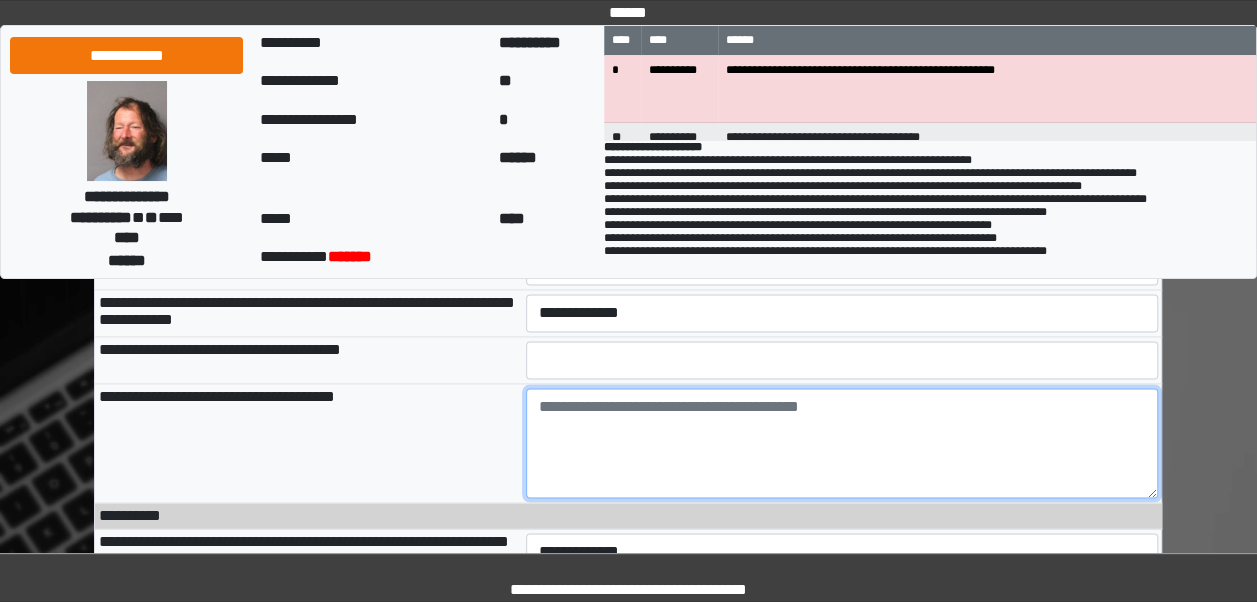 click at bounding box center (842, 443) 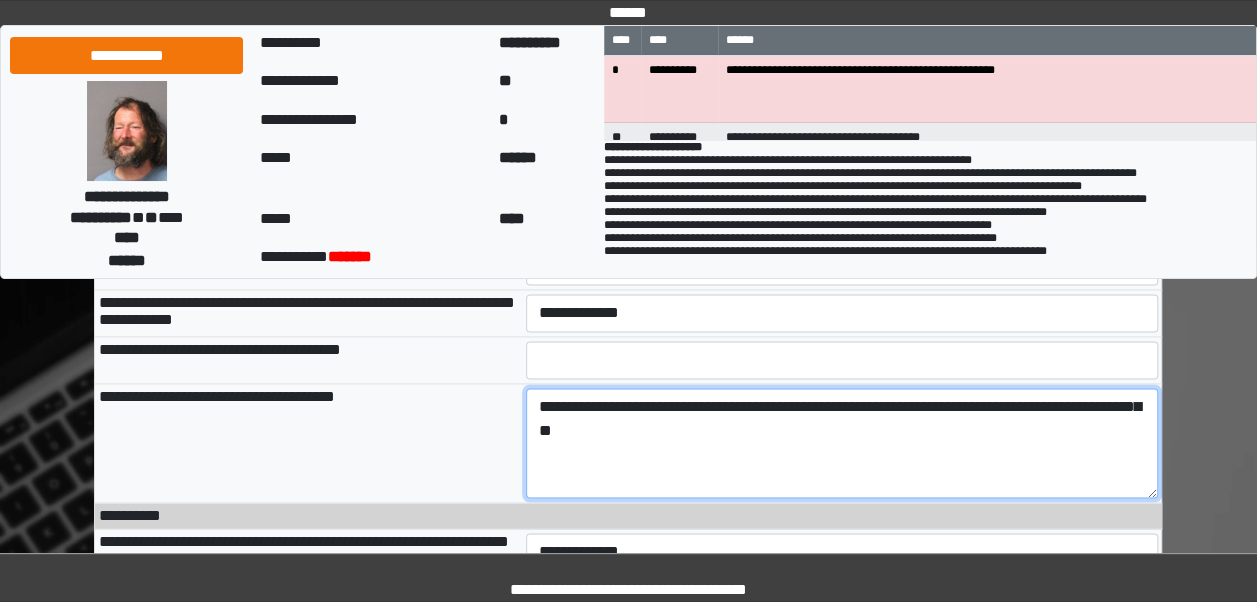 click on "**********" at bounding box center [842, 443] 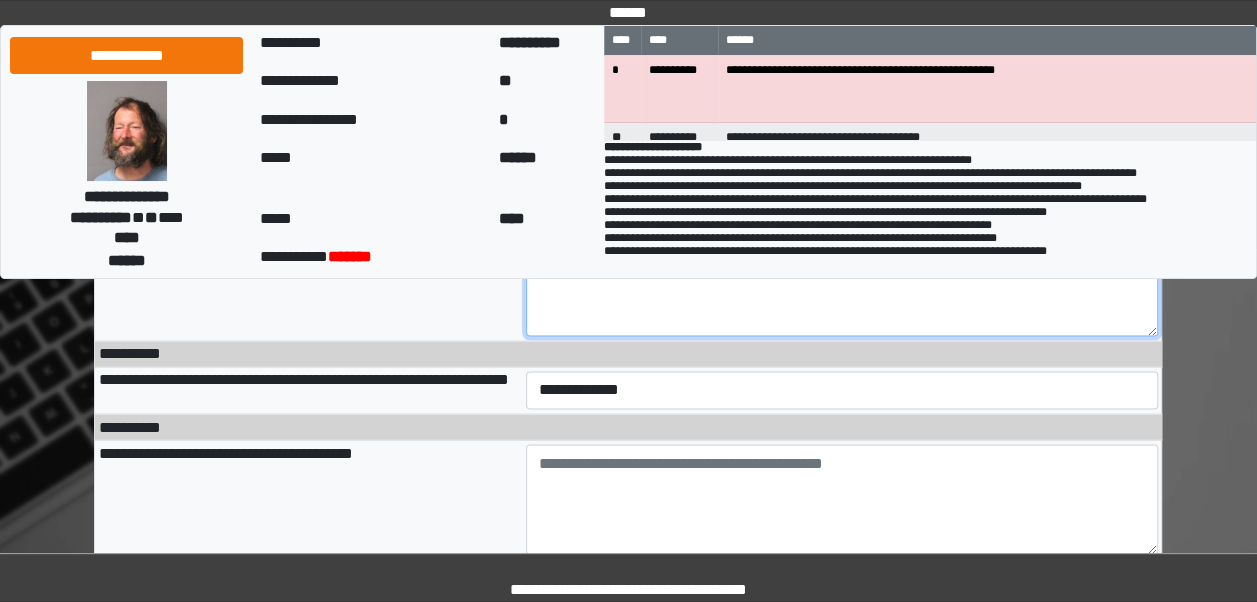 scroll, scrollTop: 1451, scrollLeft: 0, axis: vertical 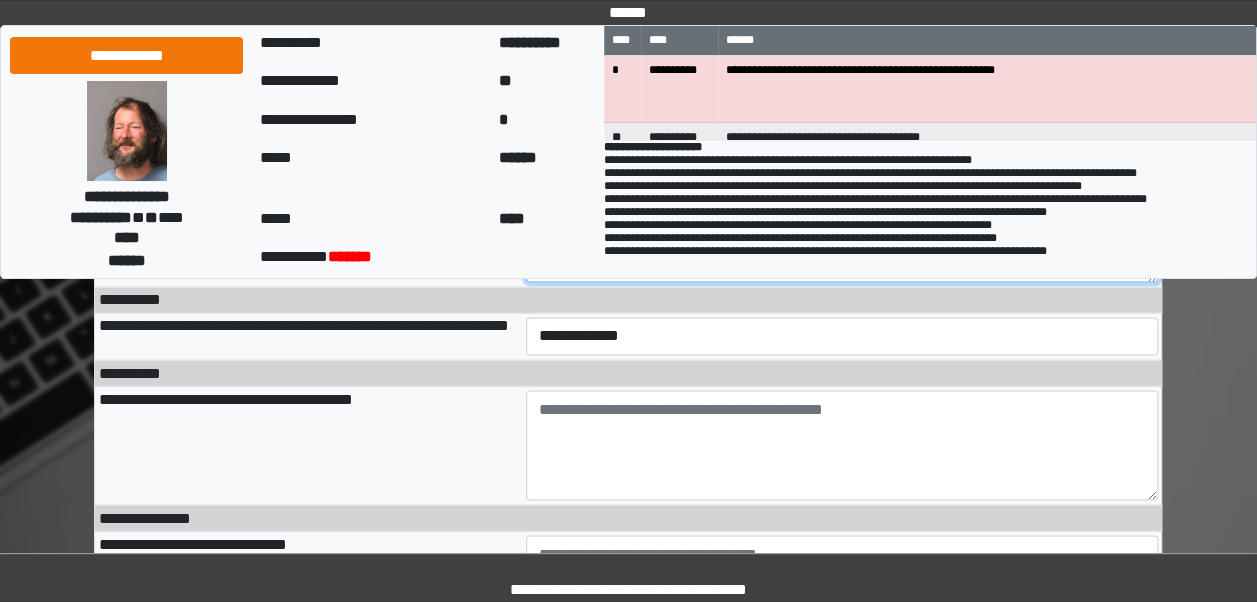 type on "**********" 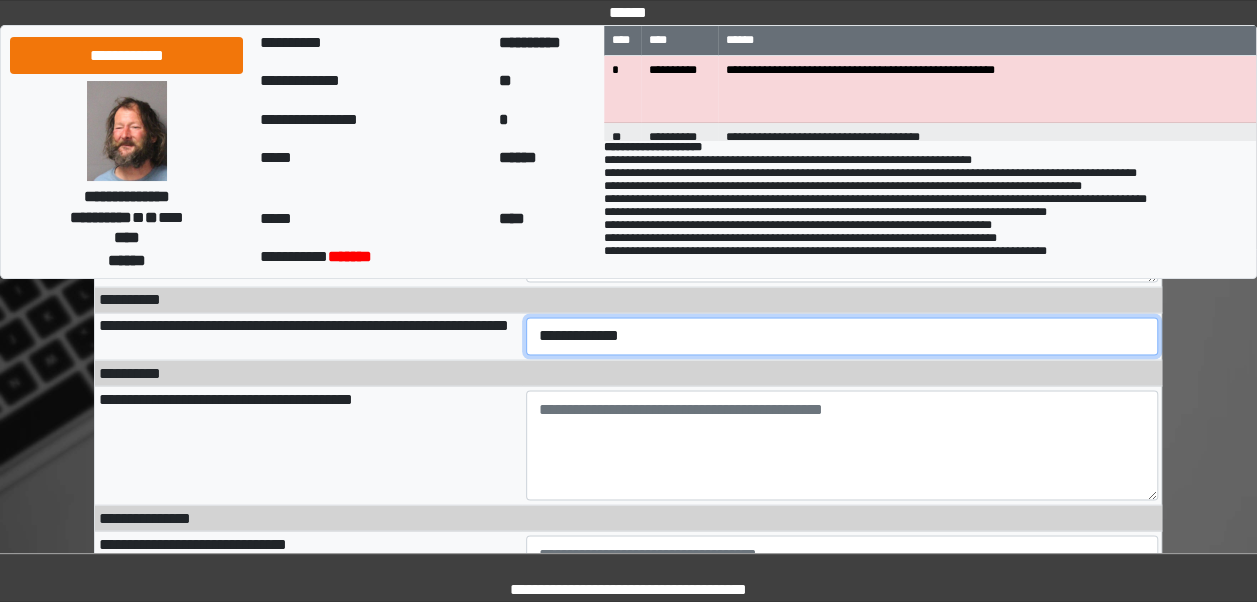 click on "**********" at bounding box center (842, 336) 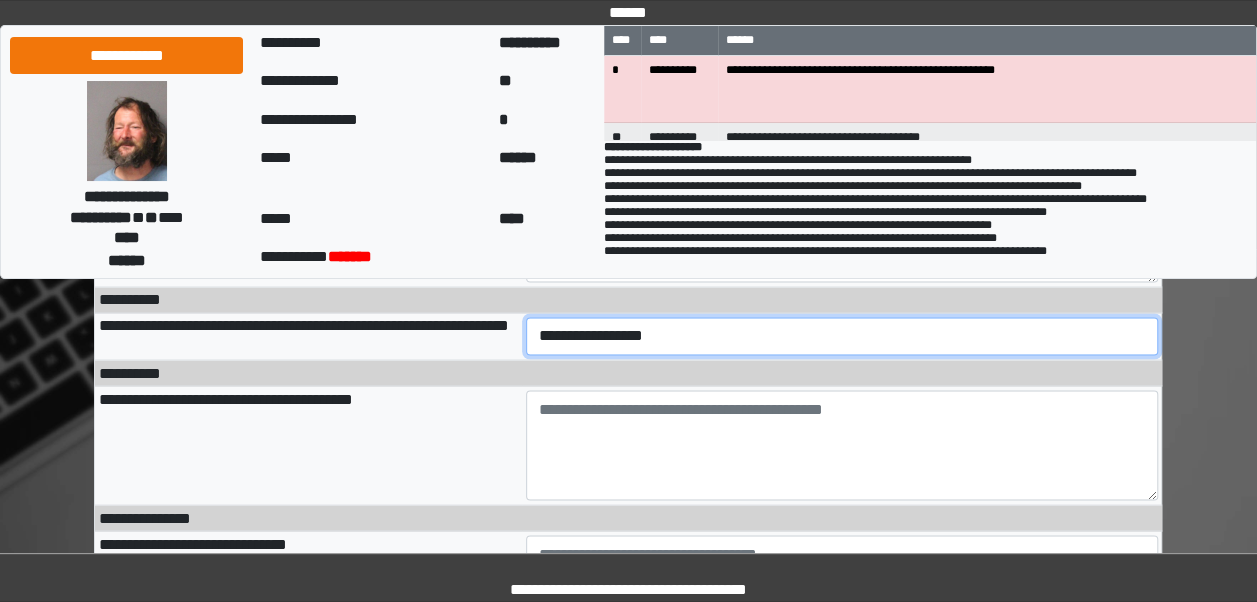 click on "**********" at bounding box center (842, 336) 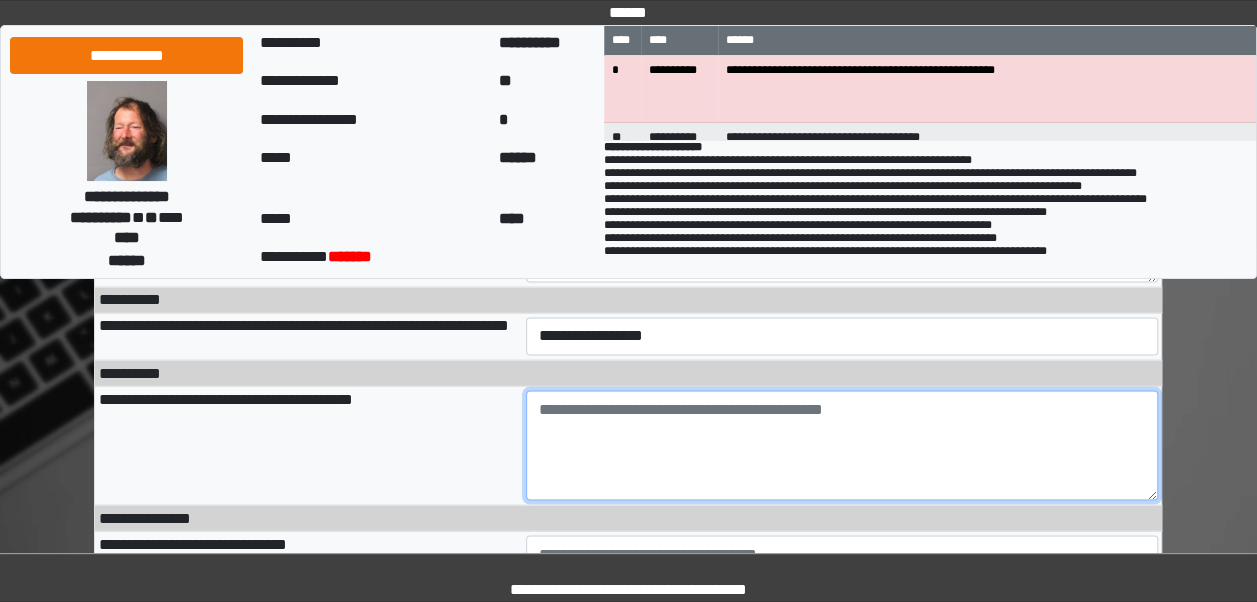 click at bounding box center (842, 445) 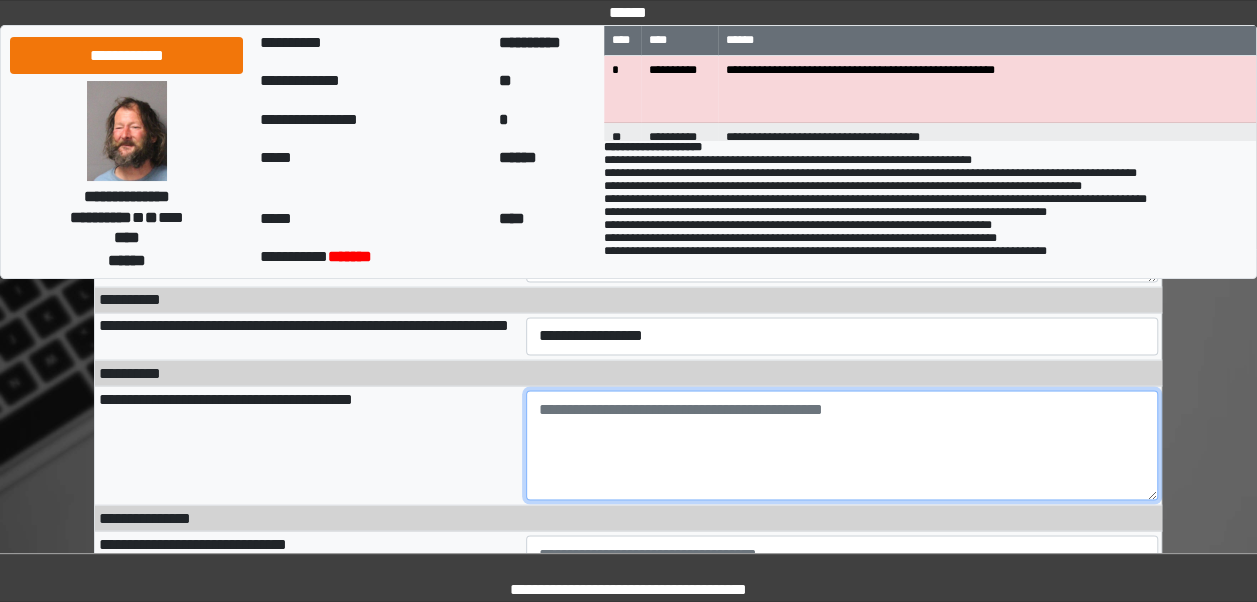 click at bounding box center [842, 445] 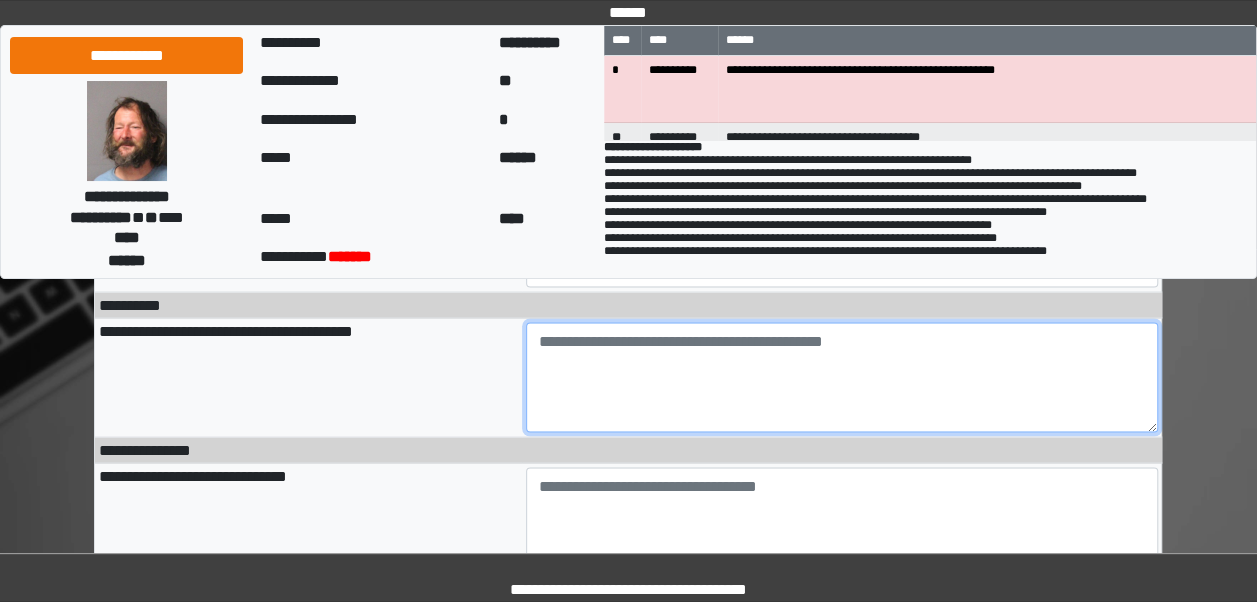 scroll, scrollTop: 1588, scrollLeft: 0, axis: vertical 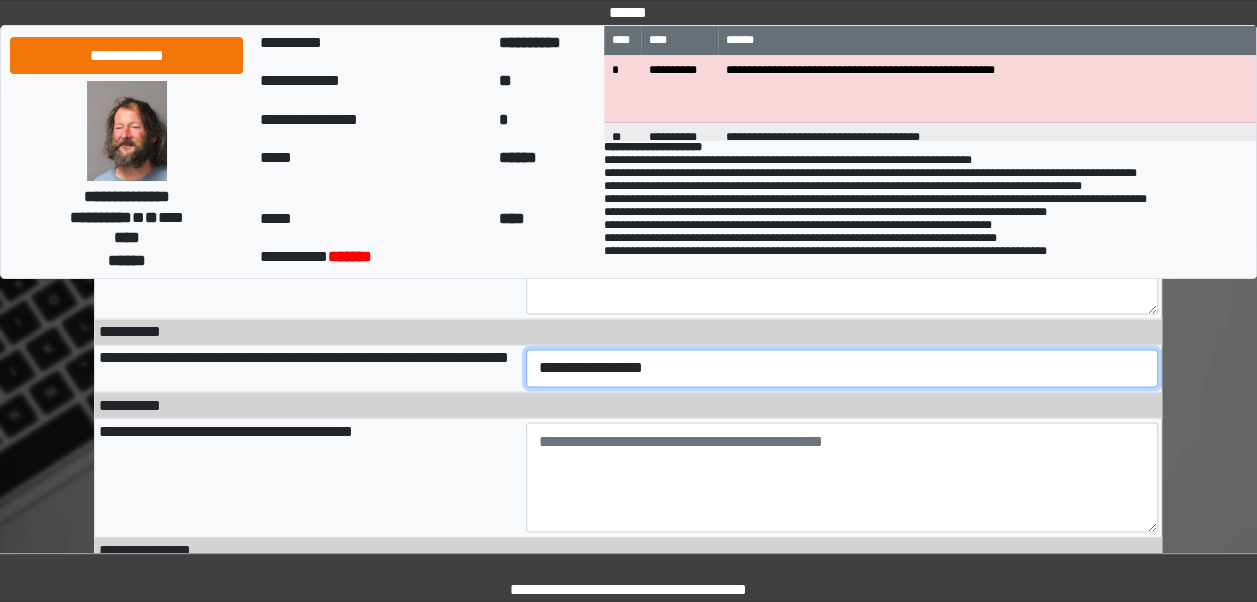 click on "**********" at bounding box center (842, 368) 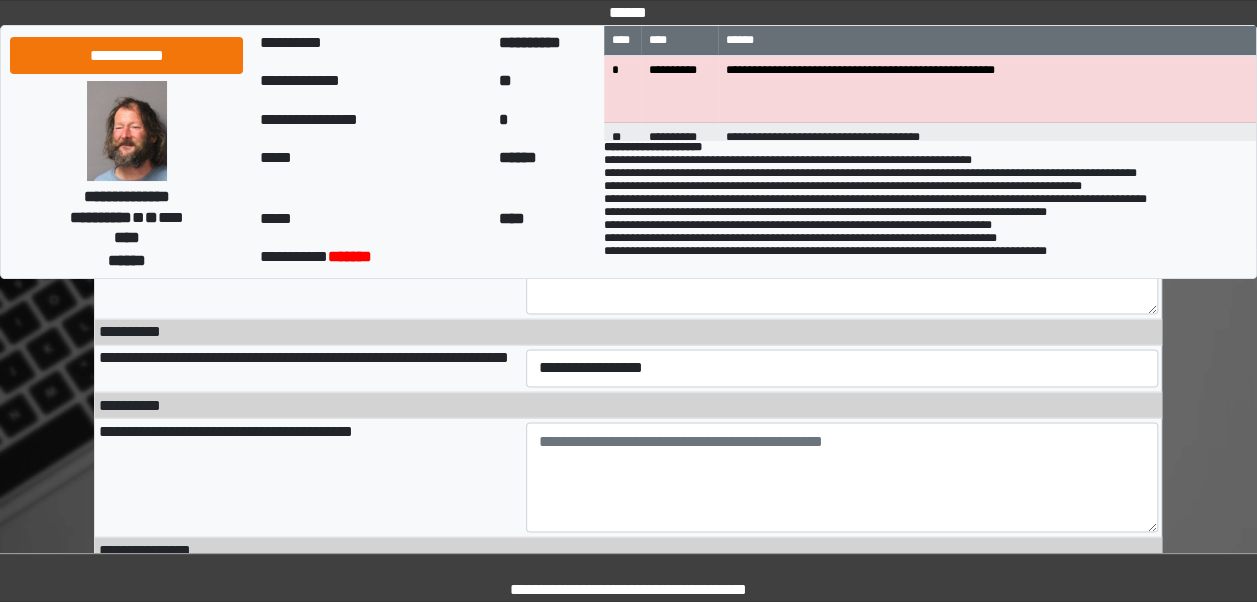 click on "**********" at bounding box center [628, 559] 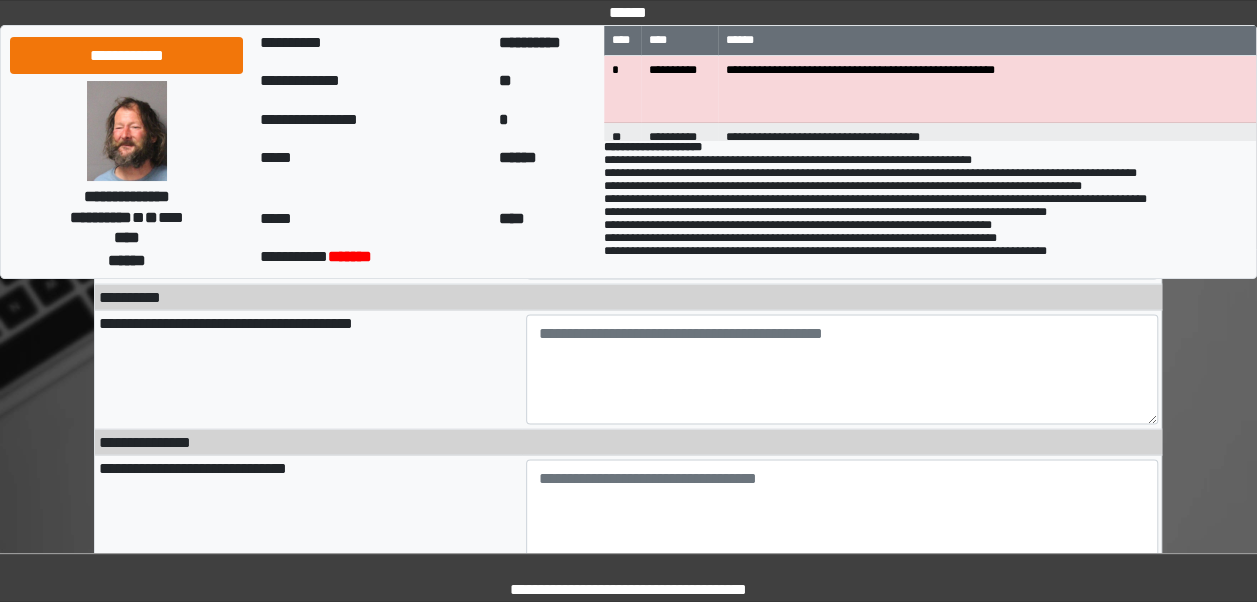 scroll, scrollTop: 1581, scrollLeft: 0, axis: vertical 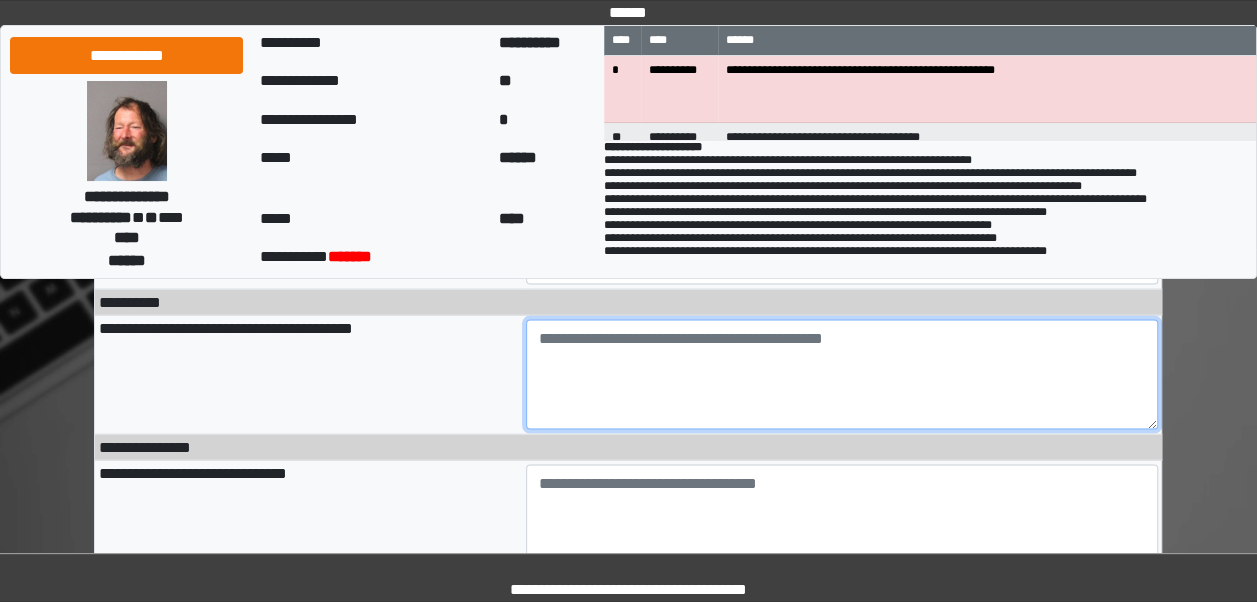 click at bounding box center [842, 374] 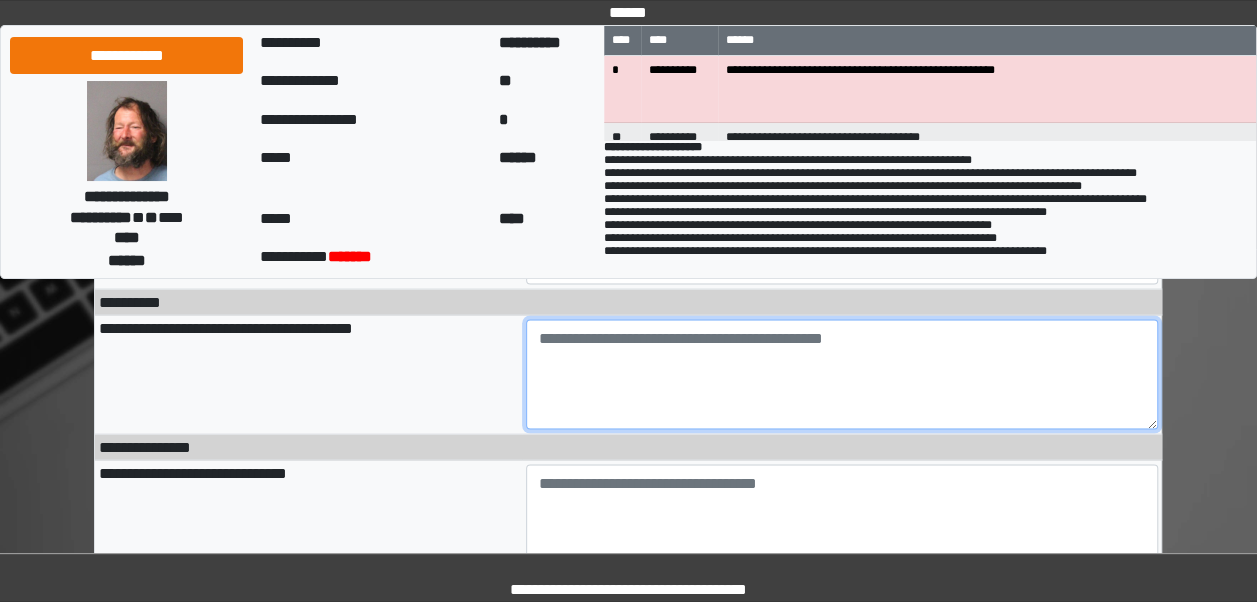 click at bounding box center (842, 374) 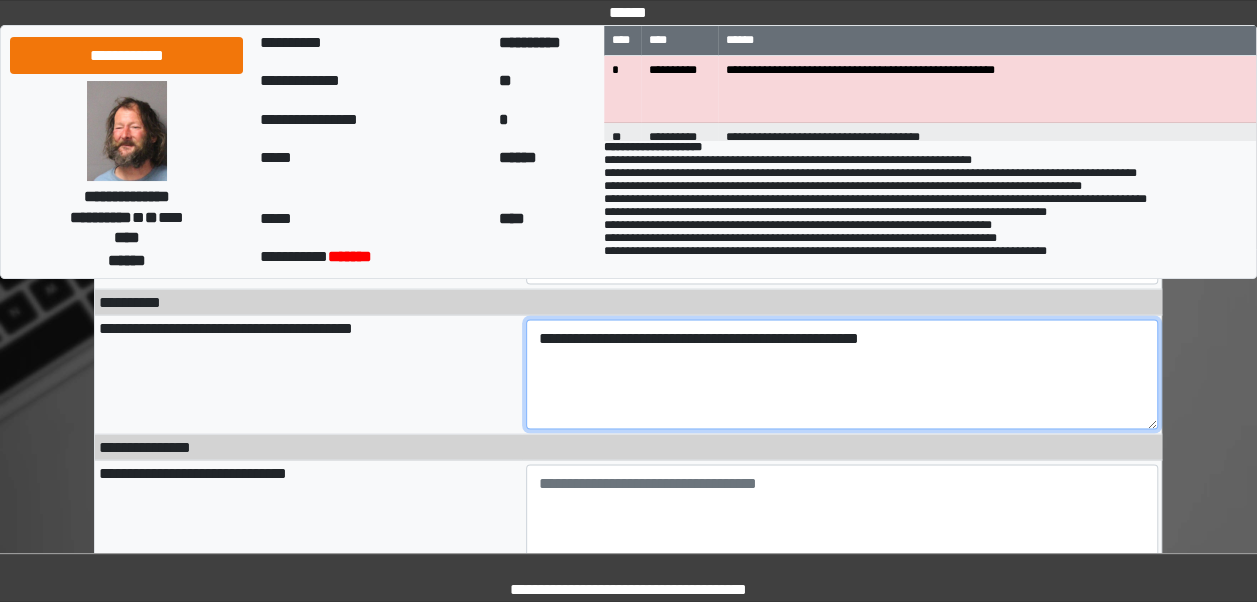 type on "**********" 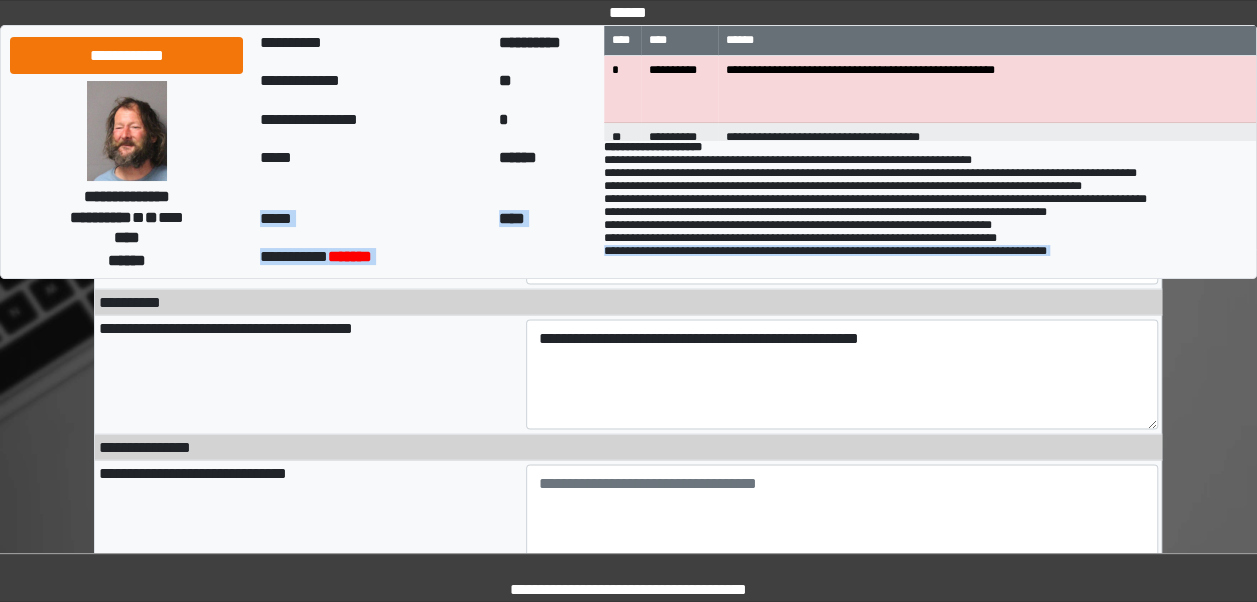 drag, startPoint x: 1250, startPoint y: 276, endPoint x: 1258, endPoint y: 296, distance: 21.540659 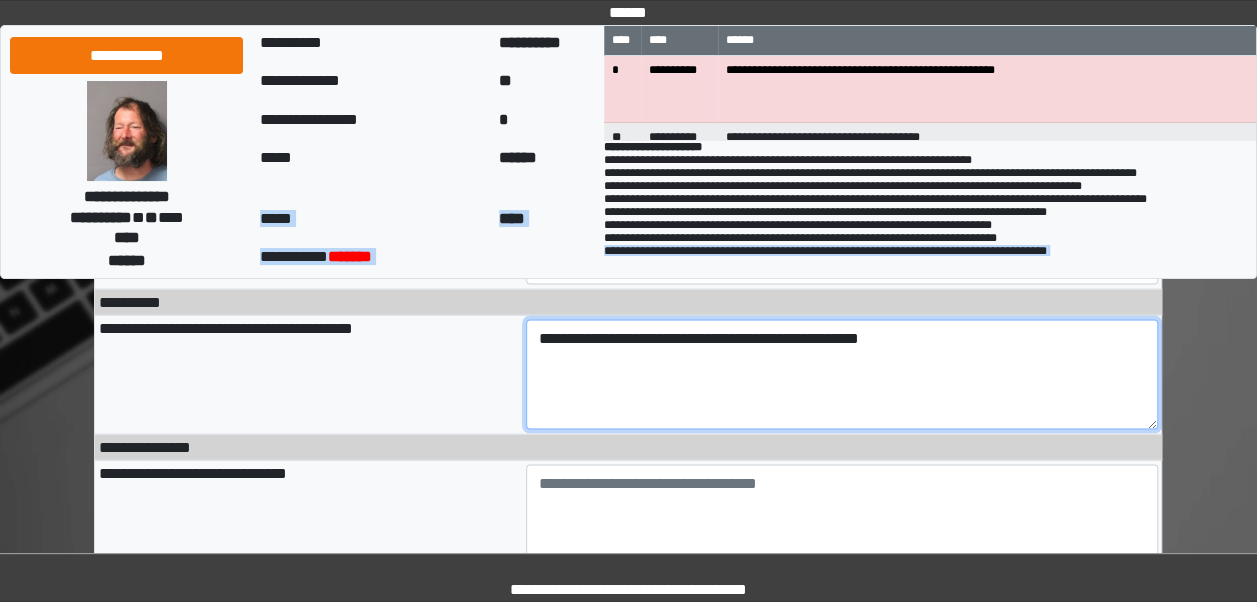 click on "**********" at bounding box center (842, 374) 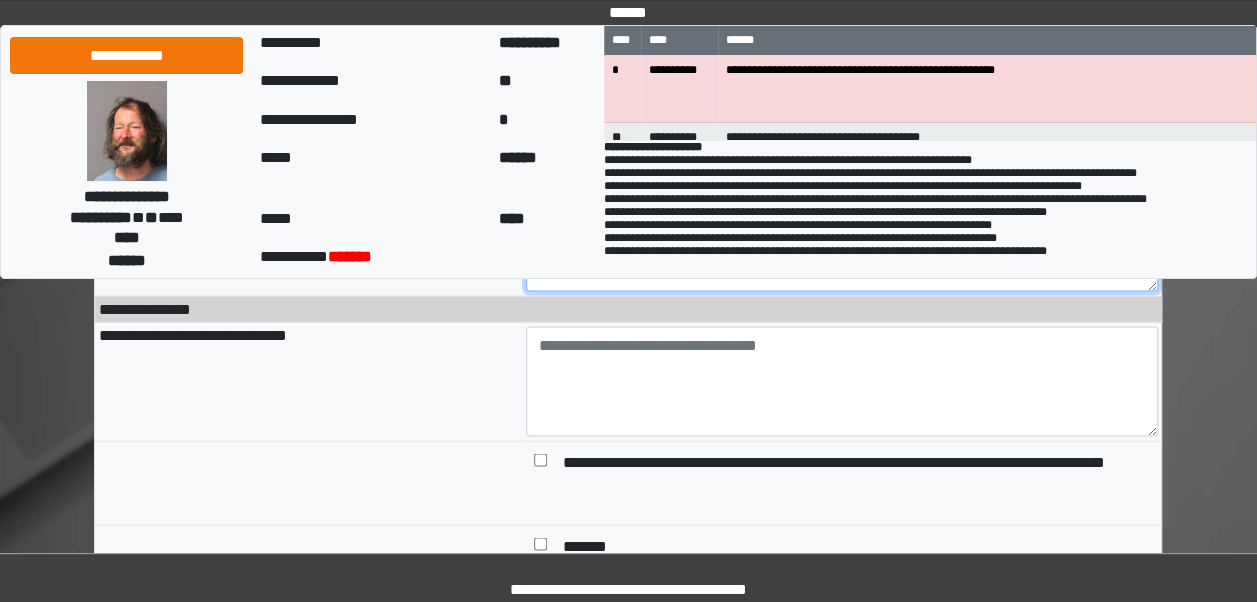 scroll, scrollTop: 1728, scrollLeft: 0, axis: vertical 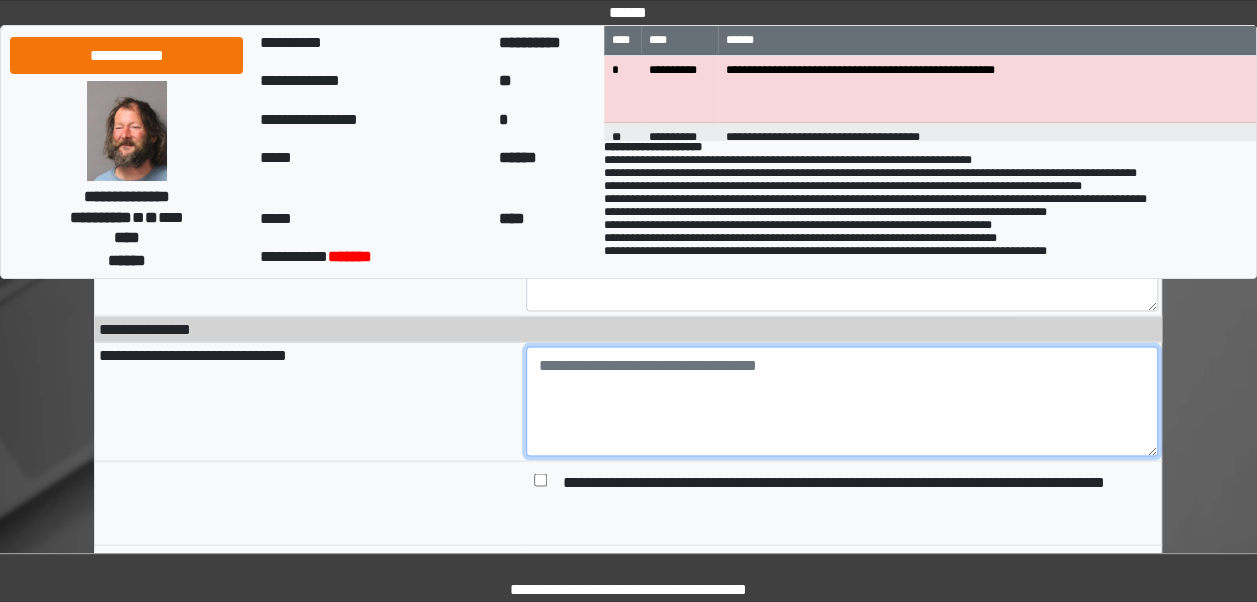 click at bounding box center (842, 401) 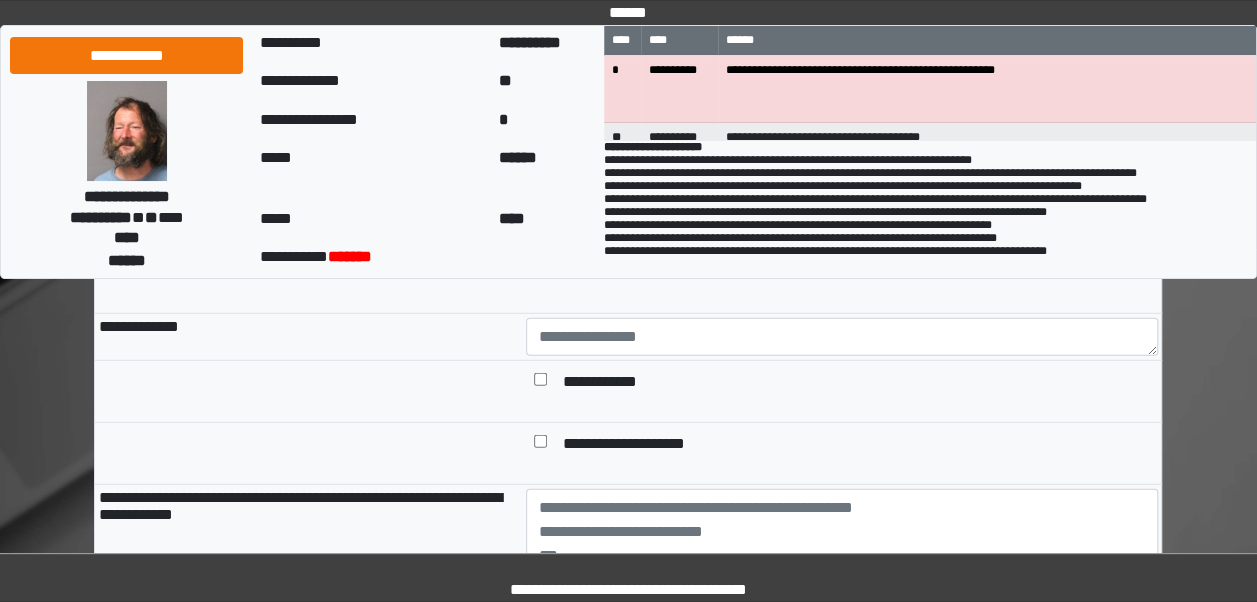 scroll, scrollTop: 2496, scrollLeft: 0, axis: vertical 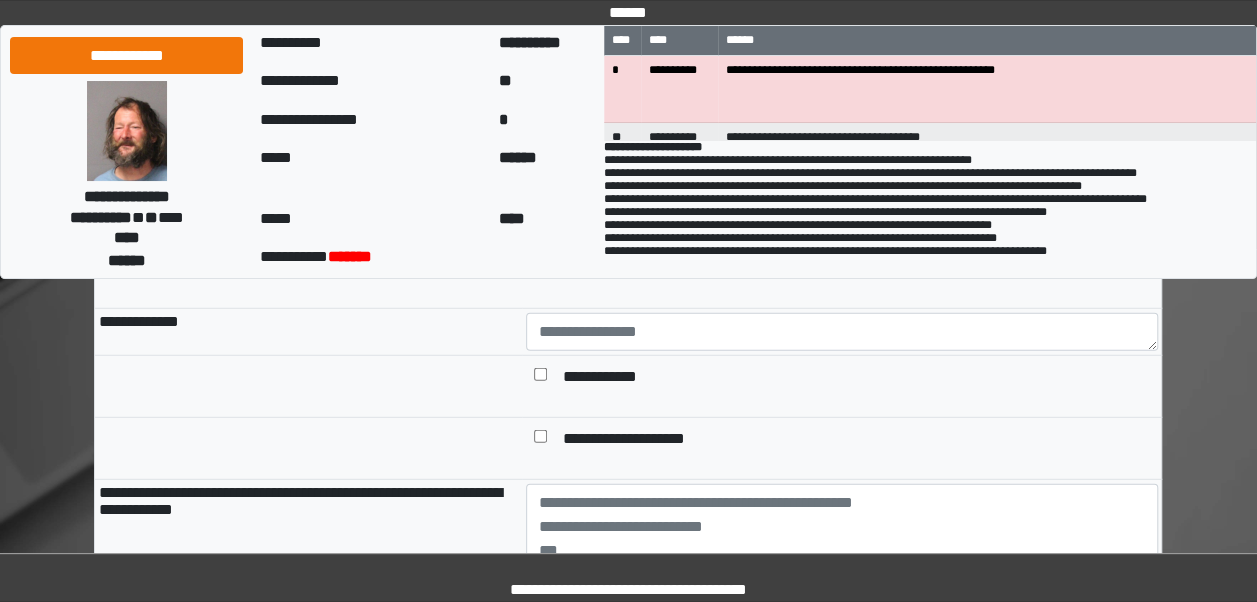click at bounding box center (842, 331) 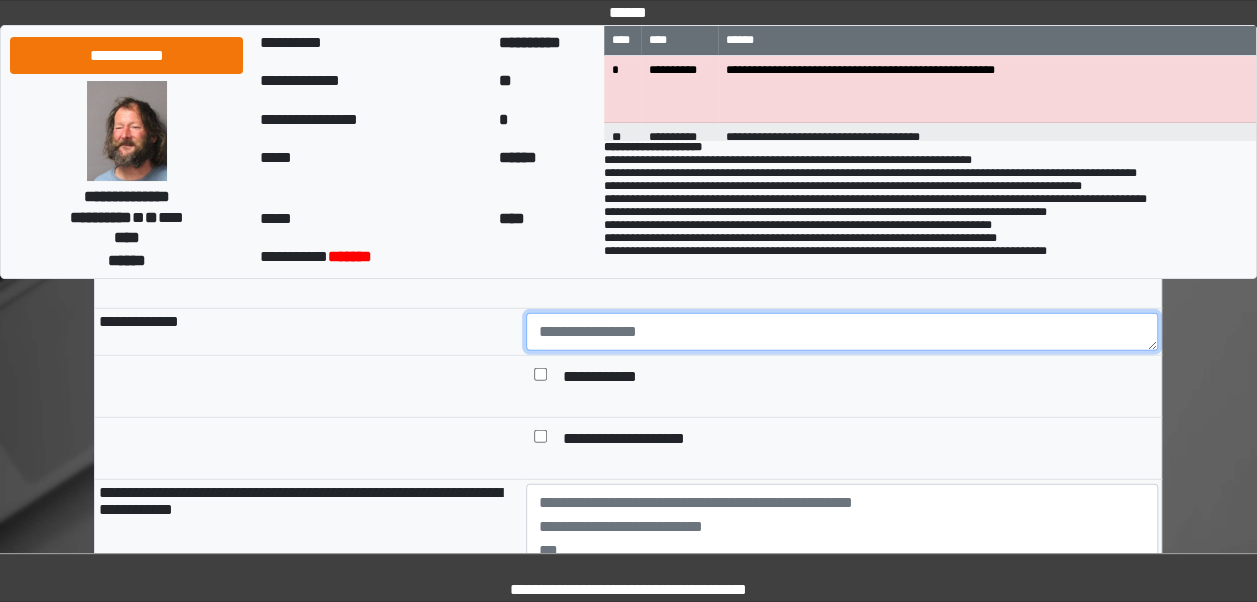 click at bounding box center [842, 332] 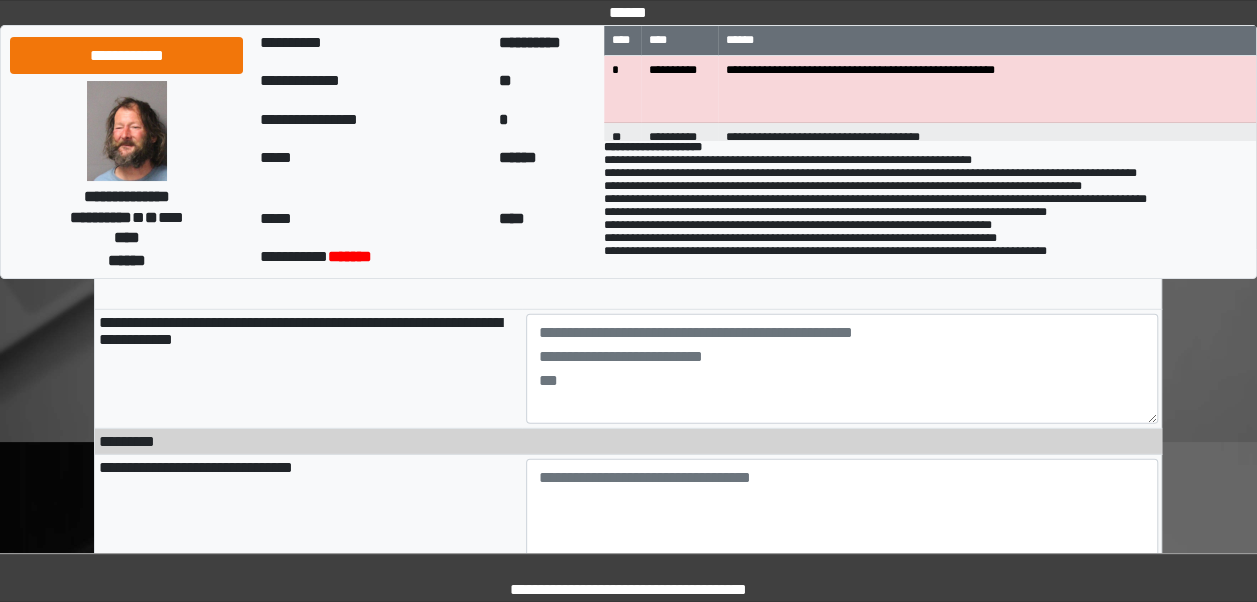 scroll, scrollTop: 2686, scrollLeft: 0, axis: vertical 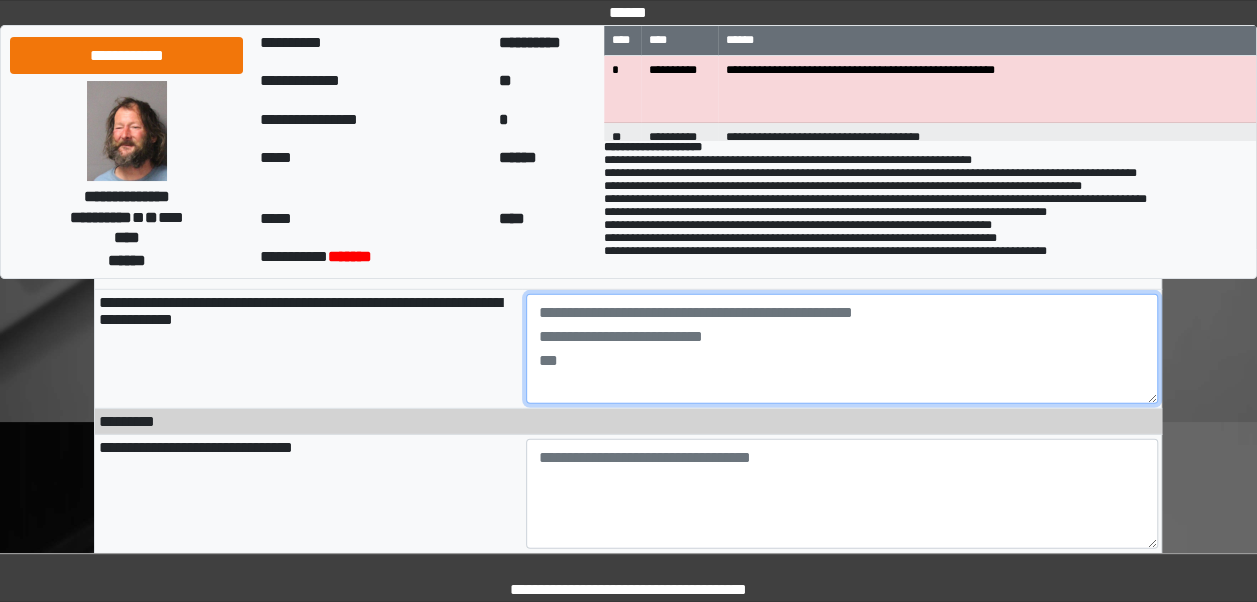 click at bounding box center [842, 349] 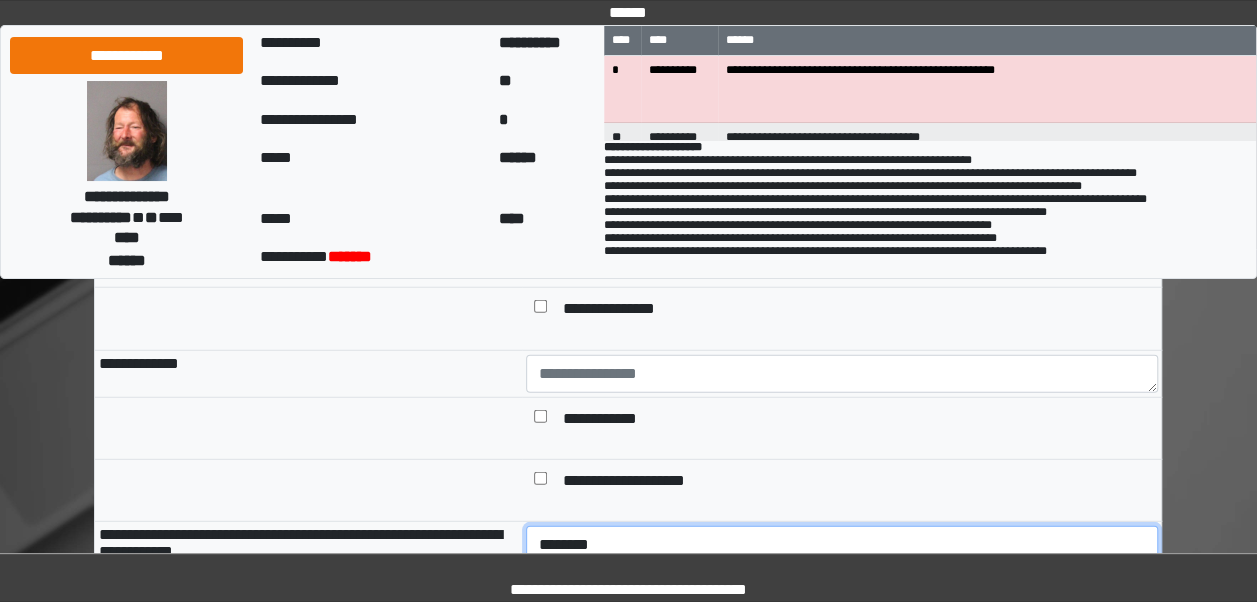 scroll, scrollTop: 2297, scrollLeft: 0, axis: vertical 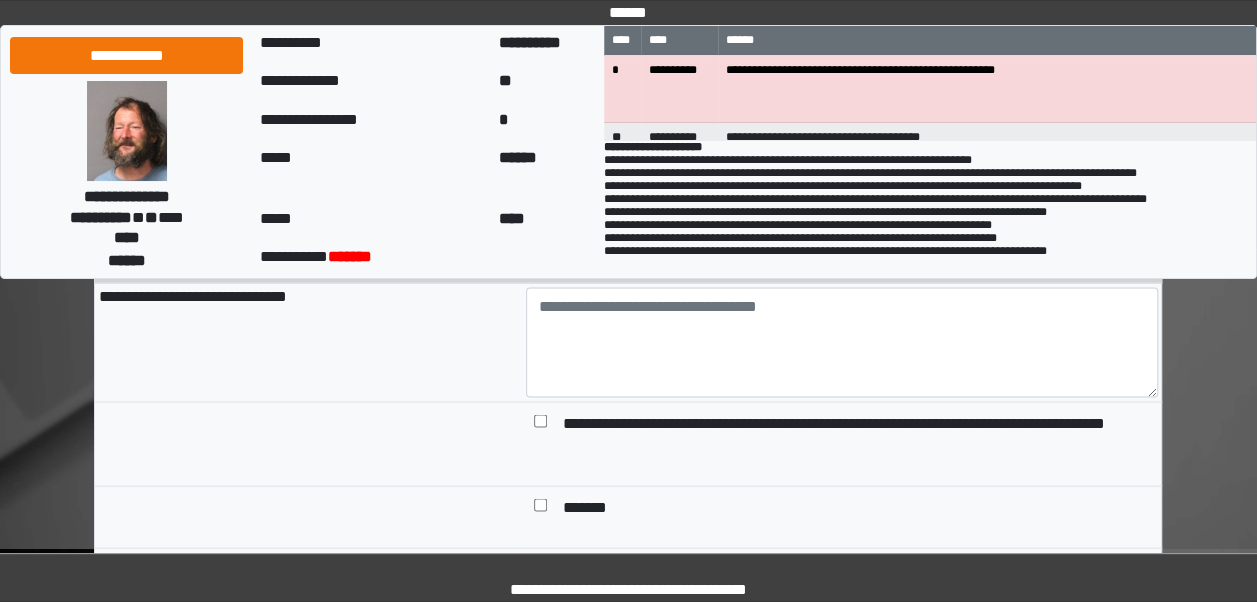 type on "*******" 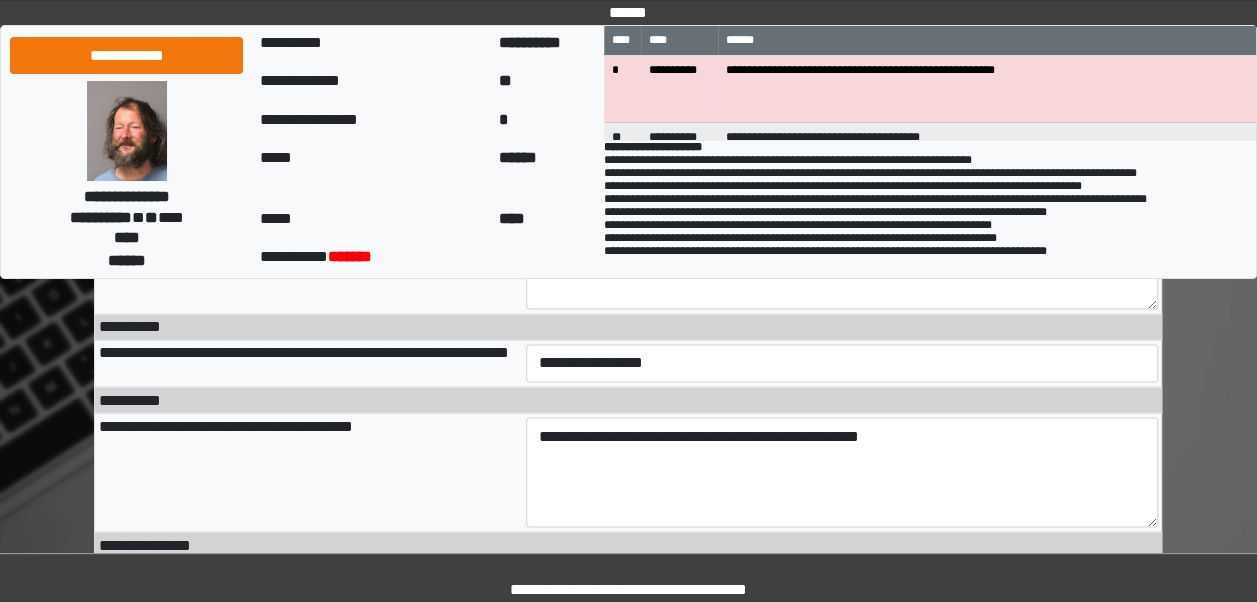 scroll, scrollTop: 1532, scrollLeft: 0, axis: vertical 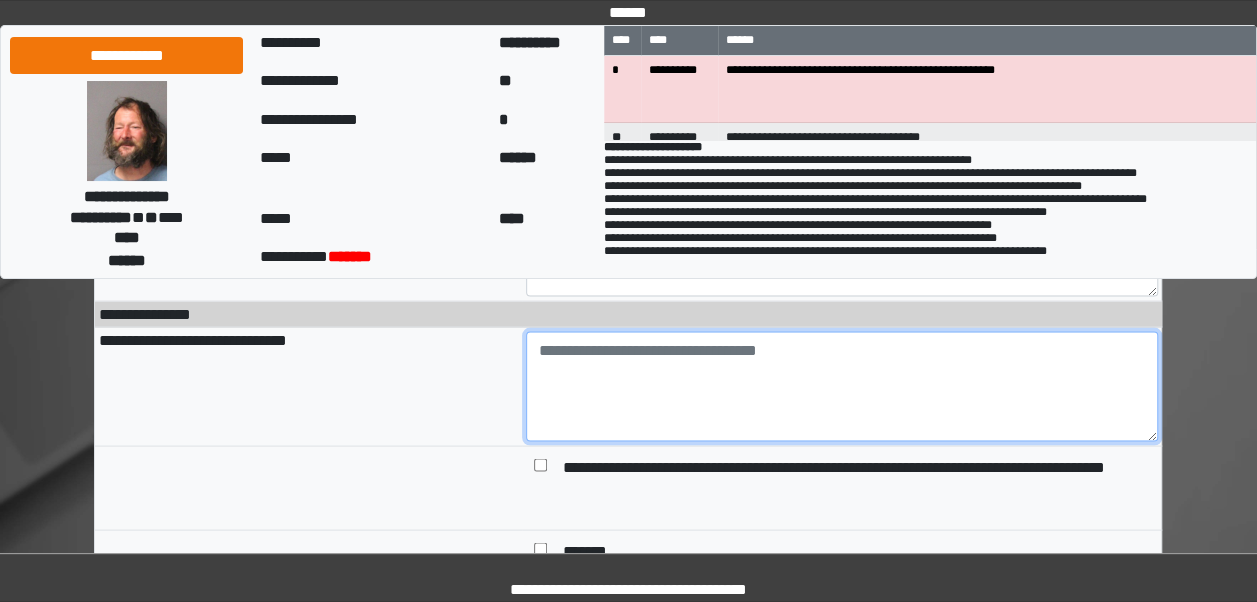 click at bounding box center [842, 386] 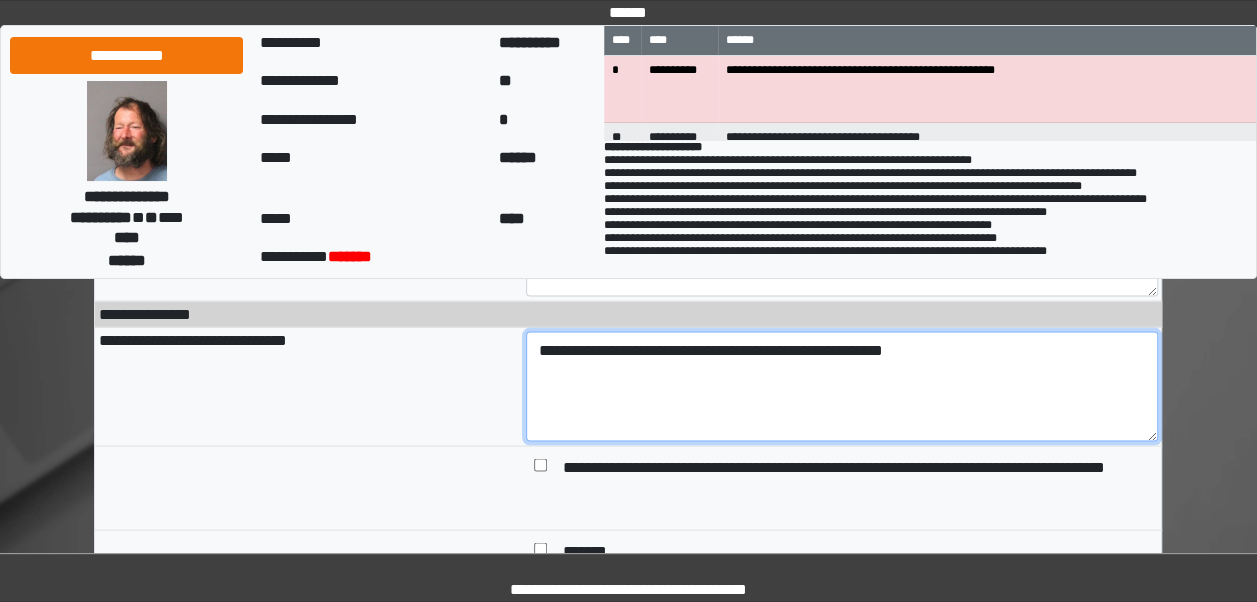 click on "**********" at bounding box center (842, 386) 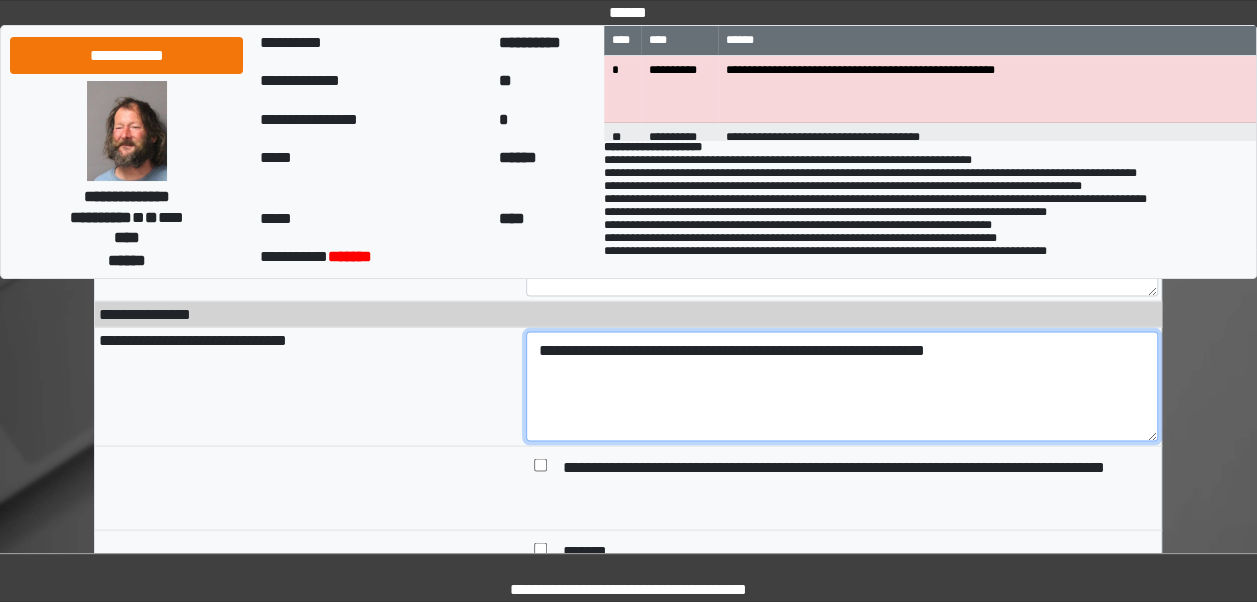 click on "**********" at bounding box center [842, 386] 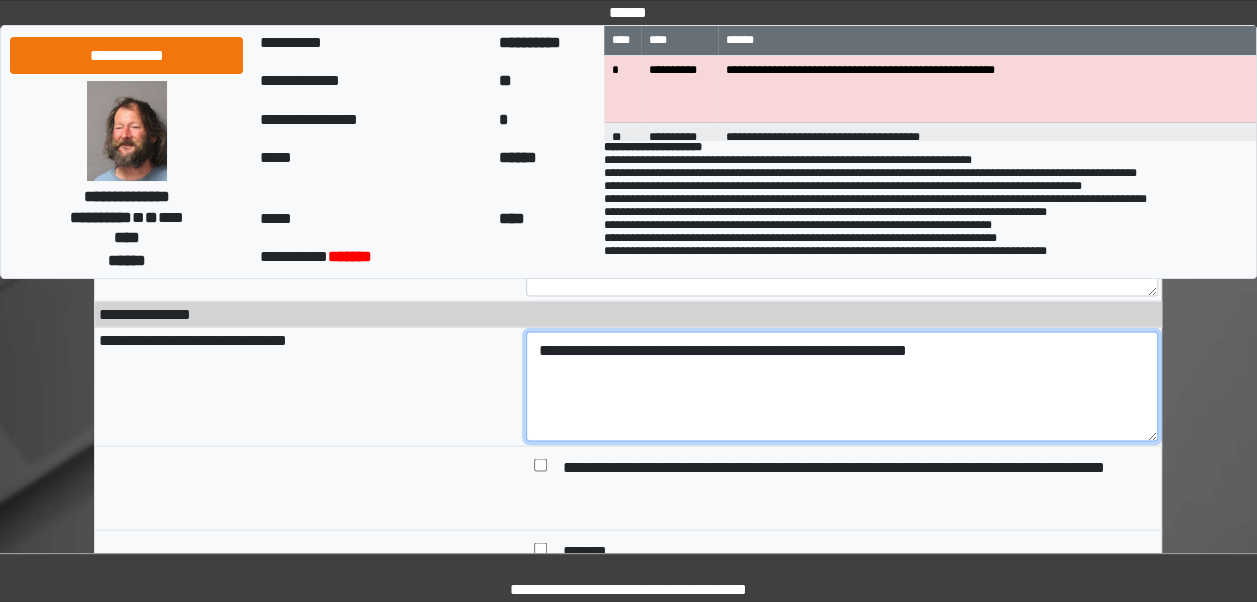 click on "**********" at bounding box center [842, 386] 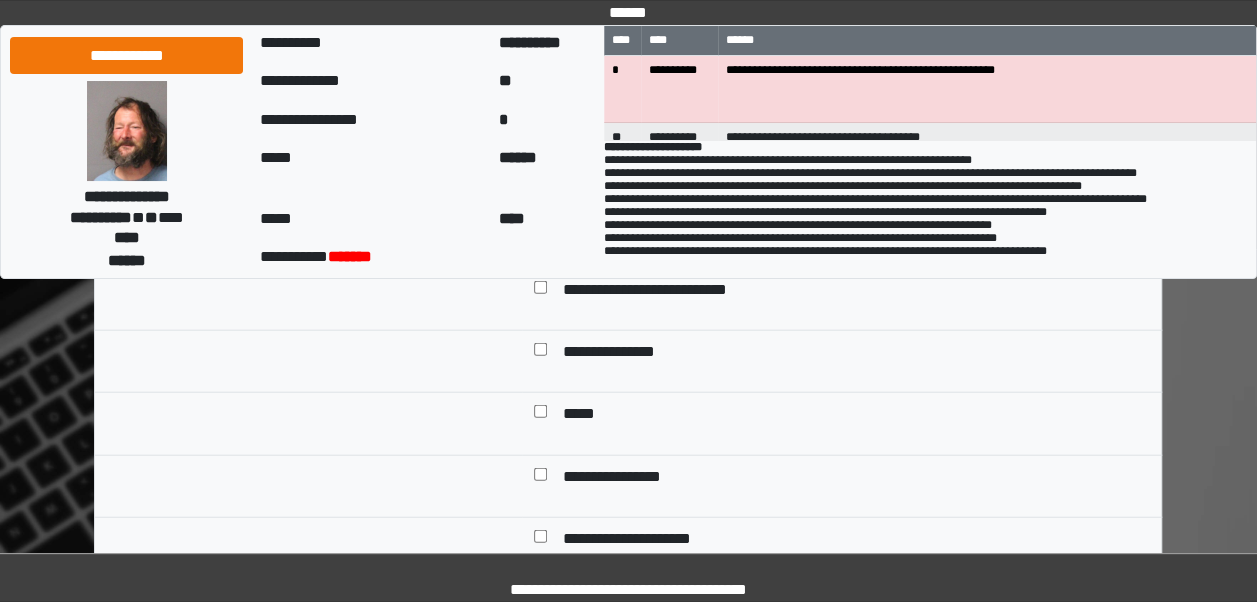 scroll, scrollTop: 2240, scrollLeft: 0, axis: vertical 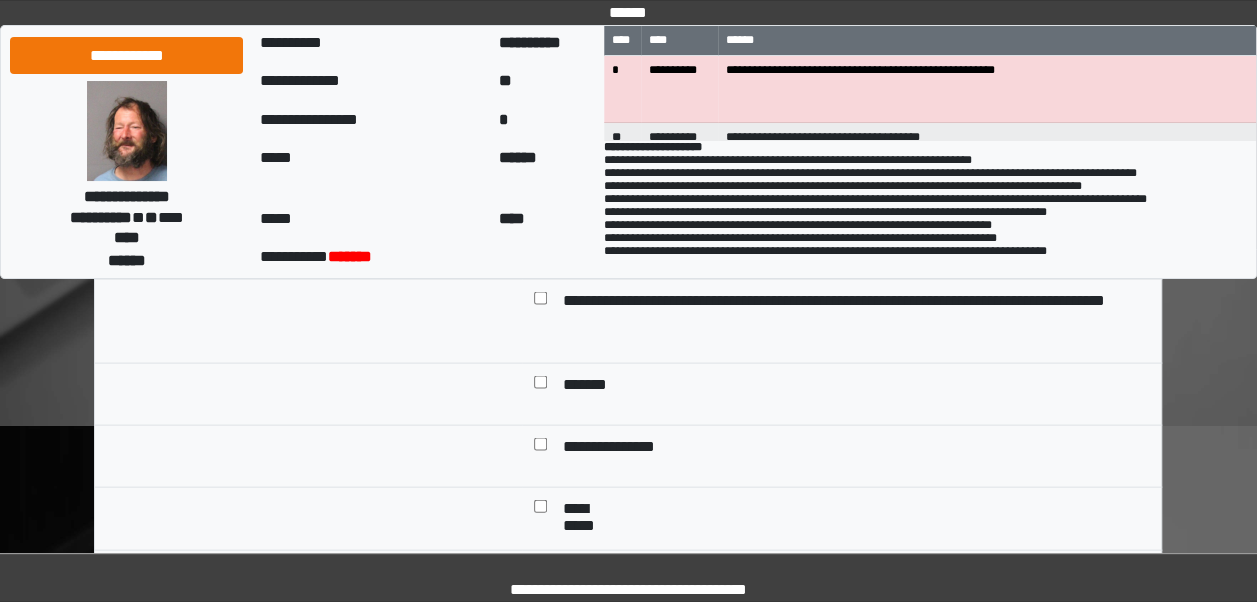 type on "**********" 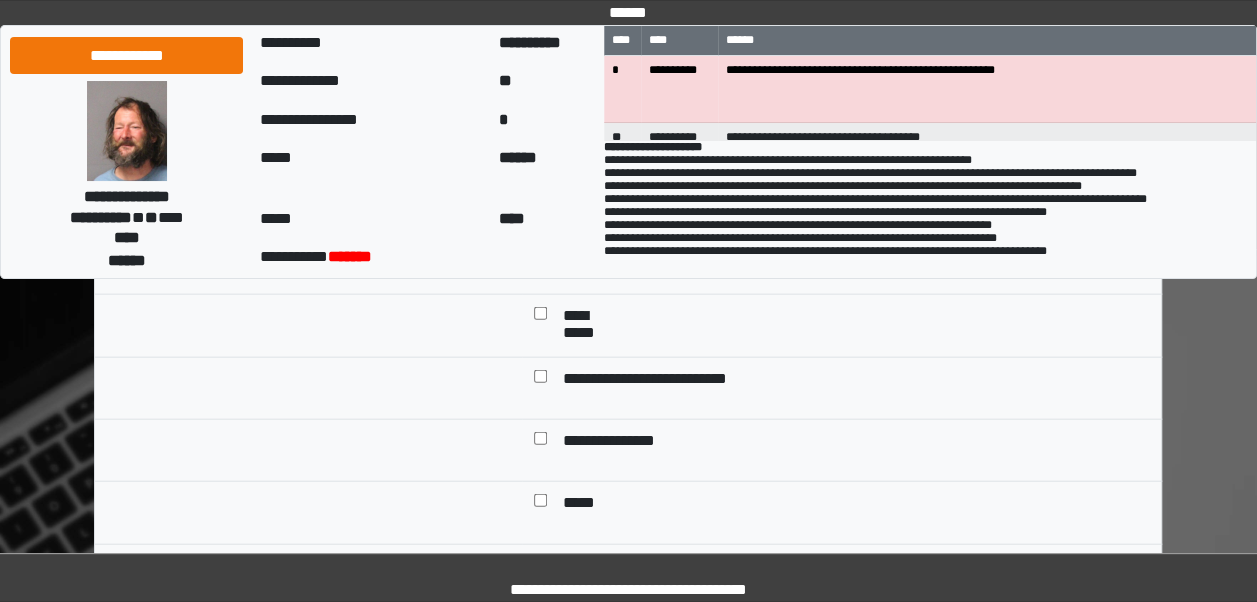 scroll, scrollTop: 2078, scrollLeft: 0, axis: vertical 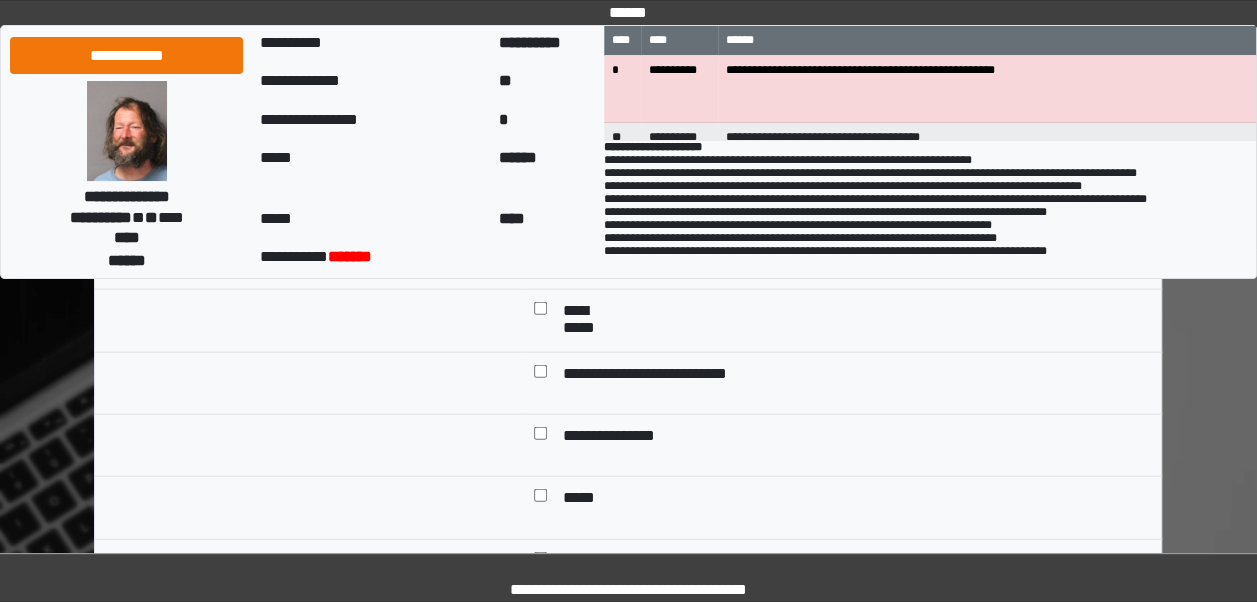 click on "**********" at bounding box center [660, 375] 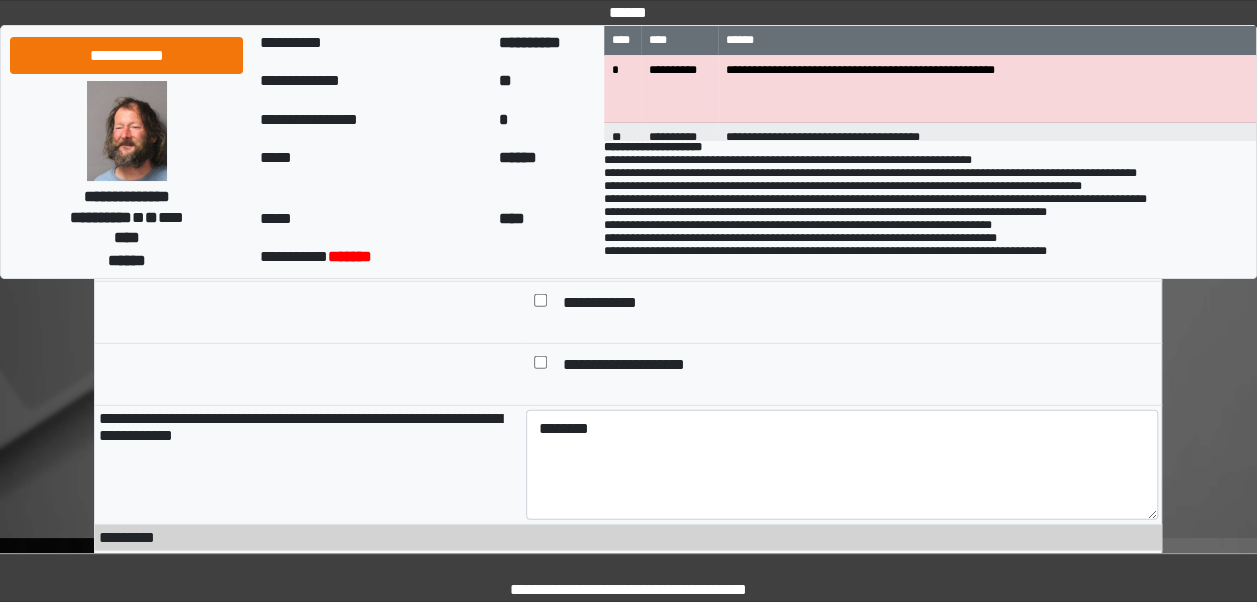 scroll, scrollTop: 2462, scrollLeft: 0, axis: vertical 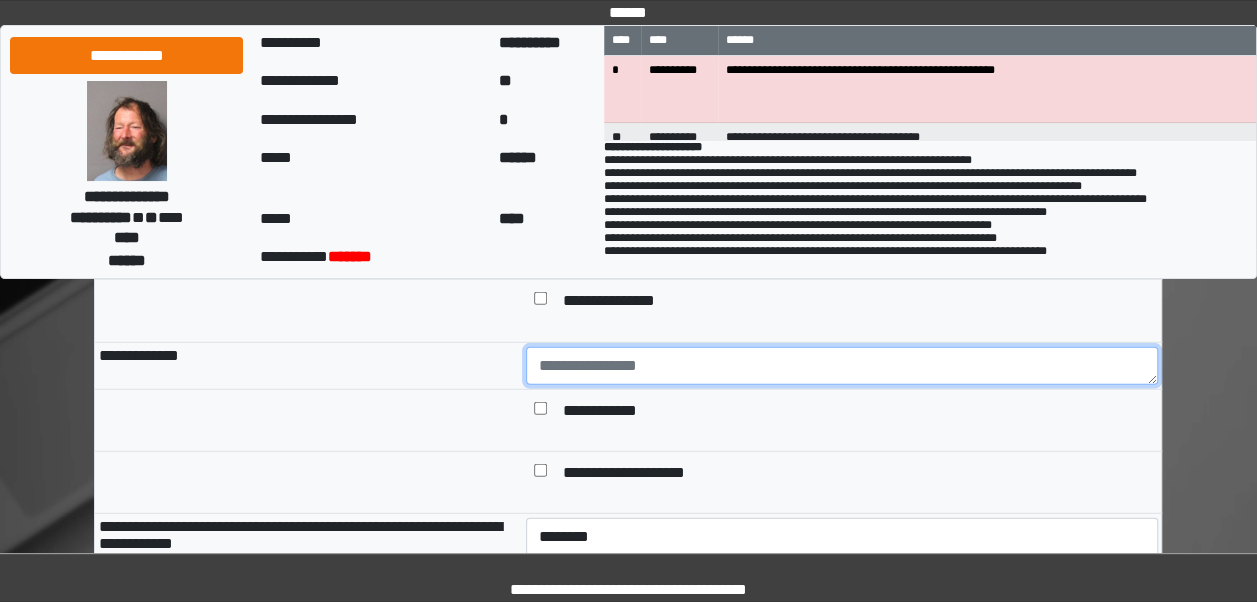 click at bounding box center [842, 366] 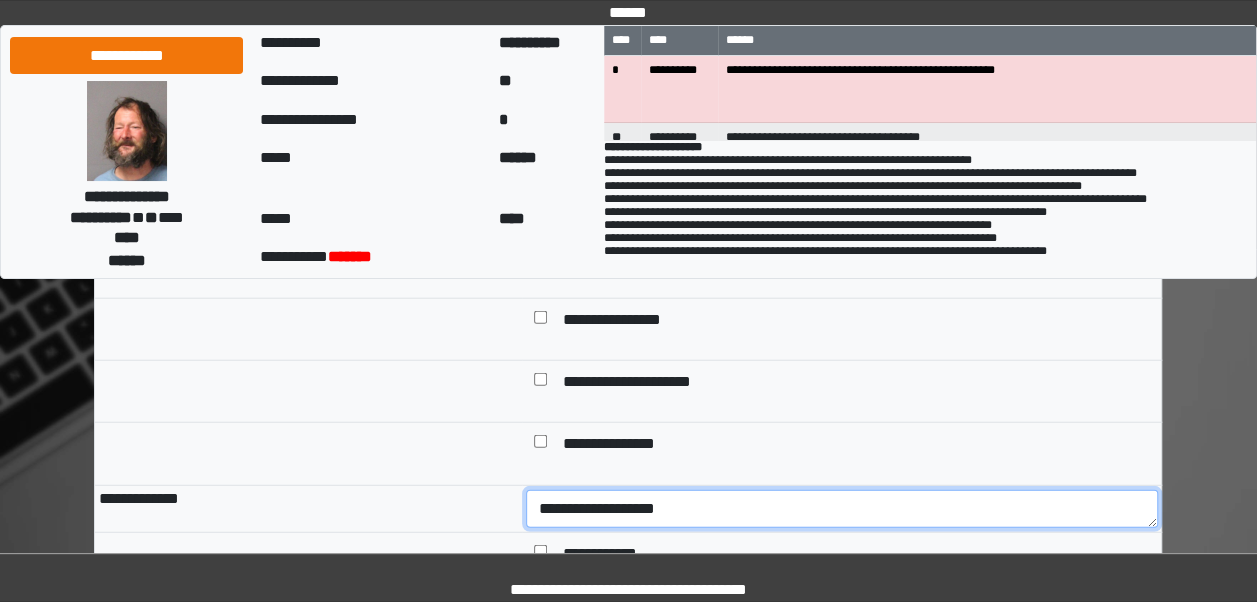 scroll, scrollTop: 2344, scrollLeft: 0, axis: vertical 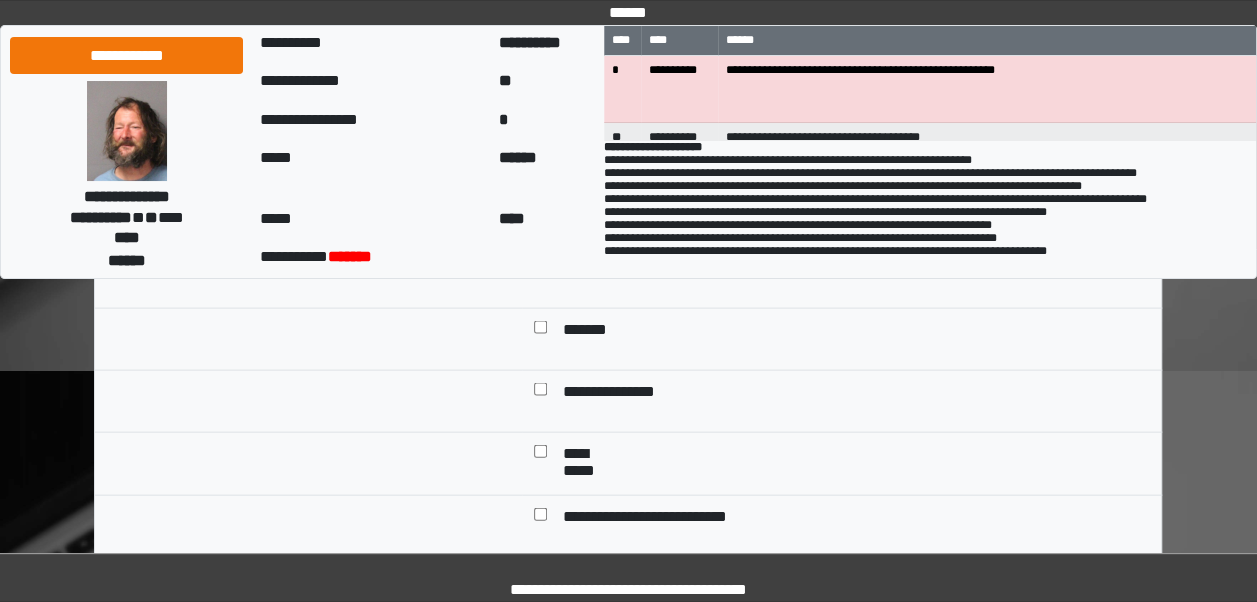type on "**********" 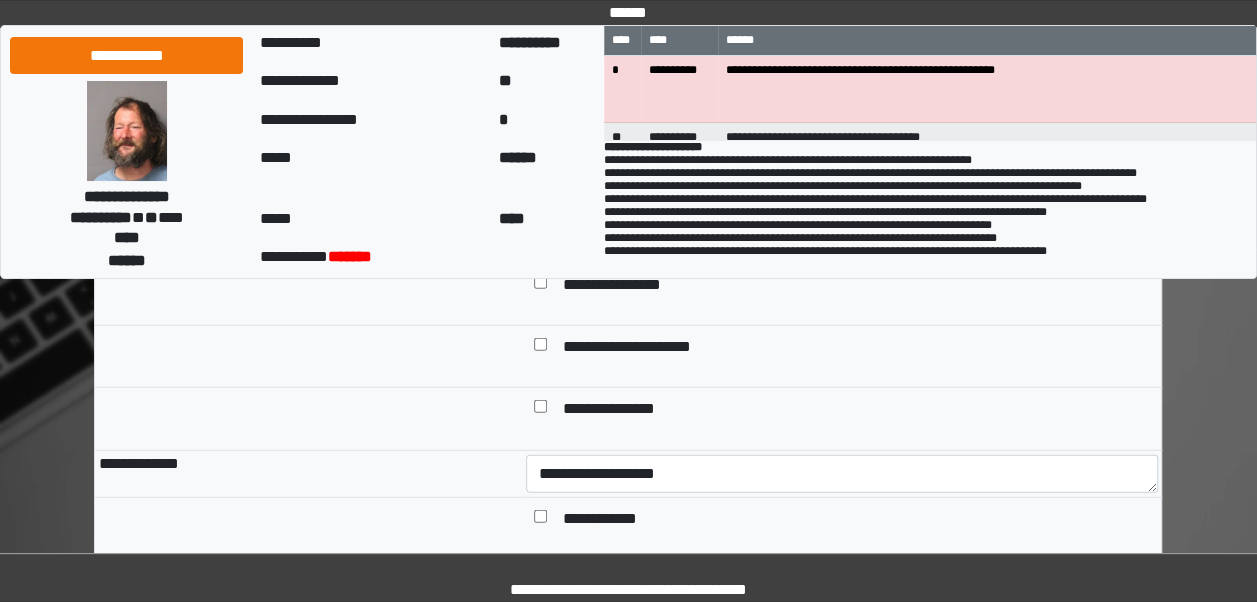 scroll, scrollTop: 2373, scrollLeft: 0, axis: vertical 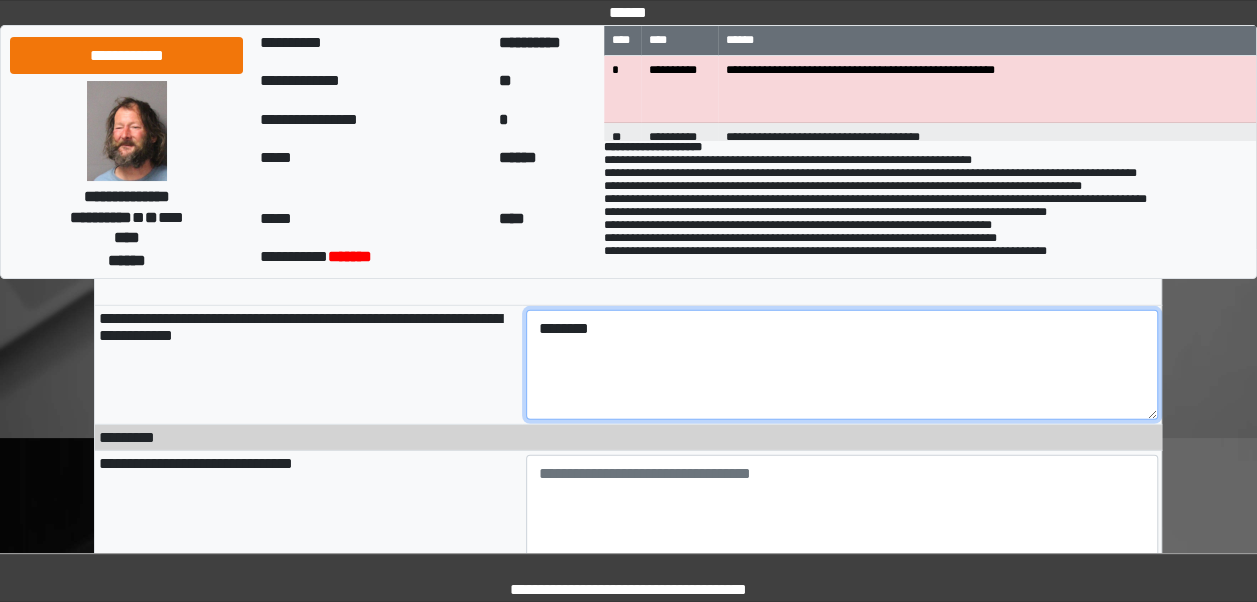 click on "*******" at bounding box center (842, 365) 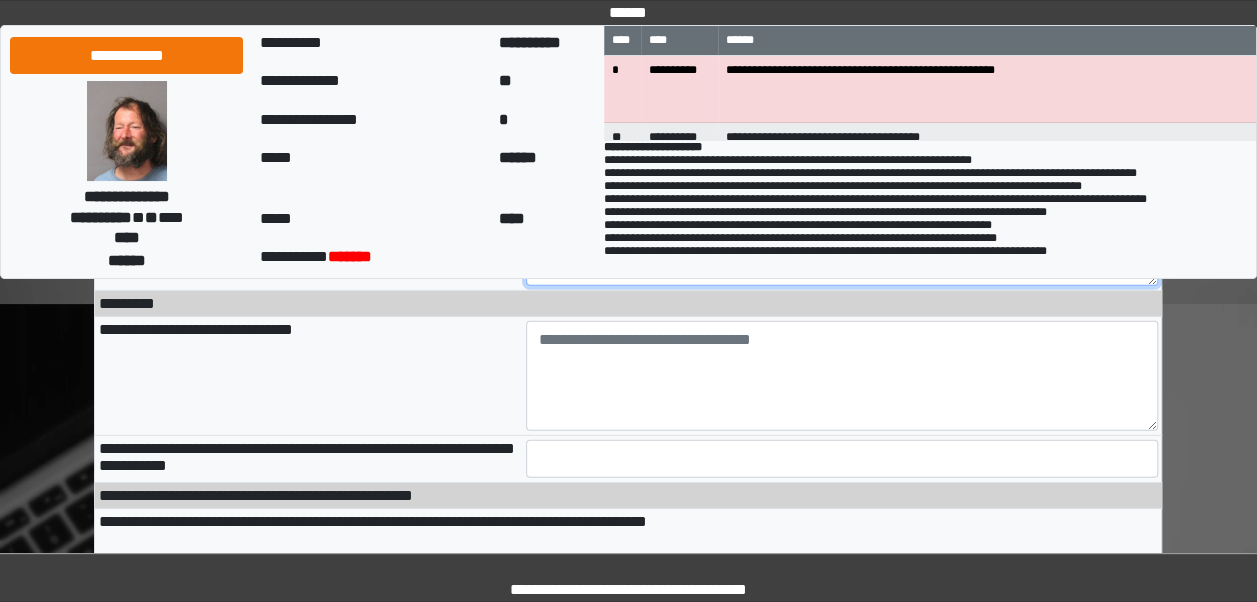 scroll, scrollTop: 2798, scrollLeft: 0, axis: vertical 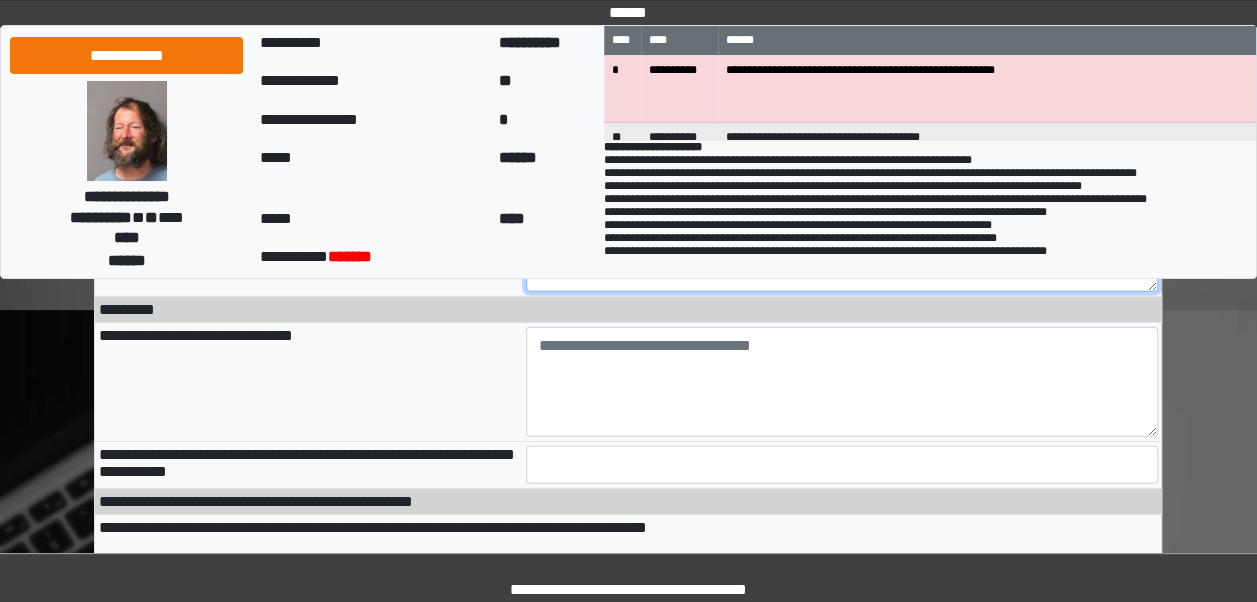 type on "**********" 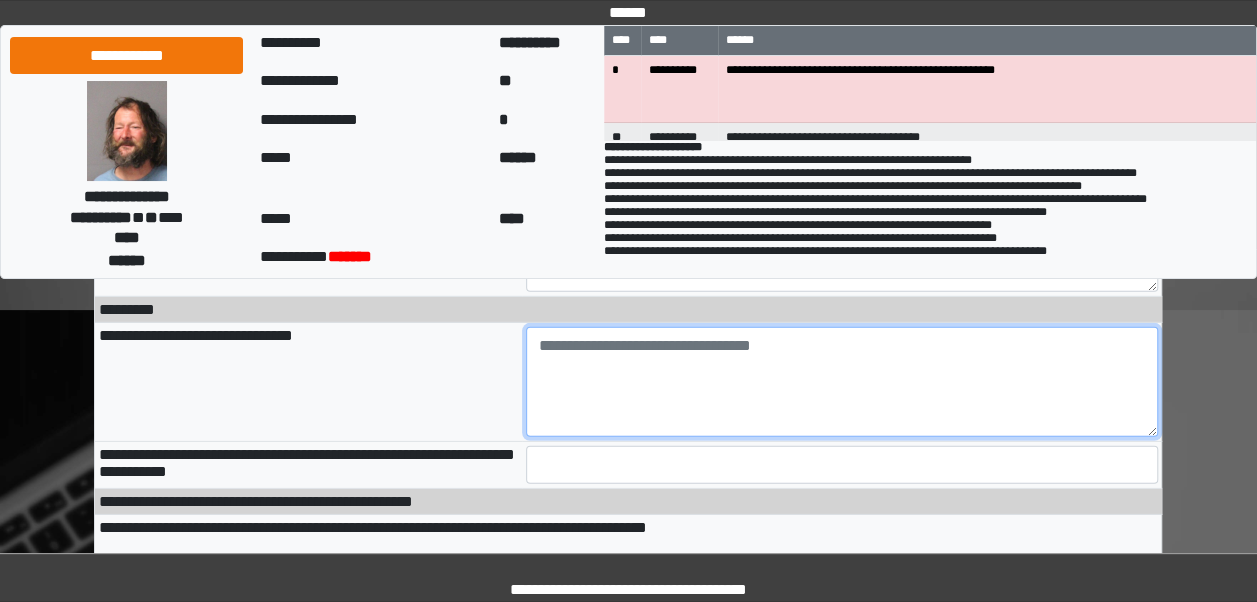 click at bounding box center [842, 382] 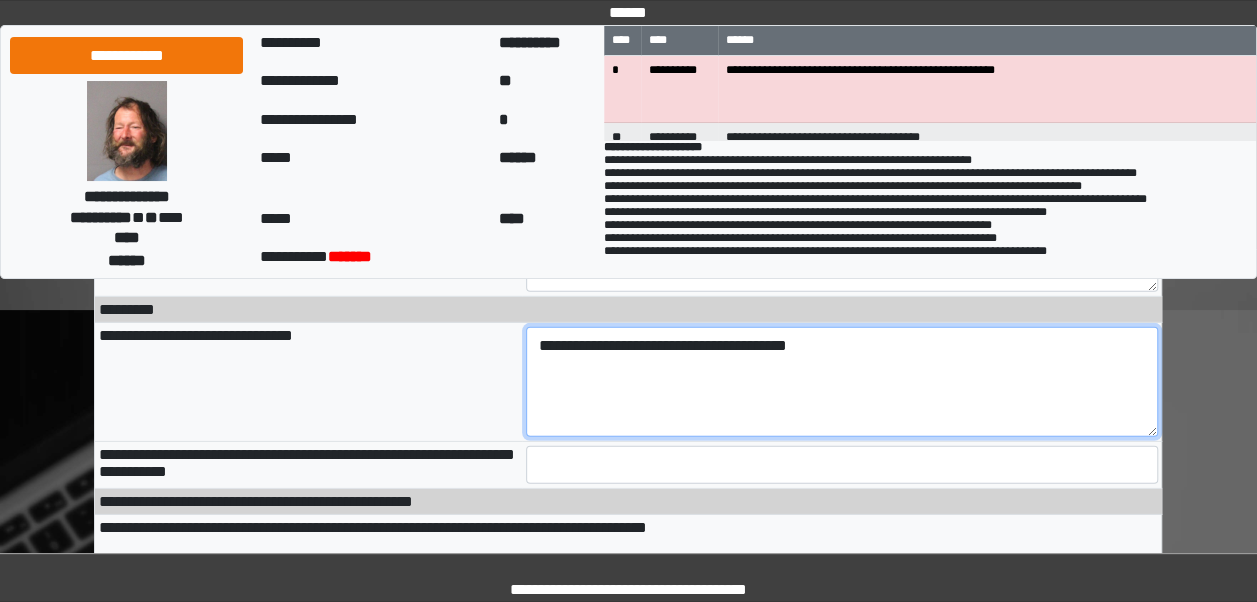 click on "**********" at bounding box center (842, 382) 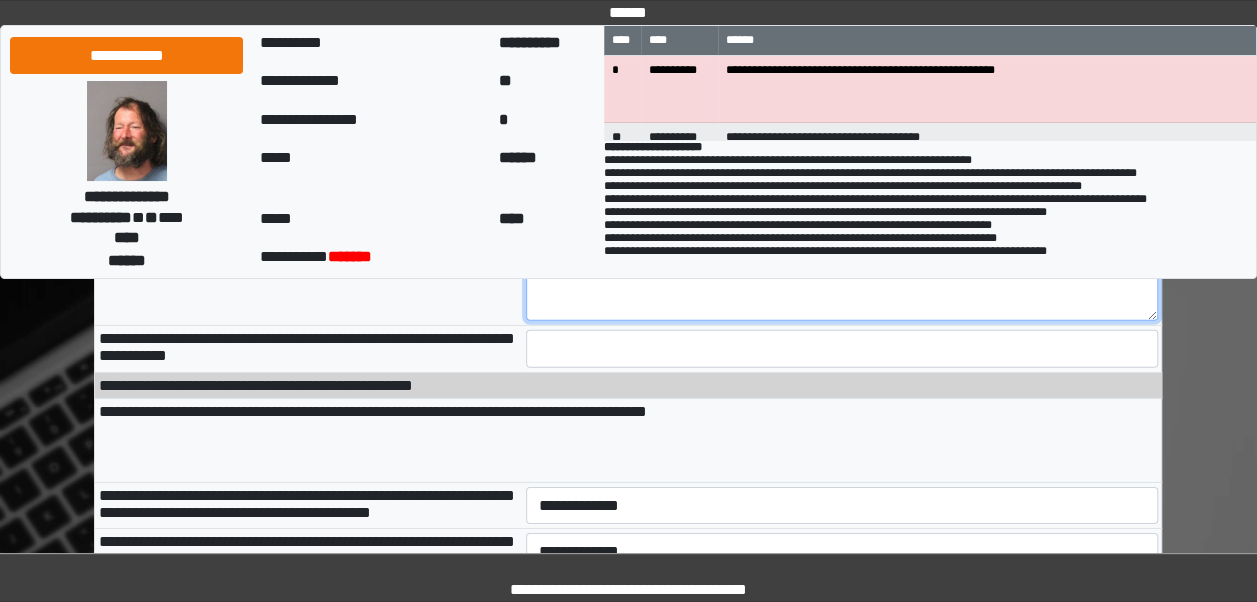 scroll, scrollTop: 2900, scrollLeft: 0, axis: vertical 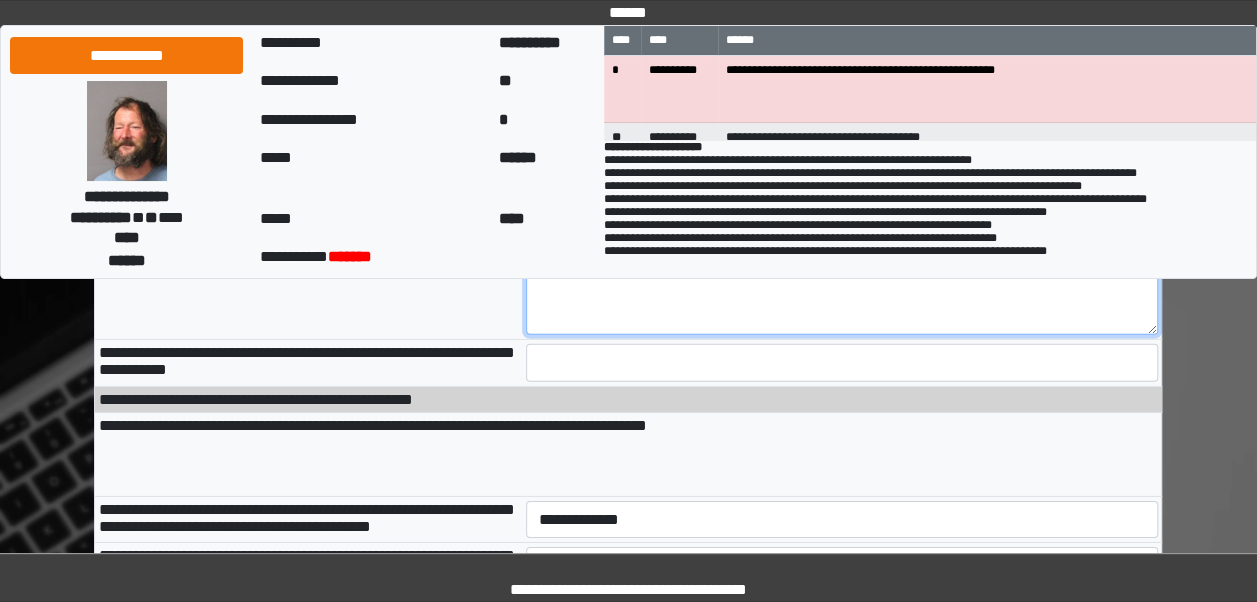 type on "**********" 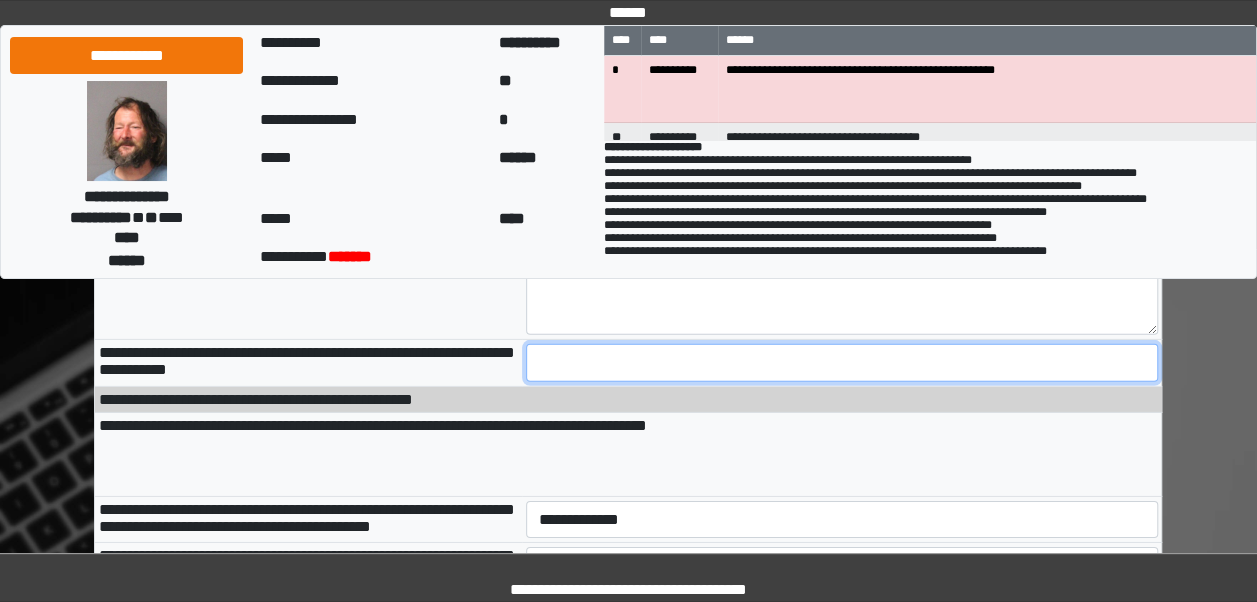 click at bounding box center (842, 363) 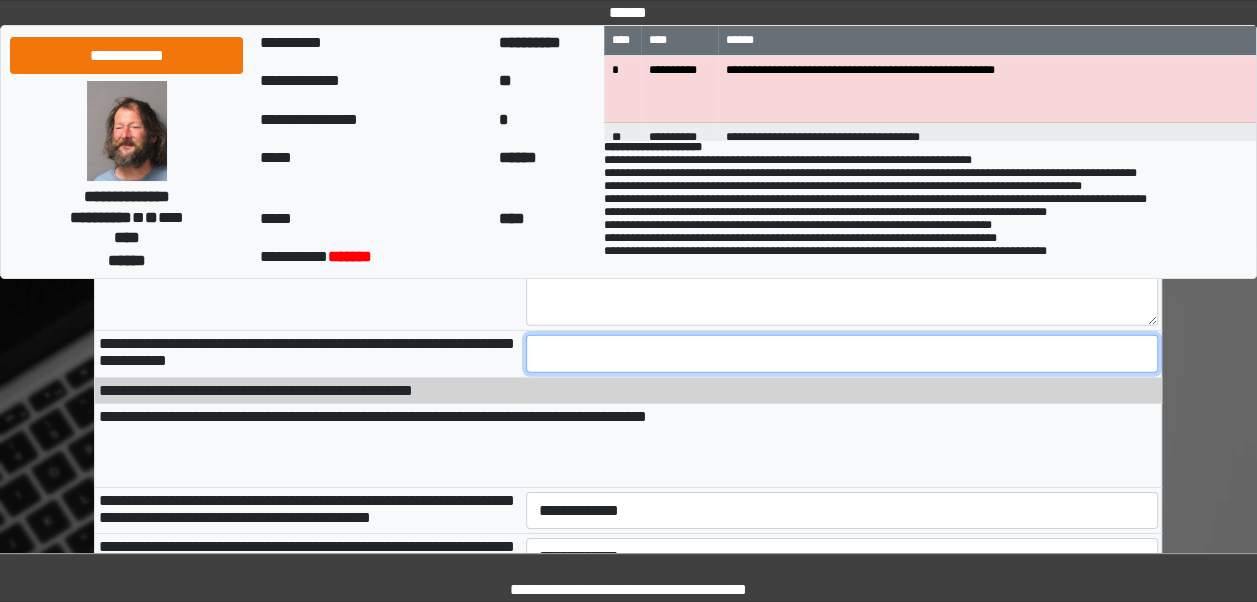 scroll, scrollTop: 2919, scrollLeft: 0, axis: vertical 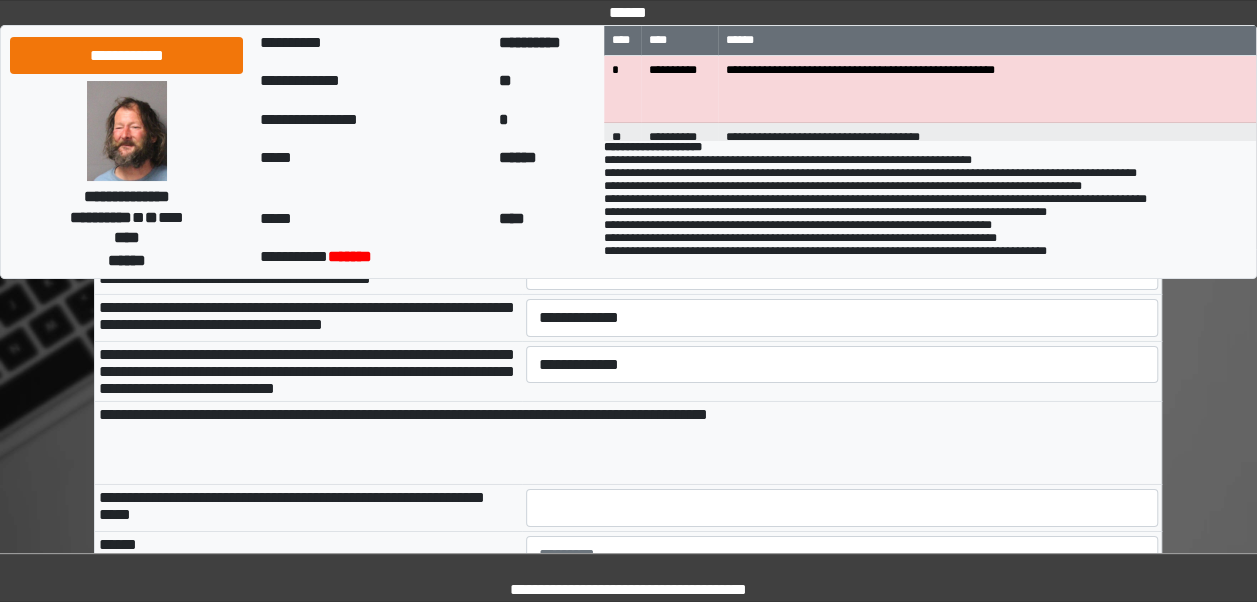 type on "*" 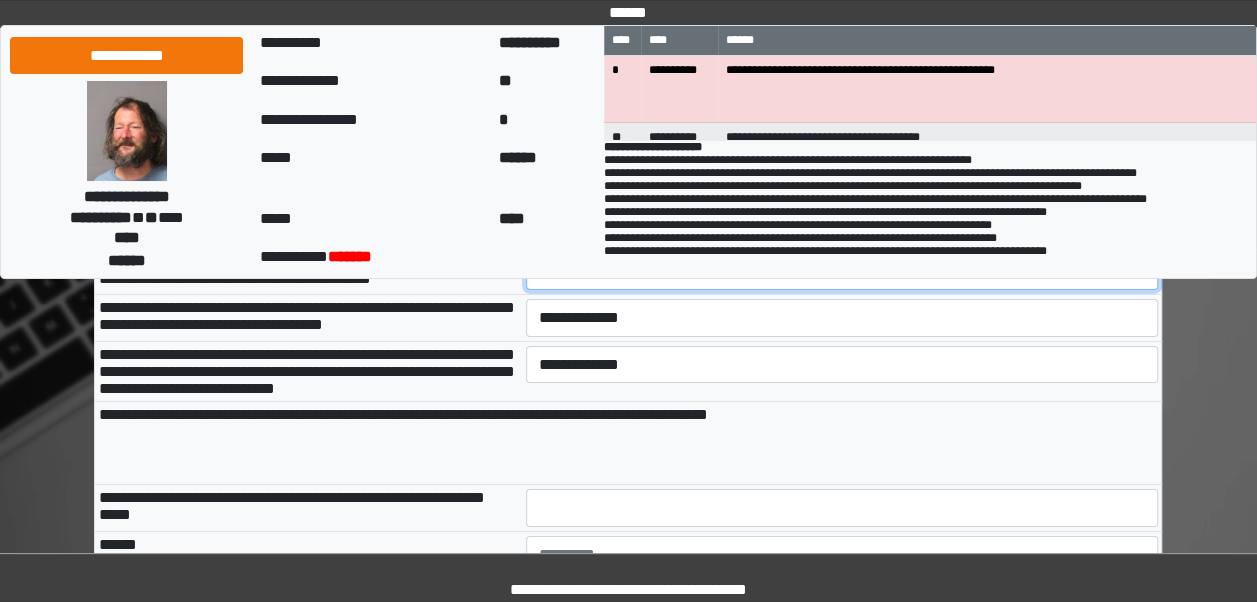click on "**********" at bounding box center (842, 271) 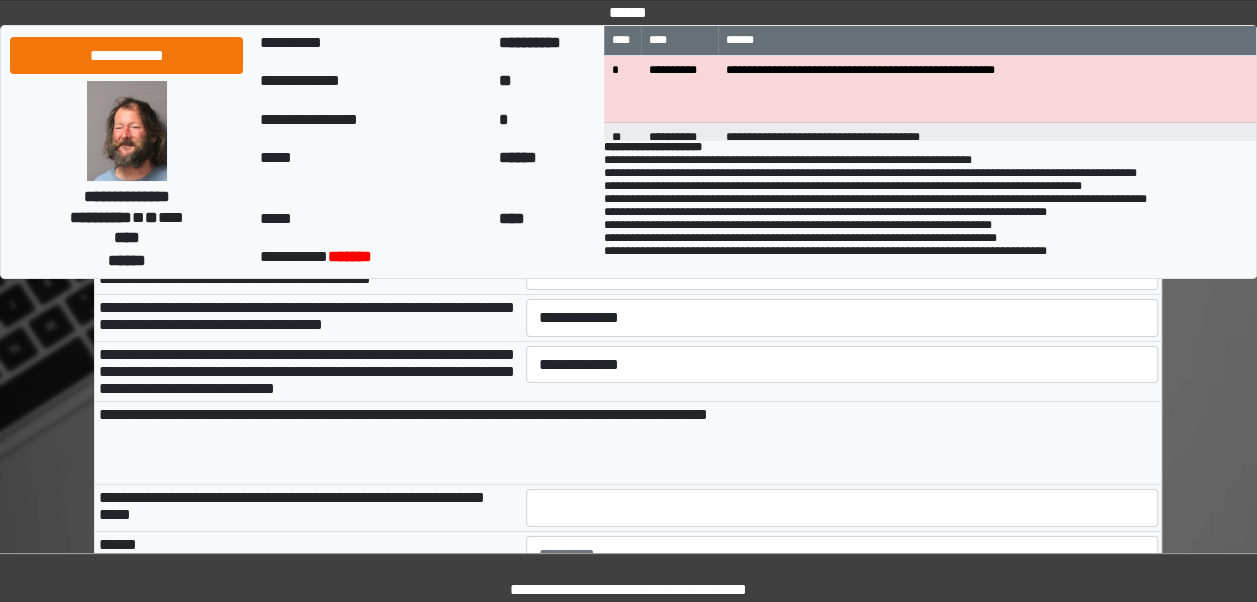 click on "**********" at bounding box center [308, 271] 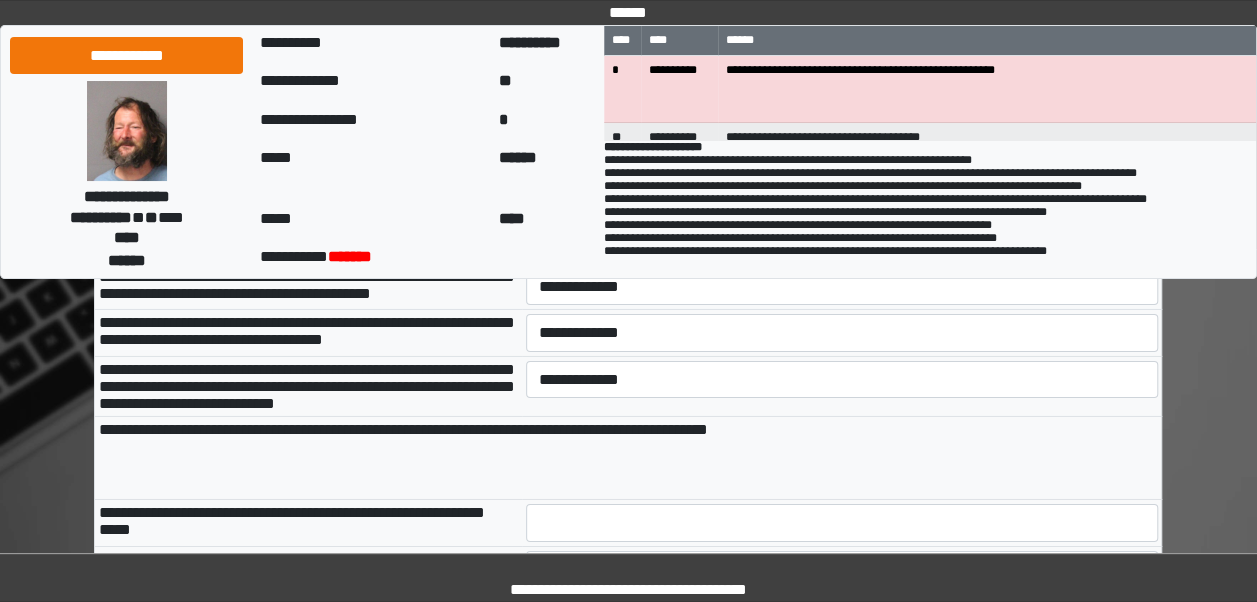 scroll, scrollTop: 3128, scrollLeft: 0, axis: vertical 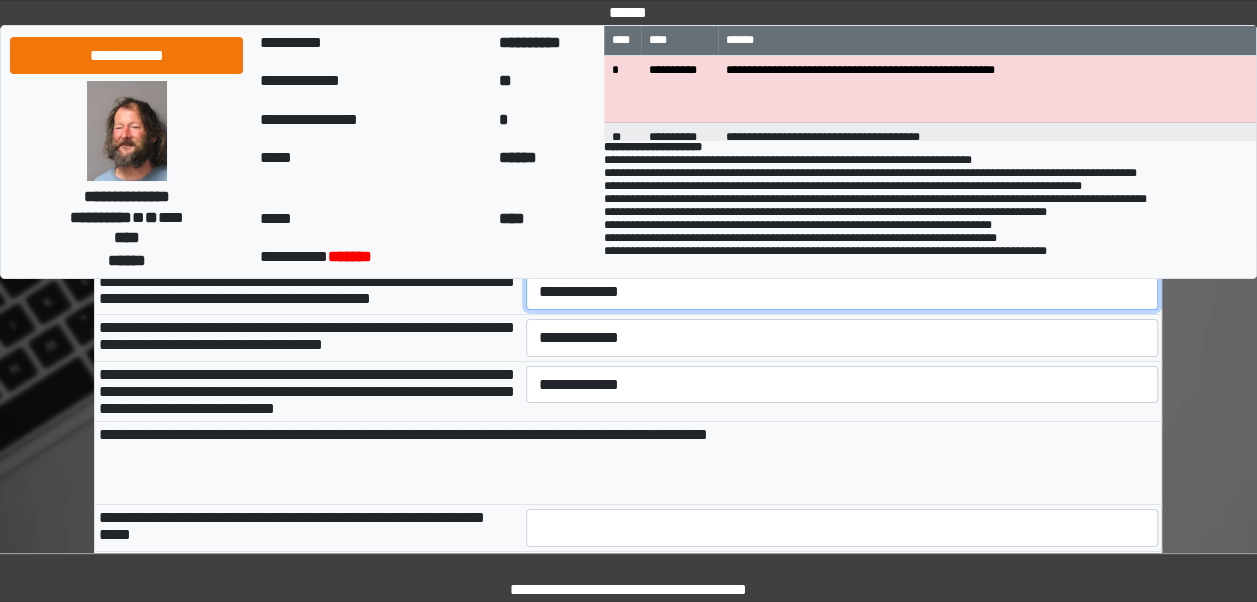 click on "**********" at bounding box center (842, 291) 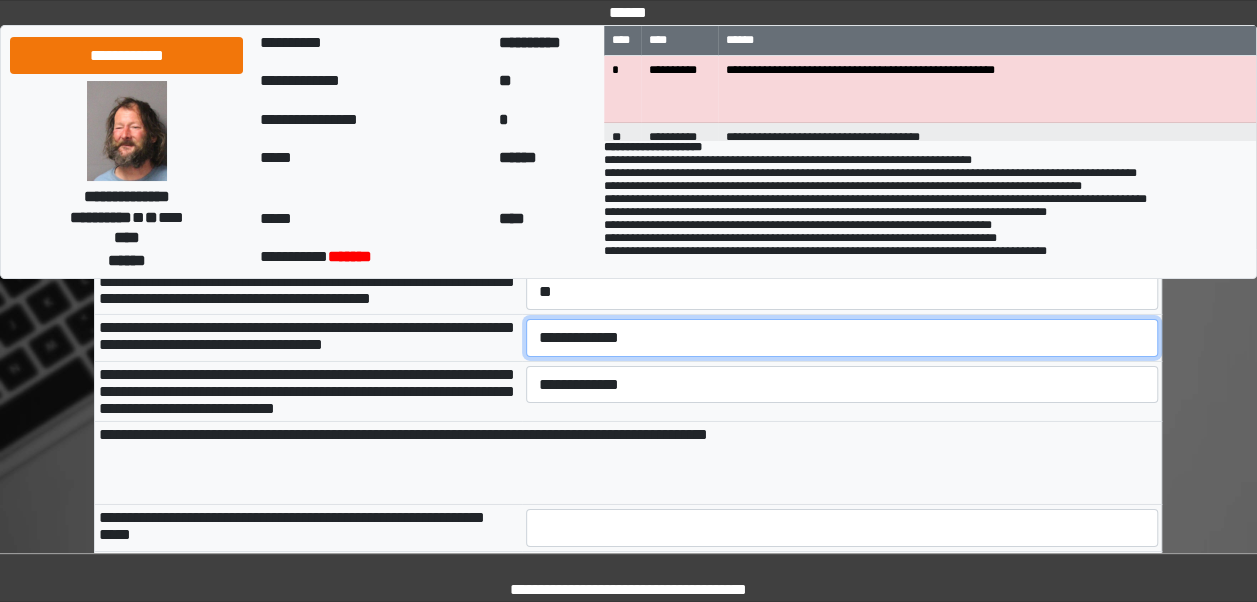 click on "**********" at bounding box center [842, 337] 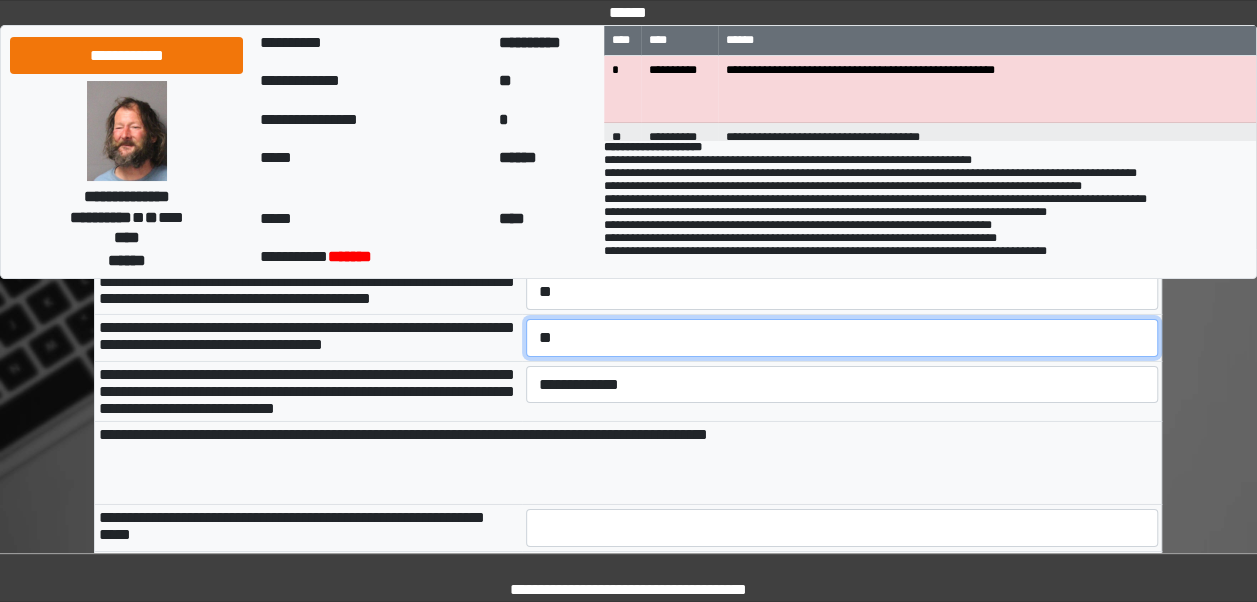 click on "**********" at bounding box center (842, 337) 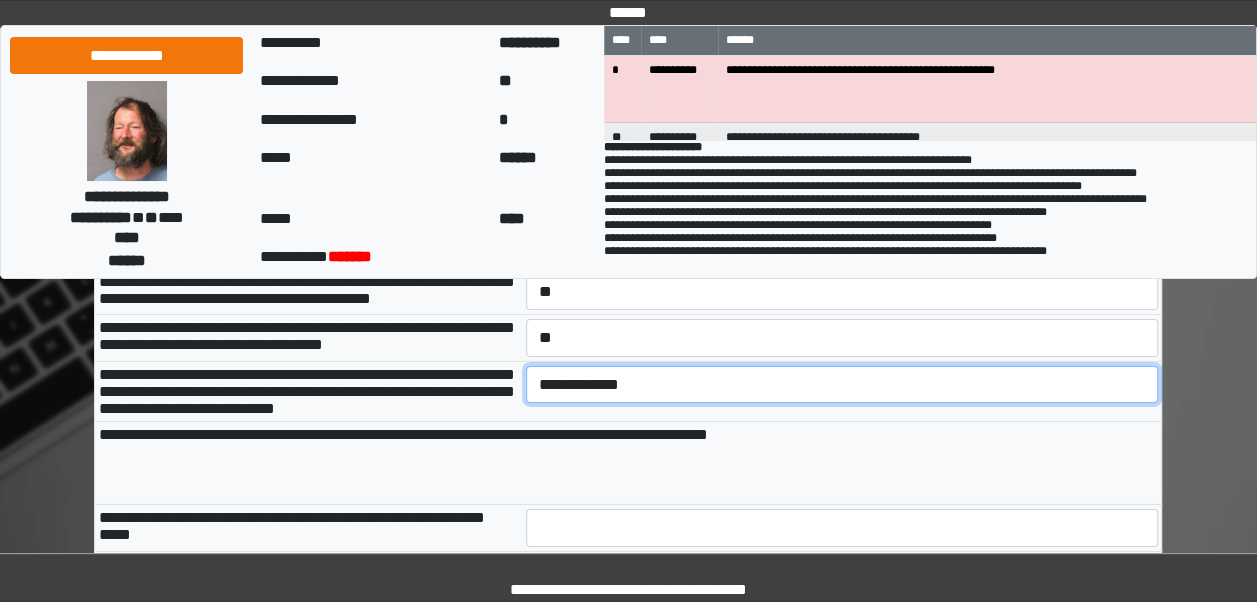 click on "**********" at bounding box center [842, 384] 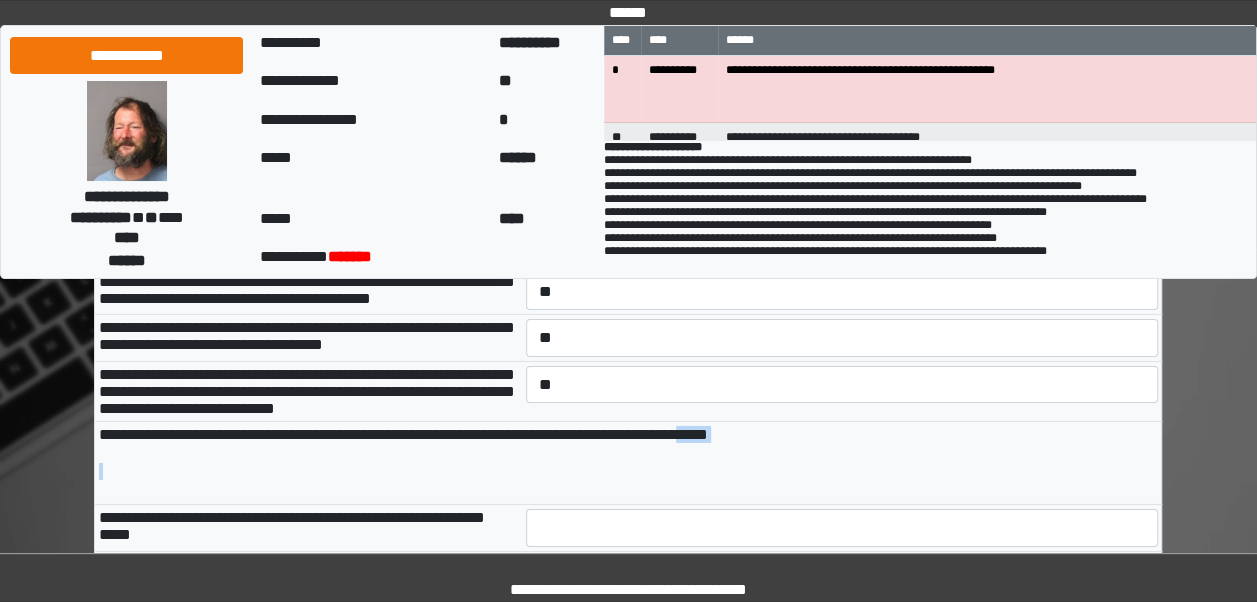 click on "**********" at bounding box center (628, 463) 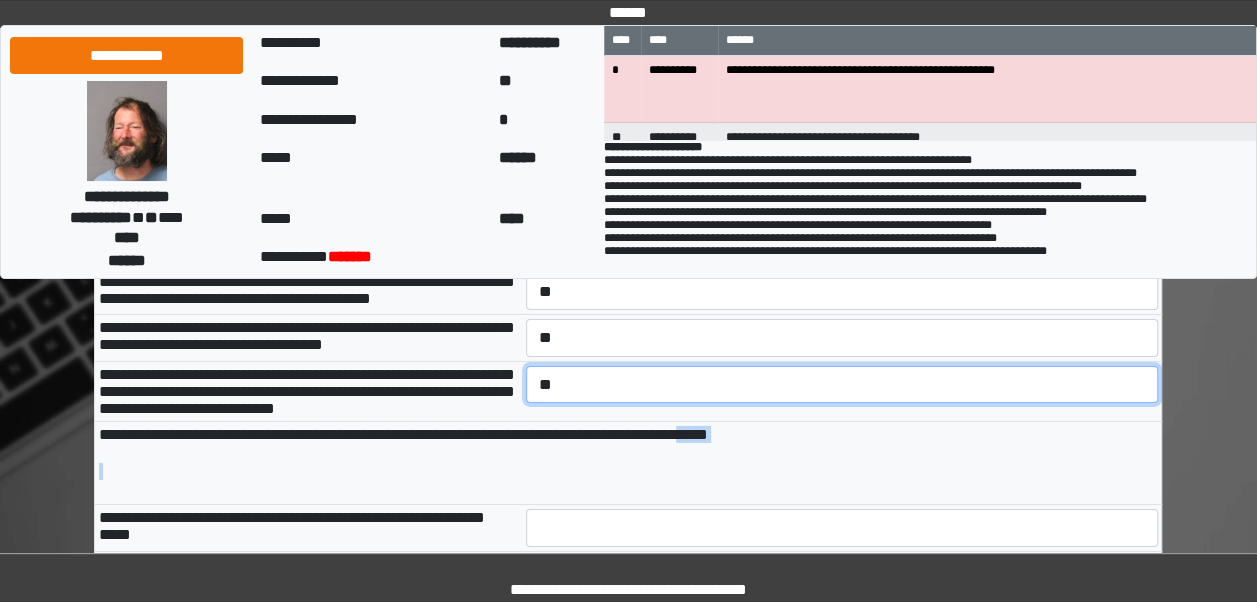 drag, startPoint x: 782, startPoint y: 535, endPoint x: 778, endPoint y: 475, distance: 60.133186 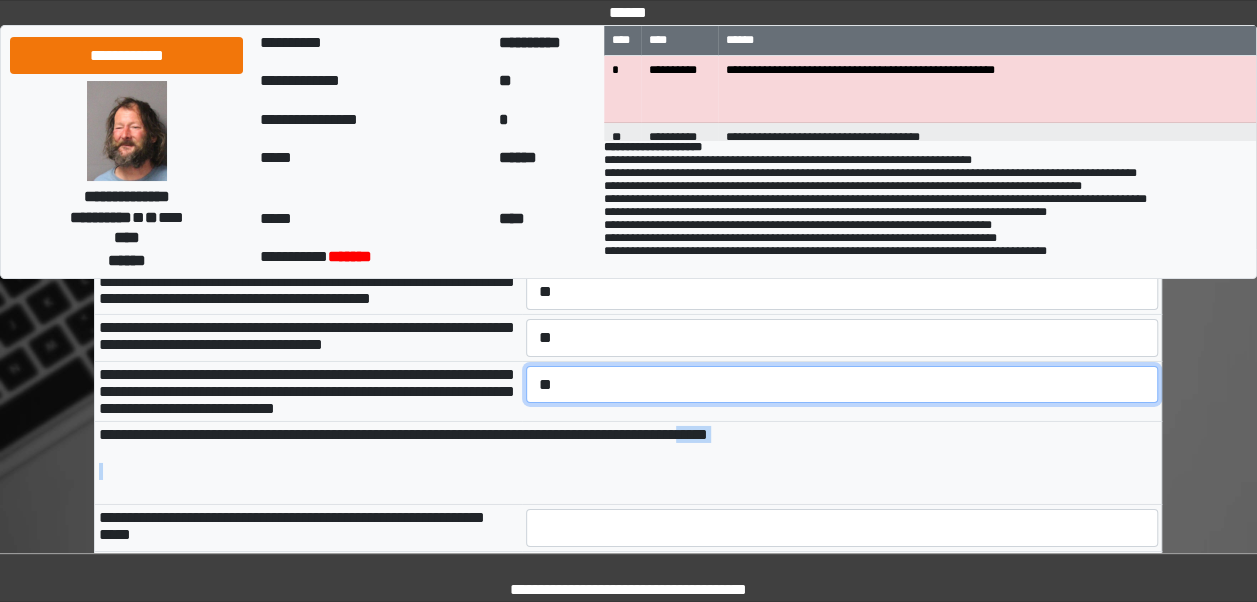 select on "*" 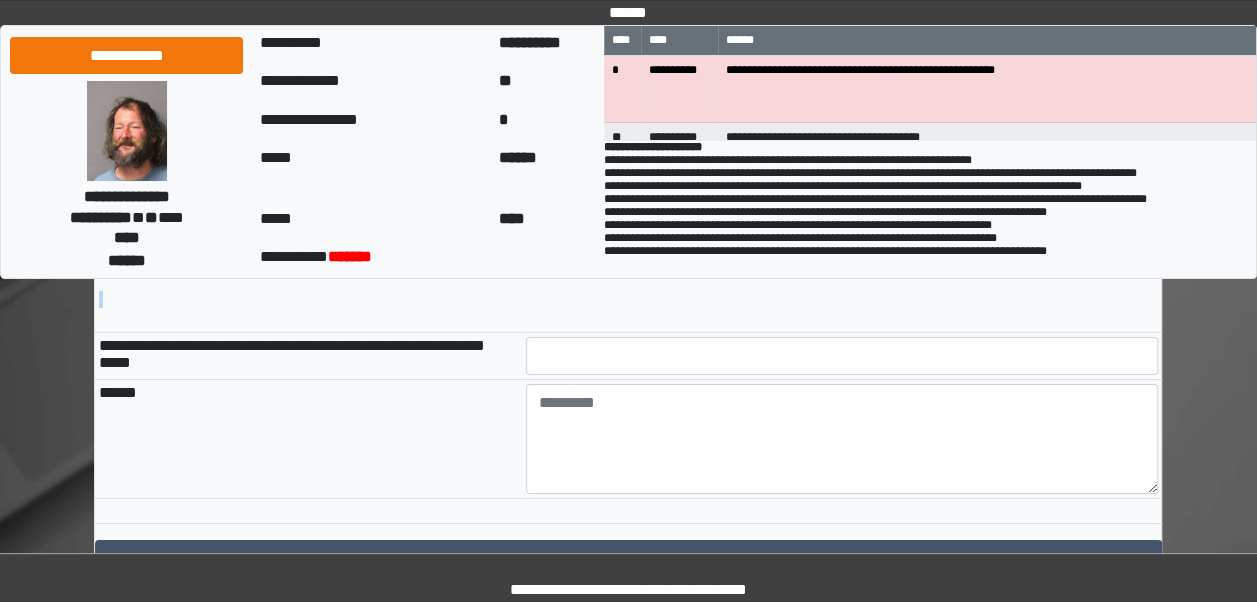 scroll, scrollTop: 3310, scrollLeft: 0, axis: vertical 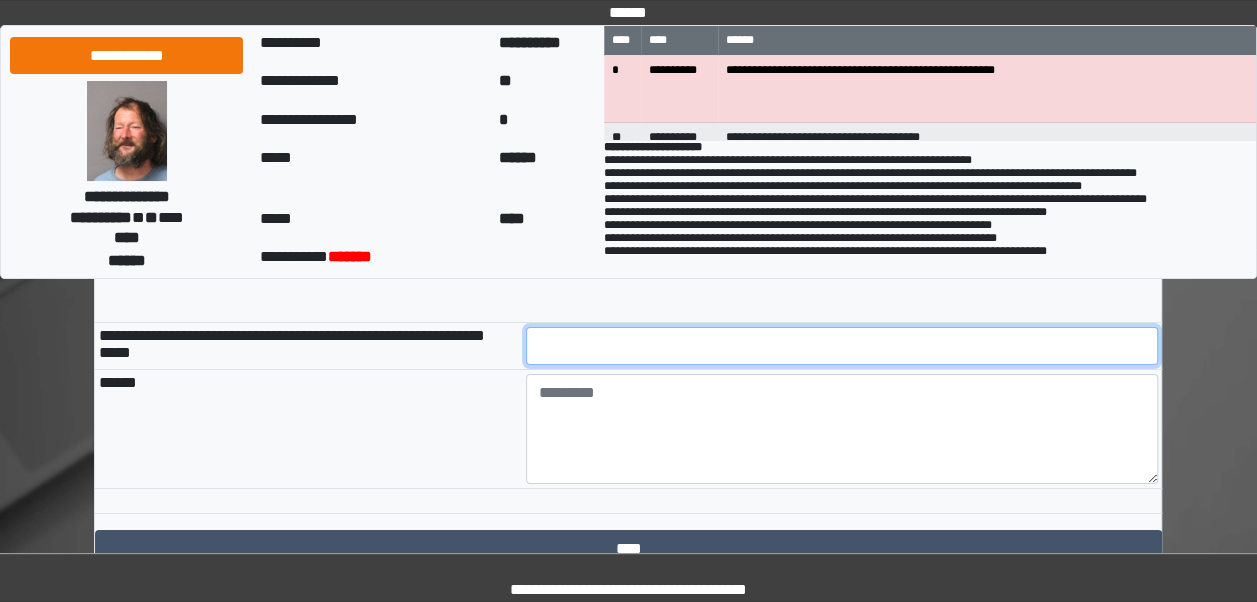 click at bounding box center (842, 346) 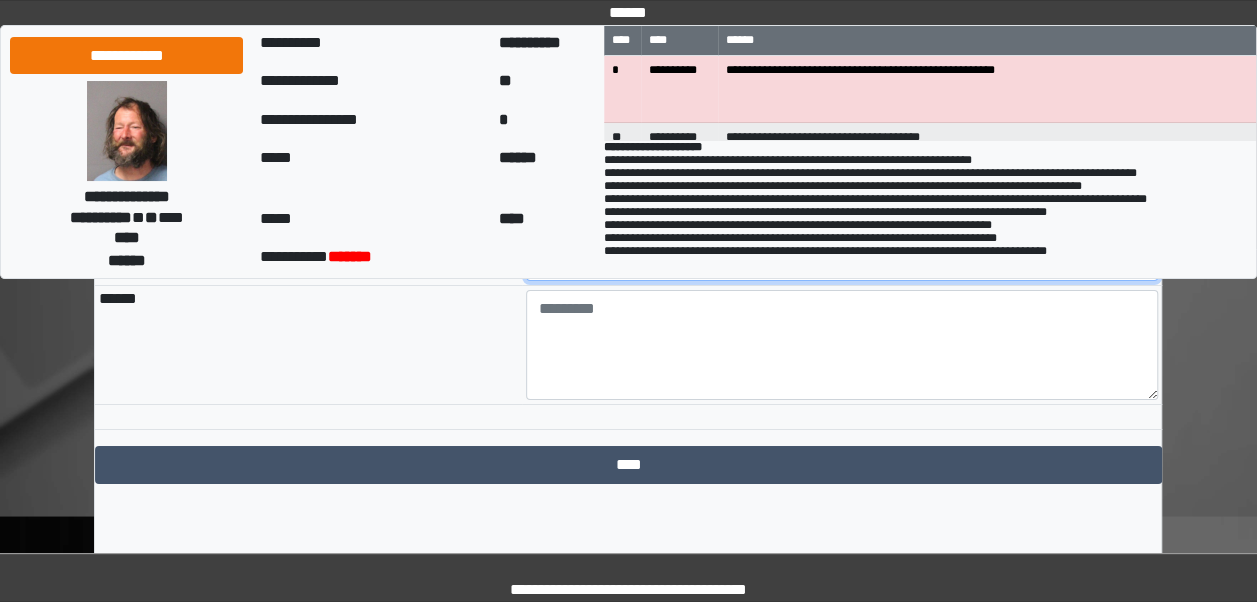 scroll, scrollTop: 3497, scrollLeft: 0, axis: vertical 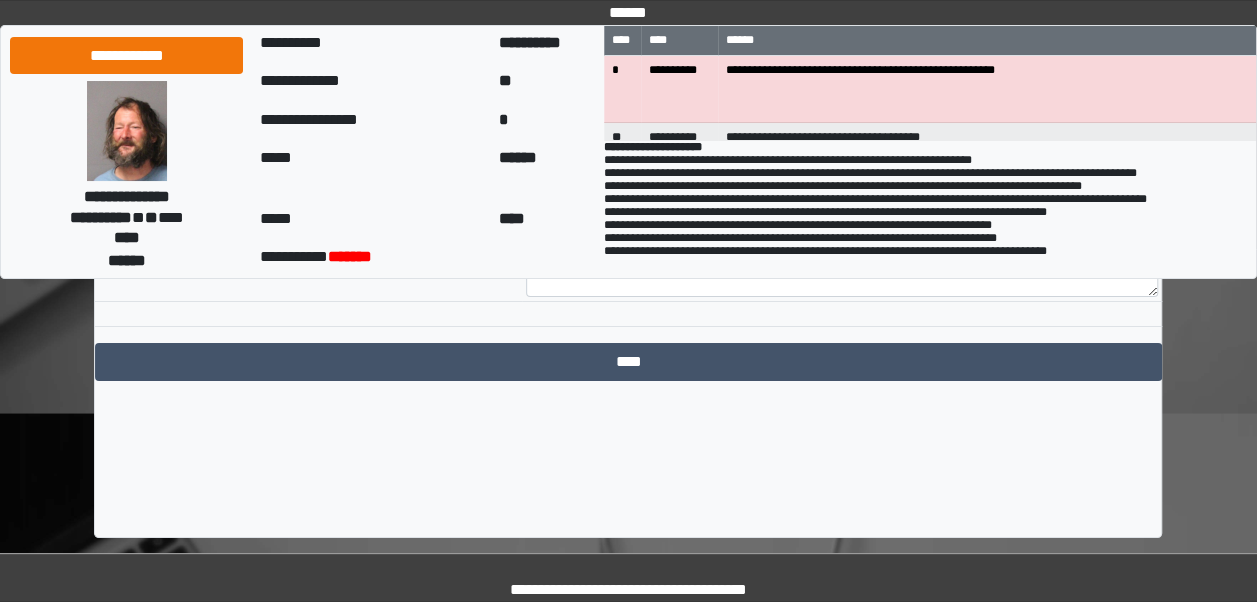 type on "*" 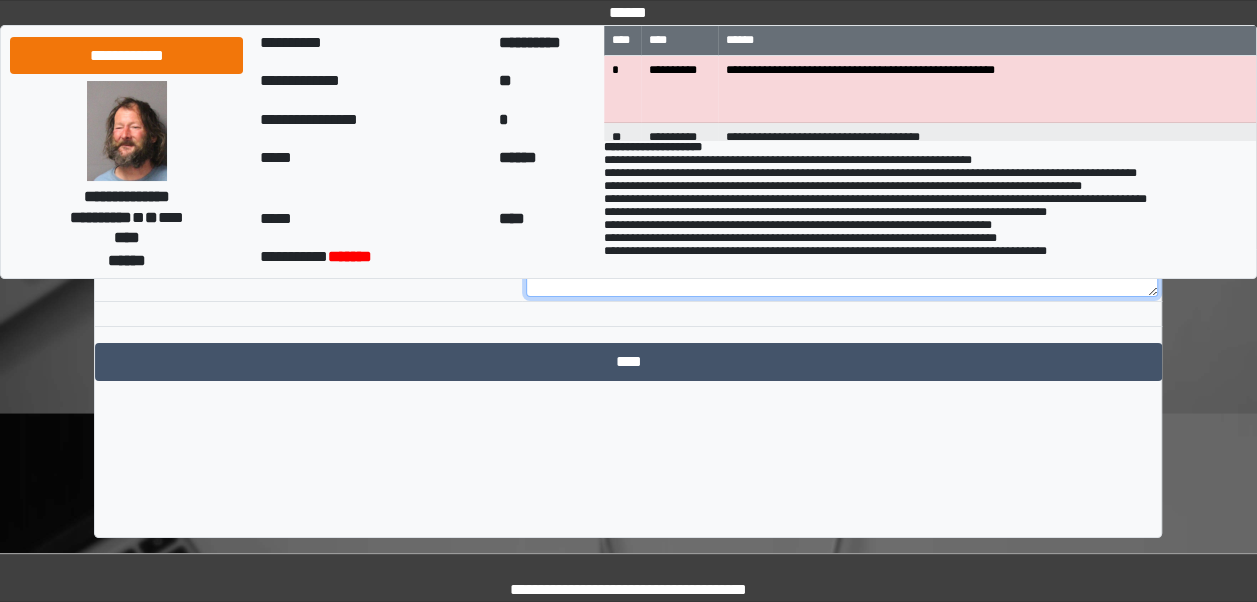 click at bounding box center [842, 242] 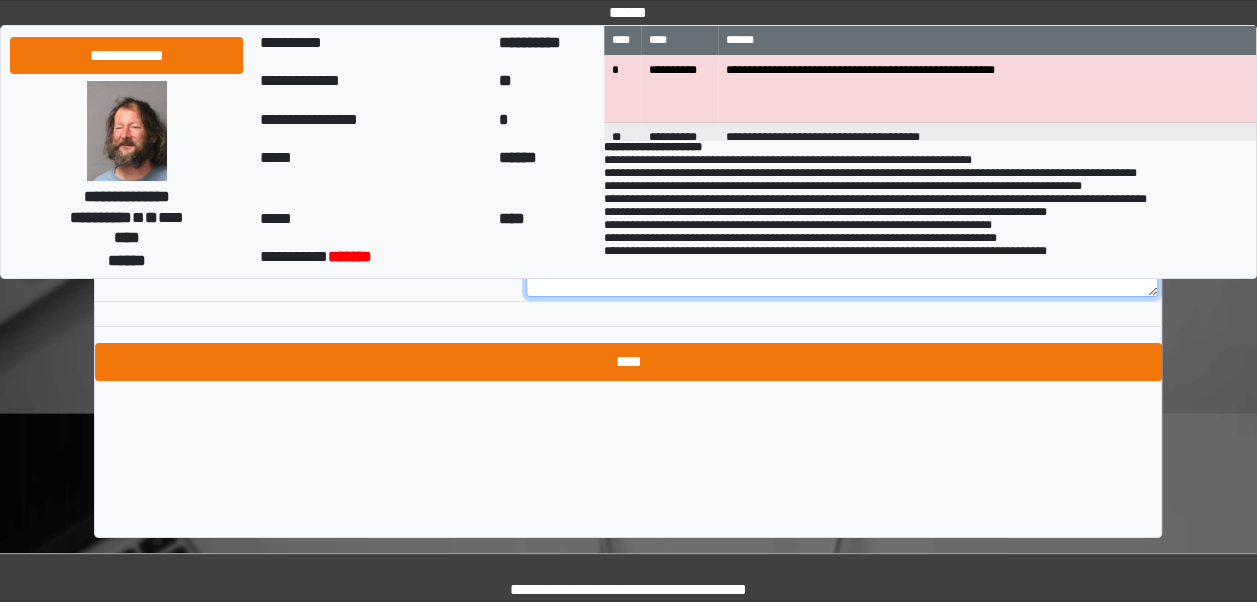 type on "**********" 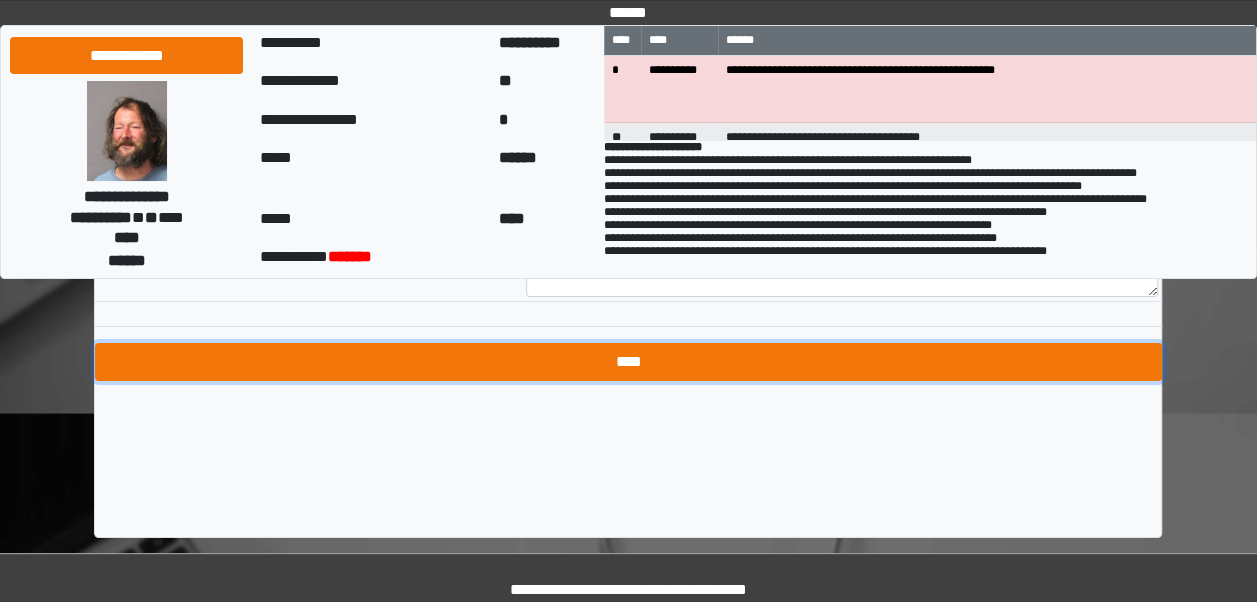 click on "****" at bounding box center (628, 362) 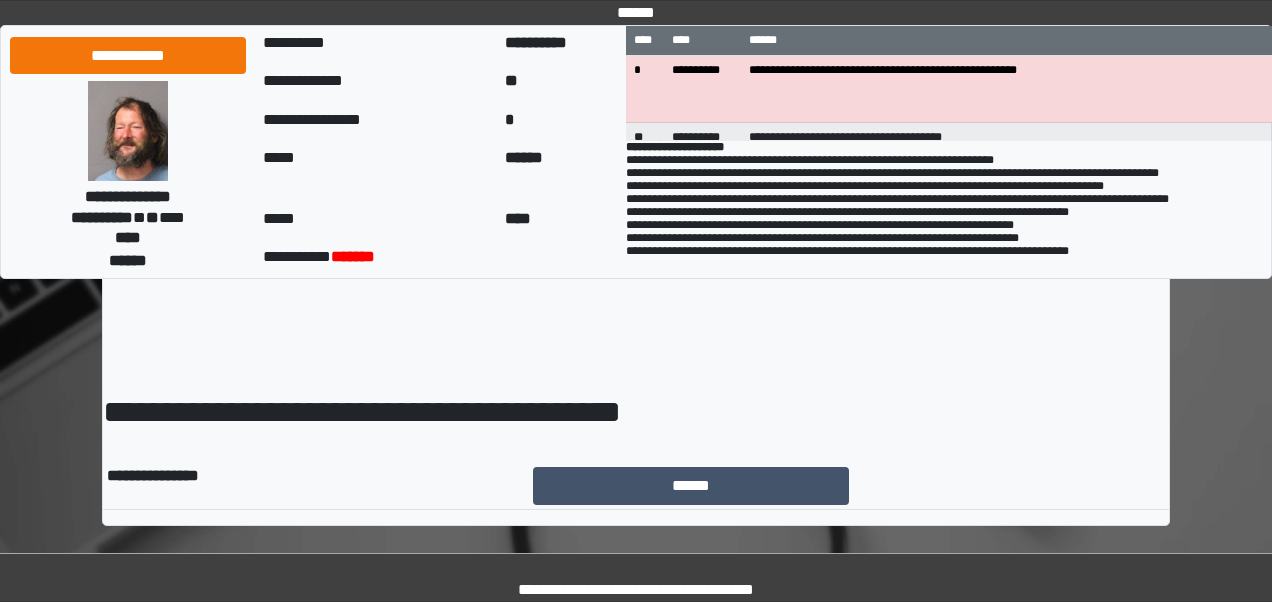 scroll, scrollTop: 0, scrollLeft: 0, axis: both 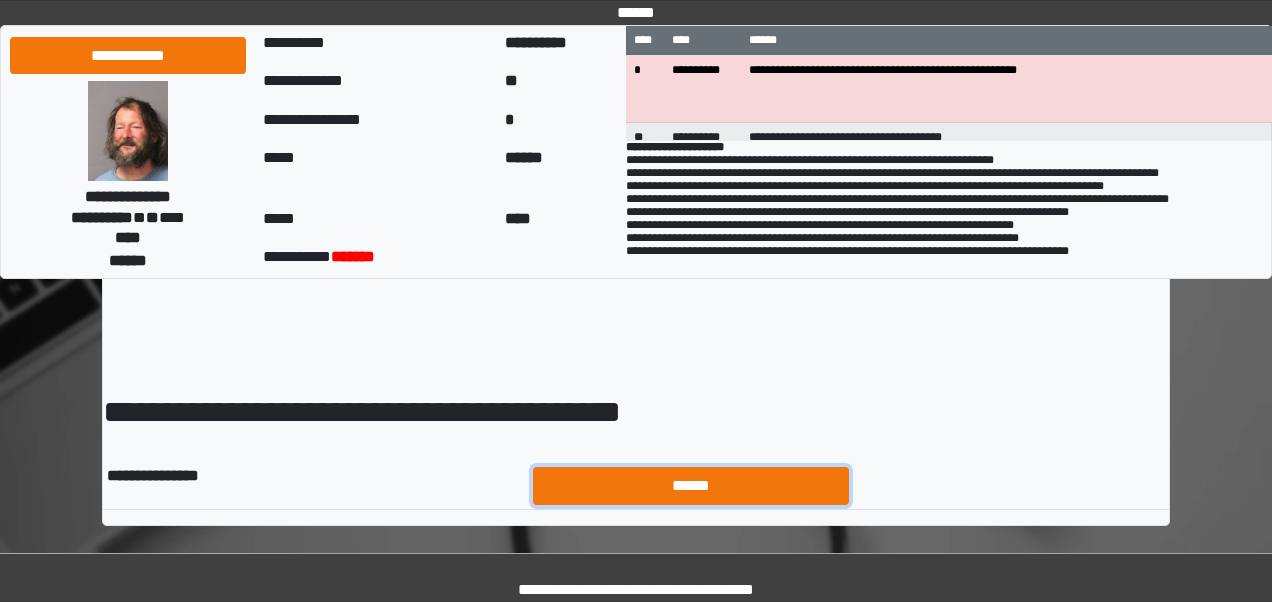 click on "******" at bounding box center [691, 485] 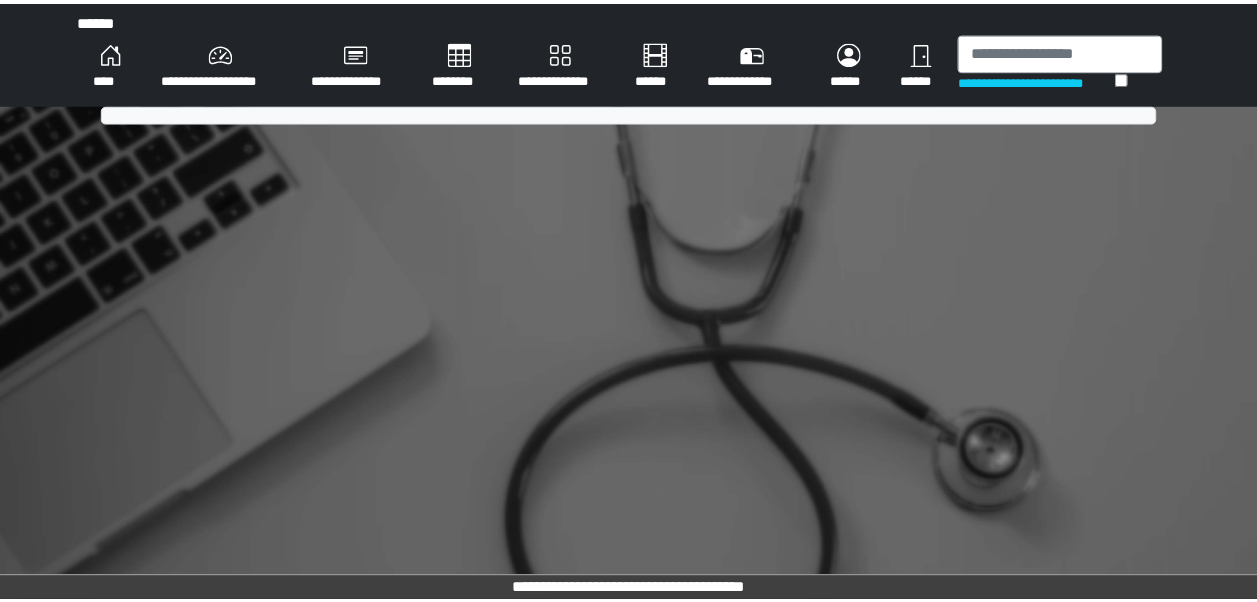 scroll, scrollTop: 0, scrollLeft: 0, axis: both 